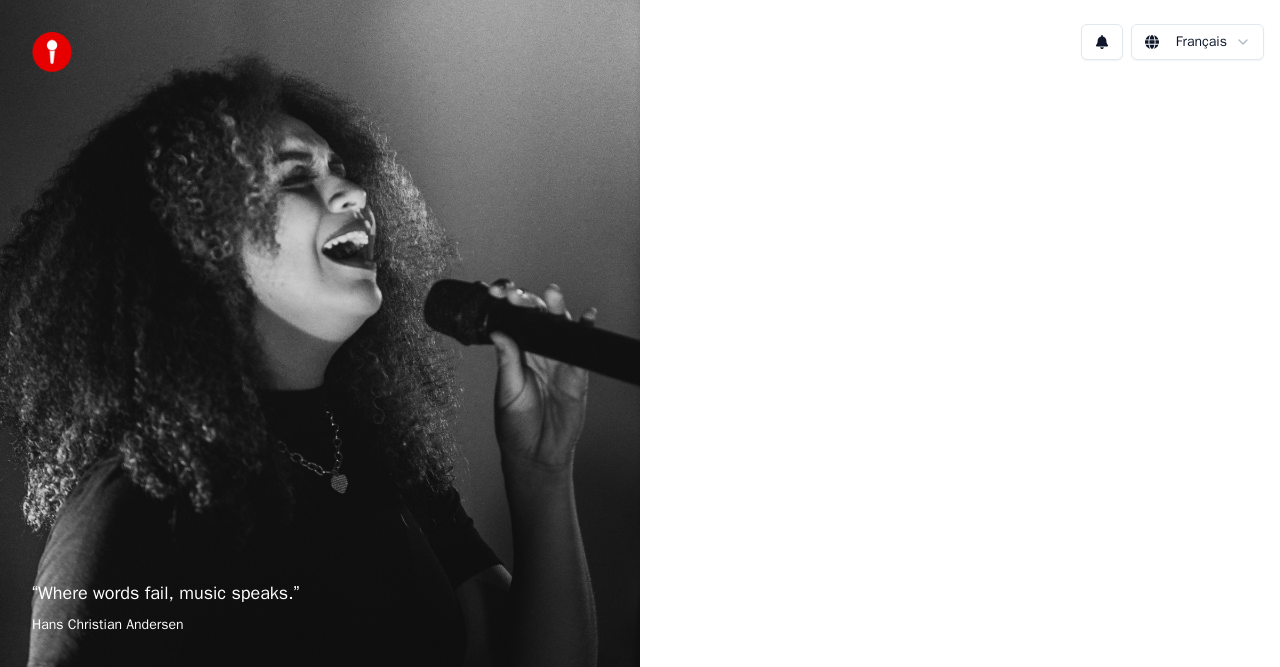 scroll, scrollTop: 0, scrollLeft: 0, axis: both 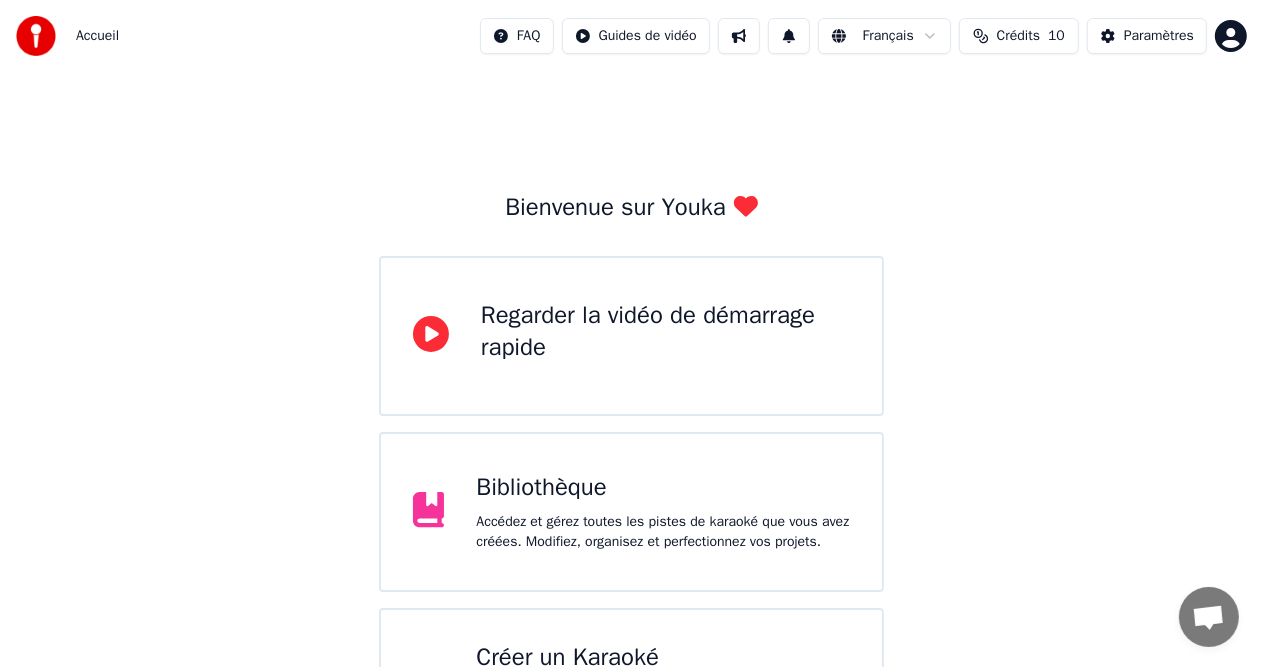 click on "Créer un Karaoké" at bounding box center [663, 658] 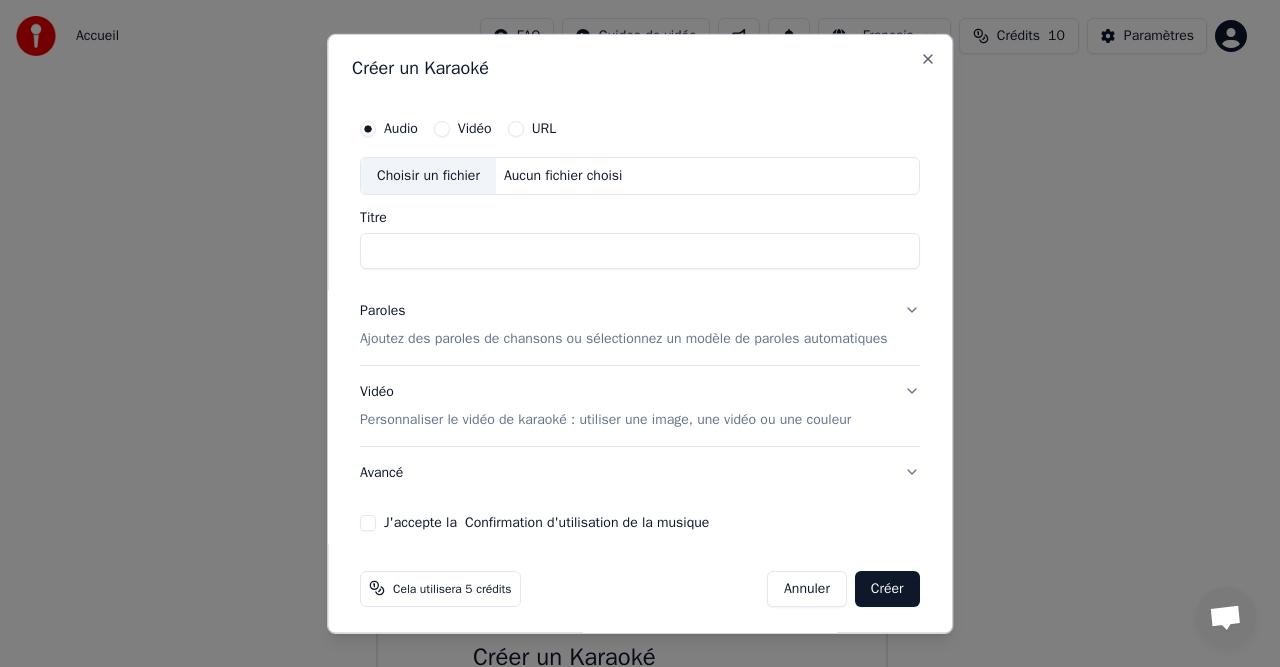 click on "Titre" at bounding box center (640, 250) 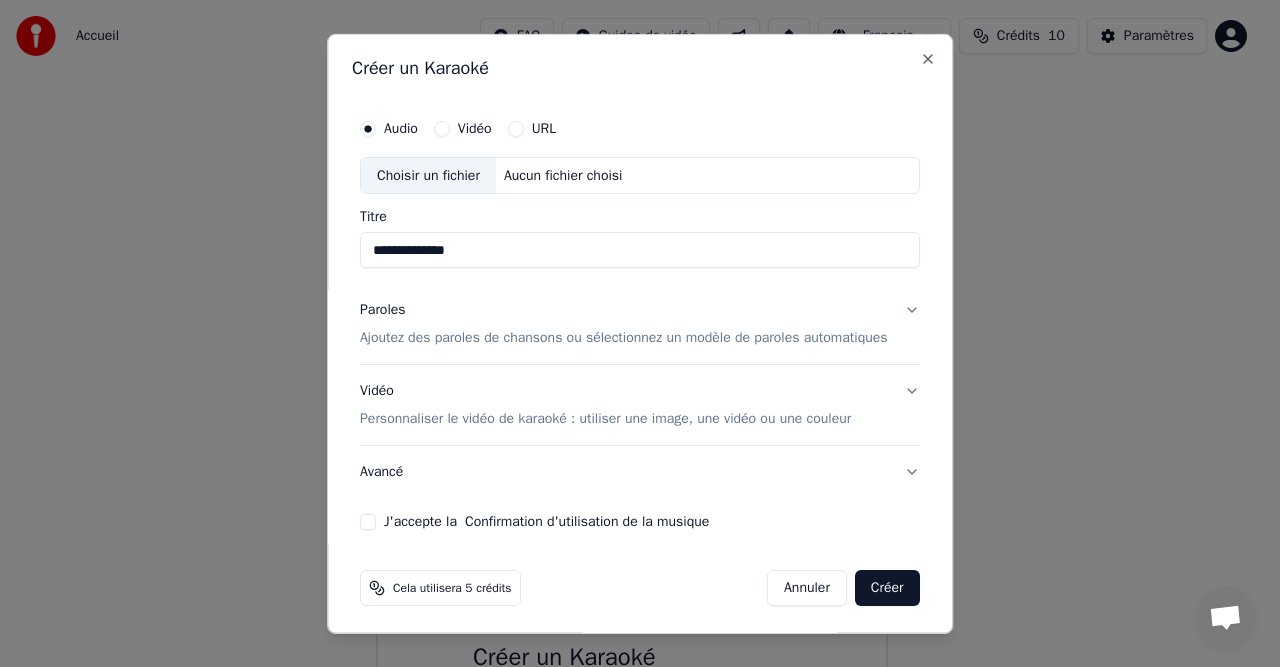 type on "**********" 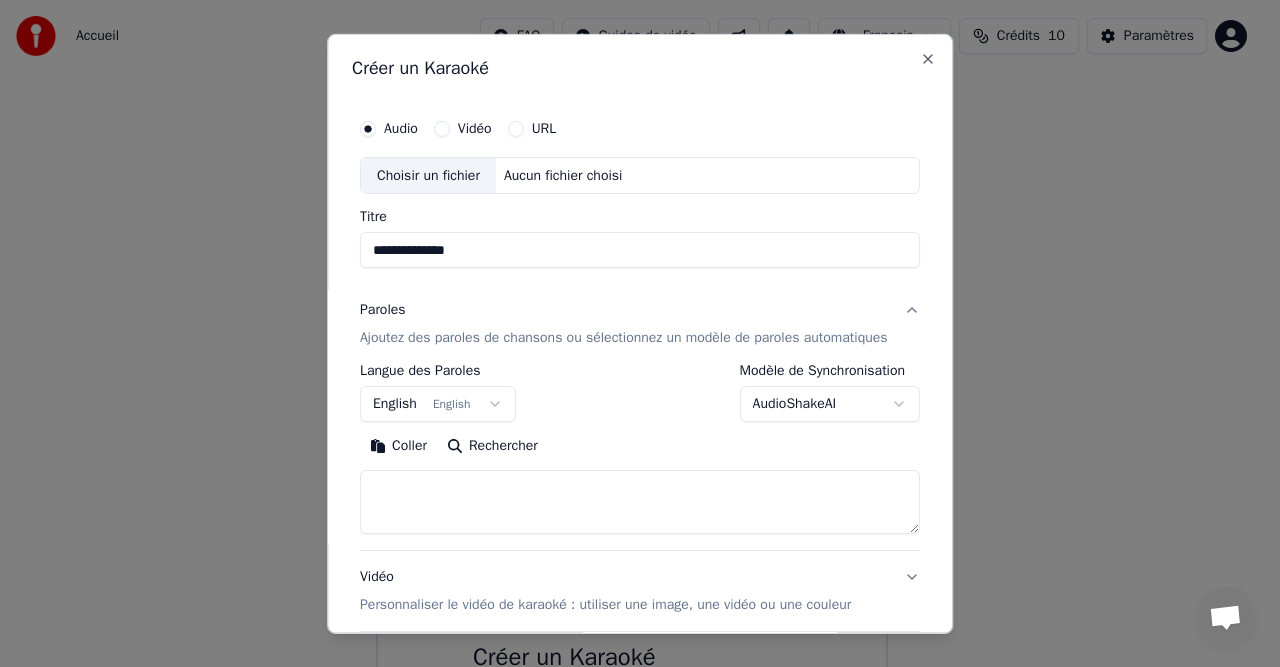 click at bounding box center [640, 502] 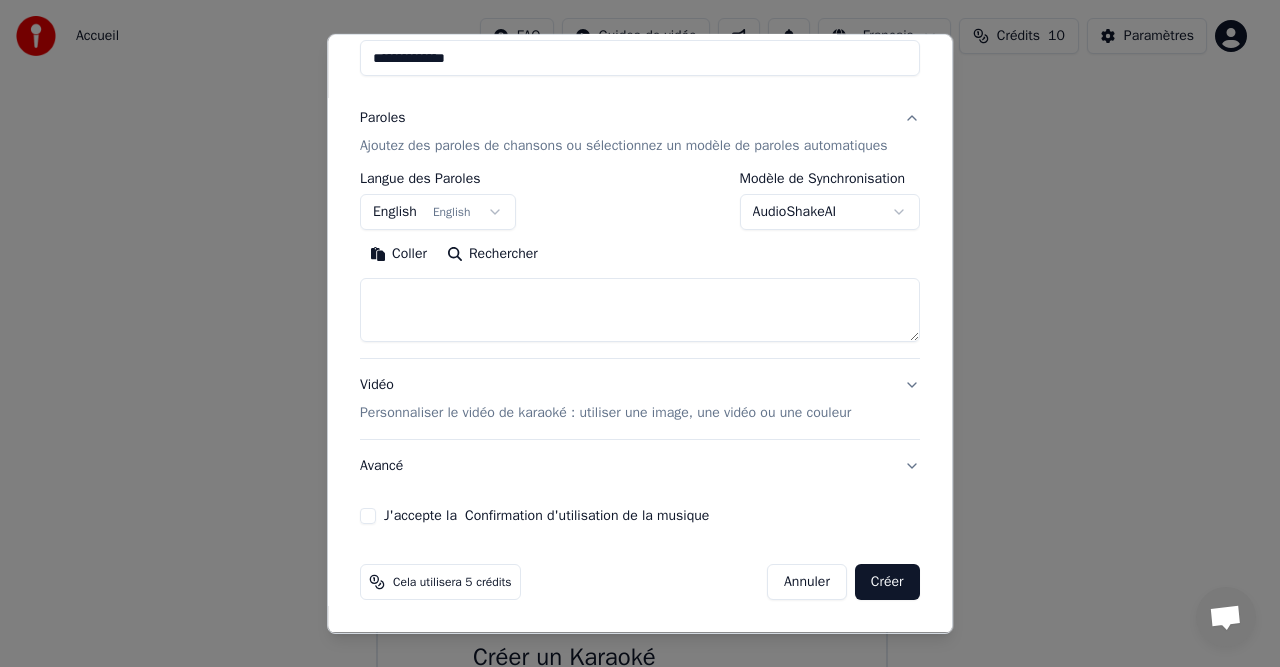 scroll, scrollTop: 209, scrollLeft: 0, axis: vertical 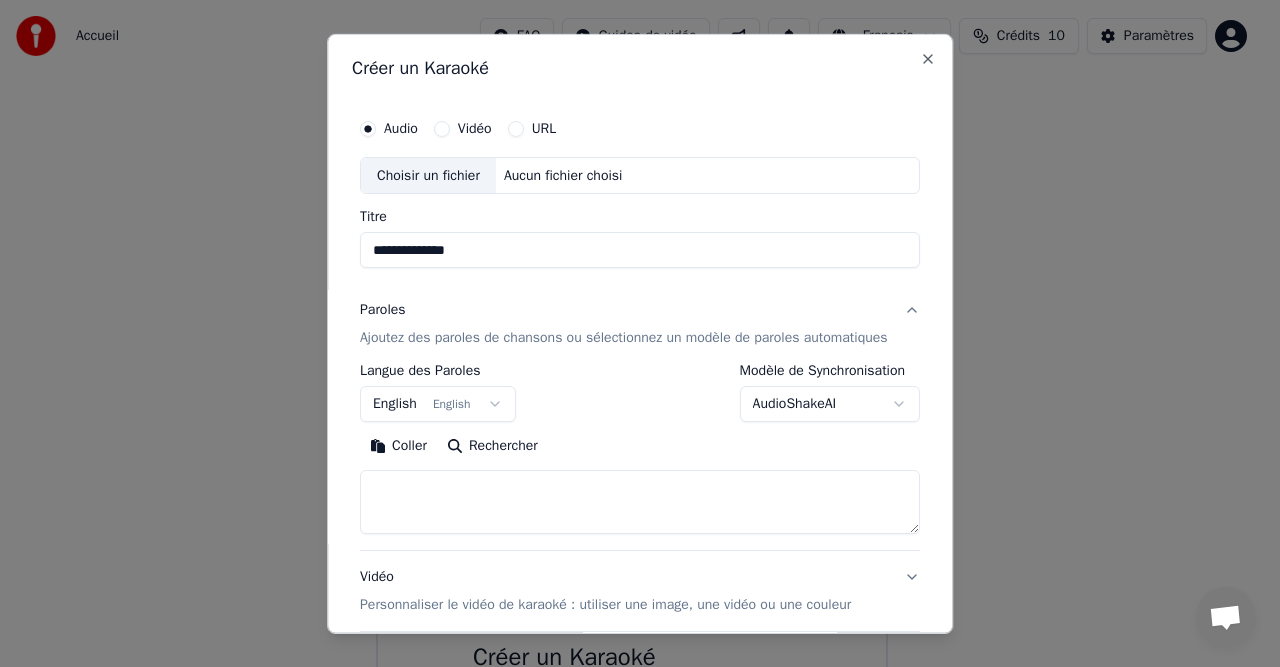 click on "Choisir un fichier" at bounding box center (428, 175) 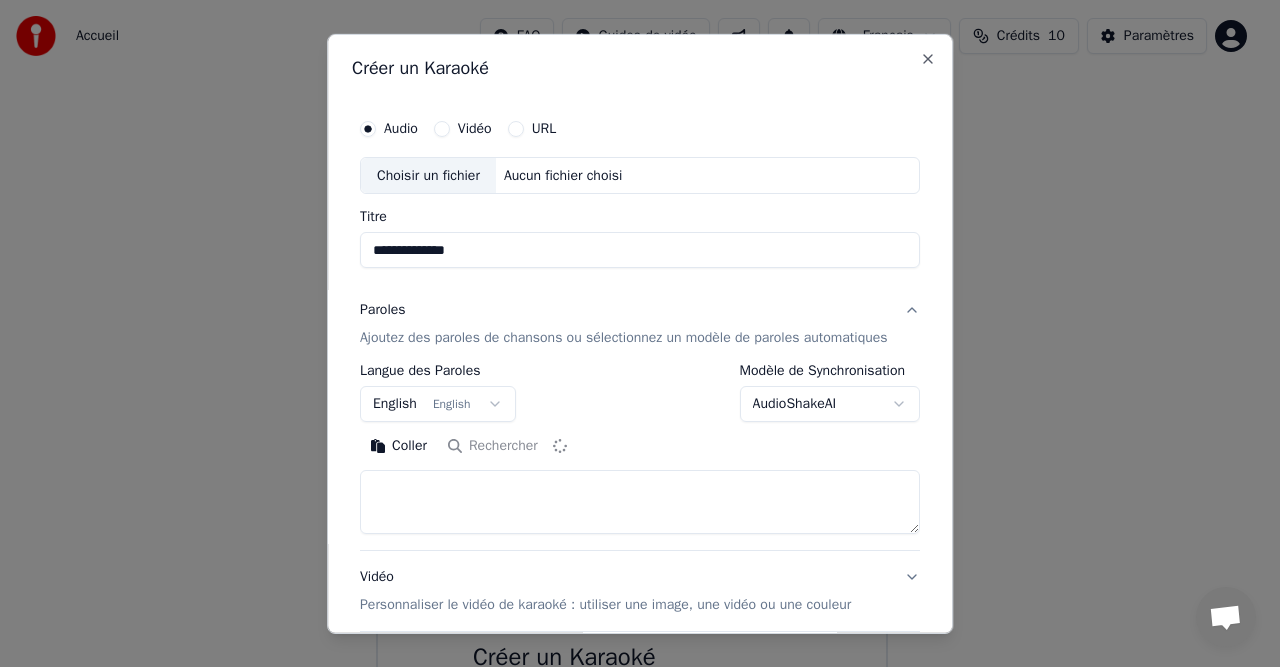 type on "**********" 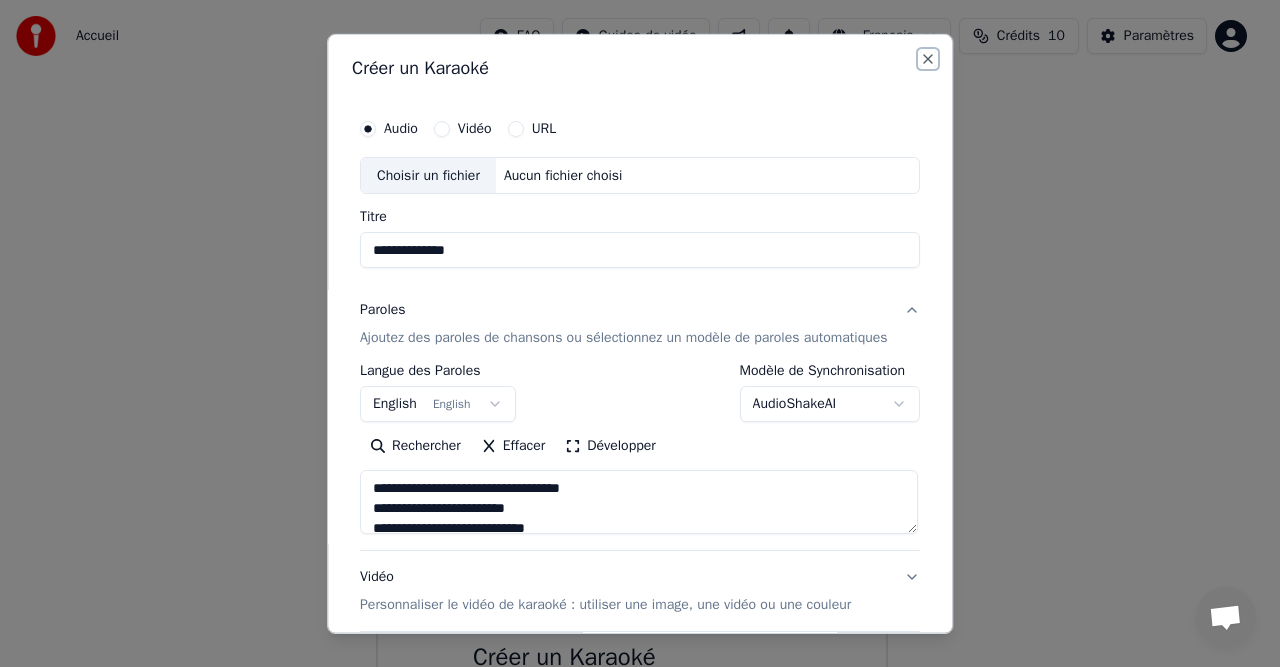 click on "Close" at bounding box center (928, 58) 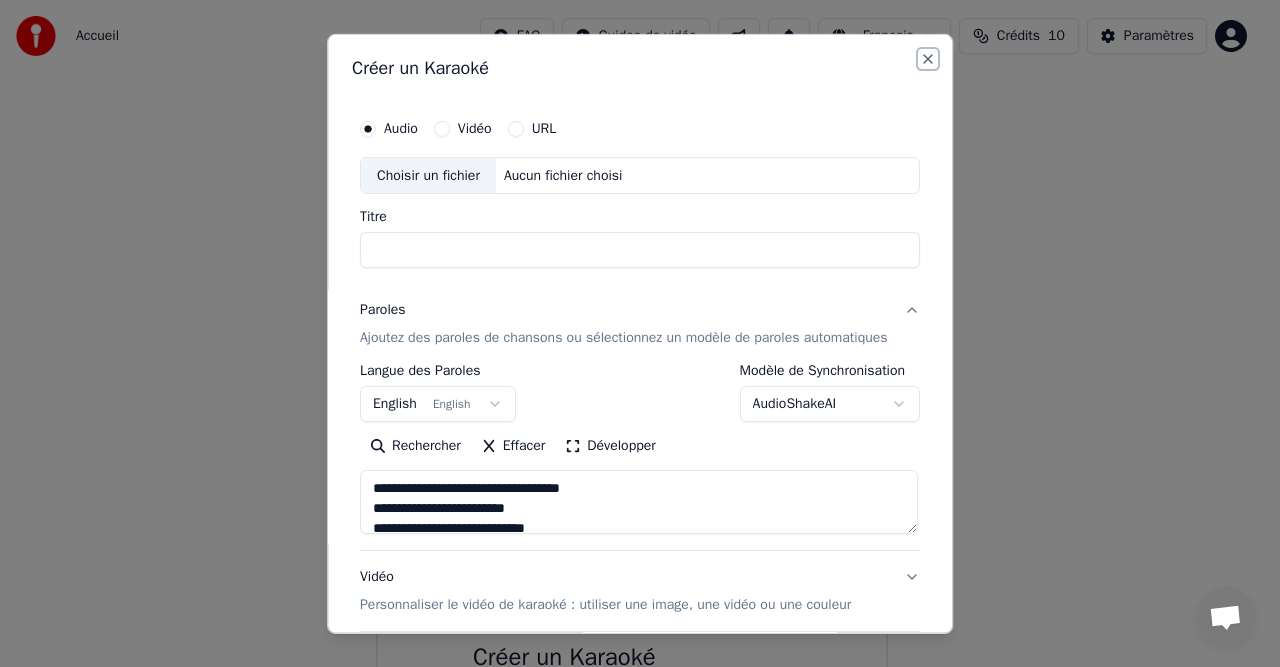 type 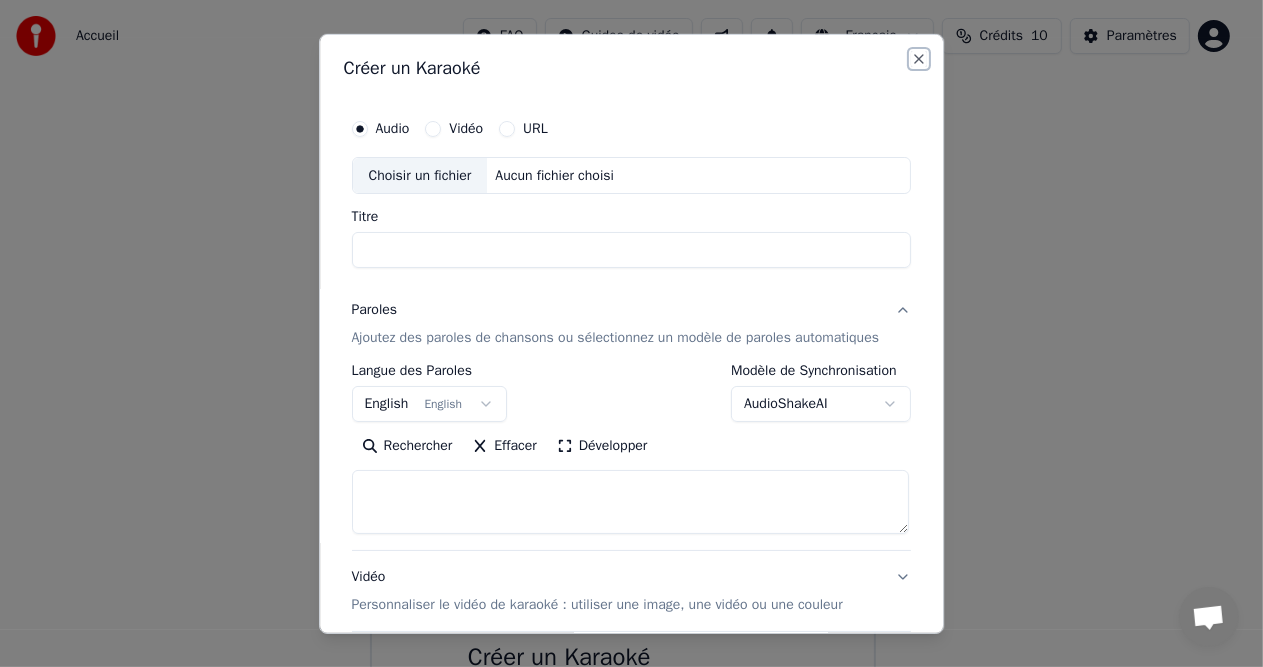 select 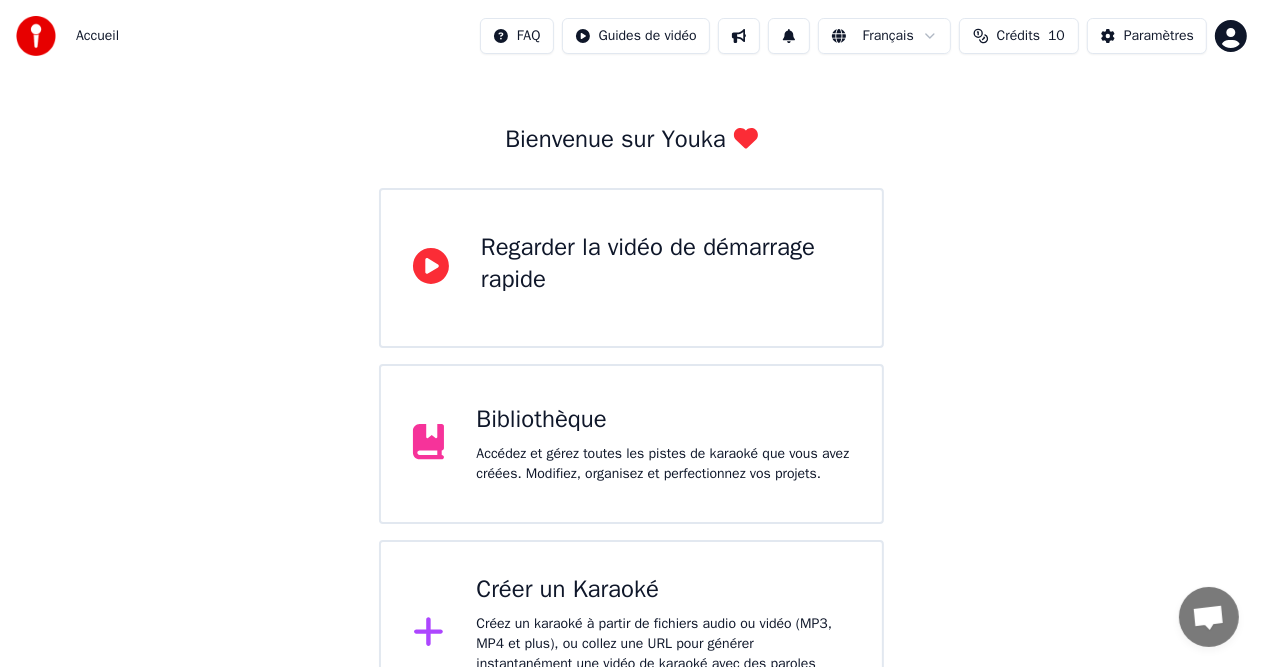scroll, scrollTop: 108, scrollLeft: 0, axis: vertical 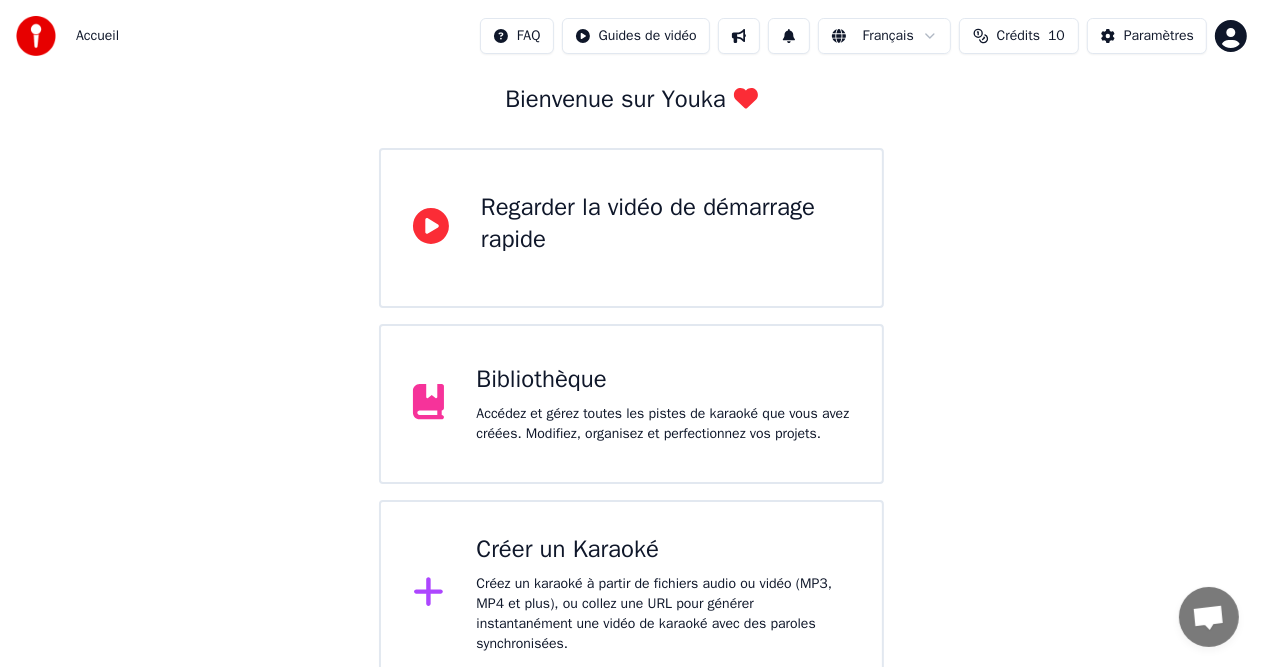 click 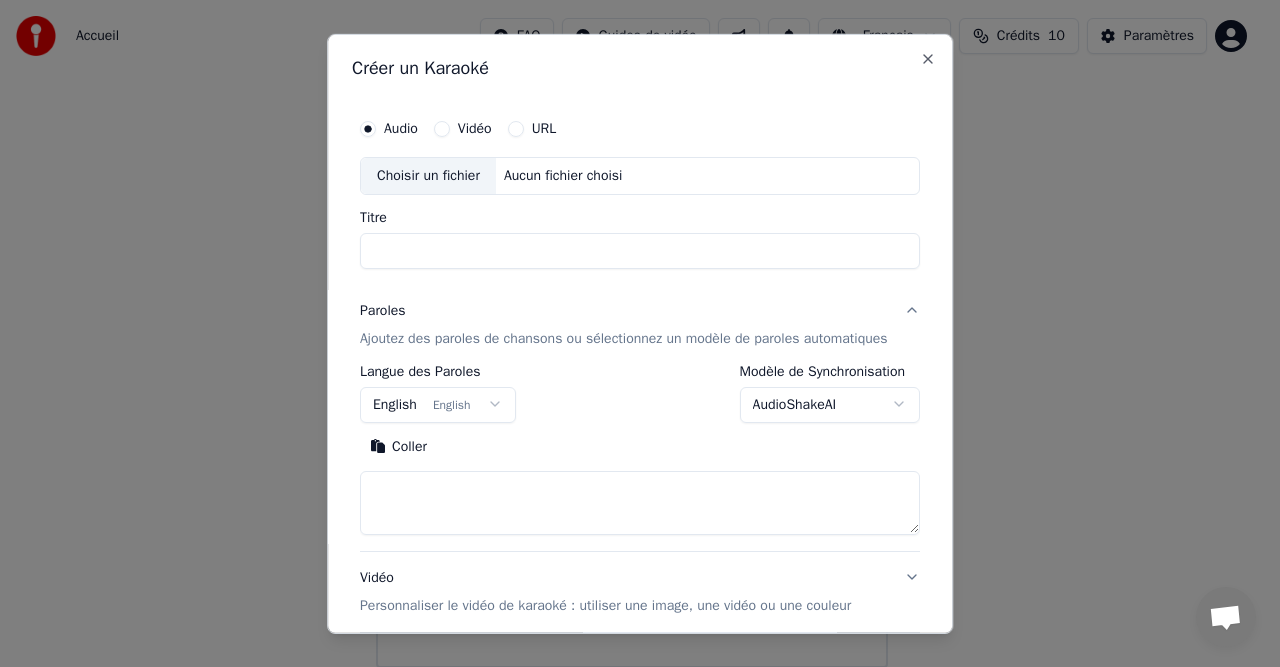 click on "Choisir un fichier" at bounding box center (428, 175) 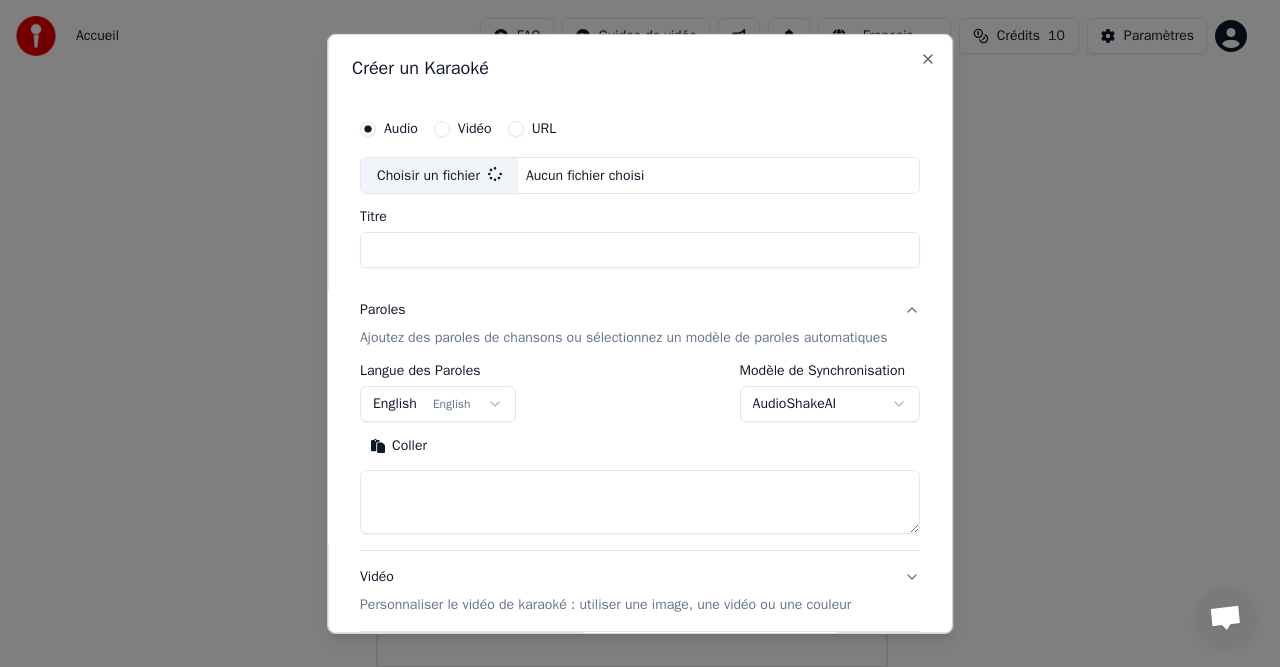type on "**********" 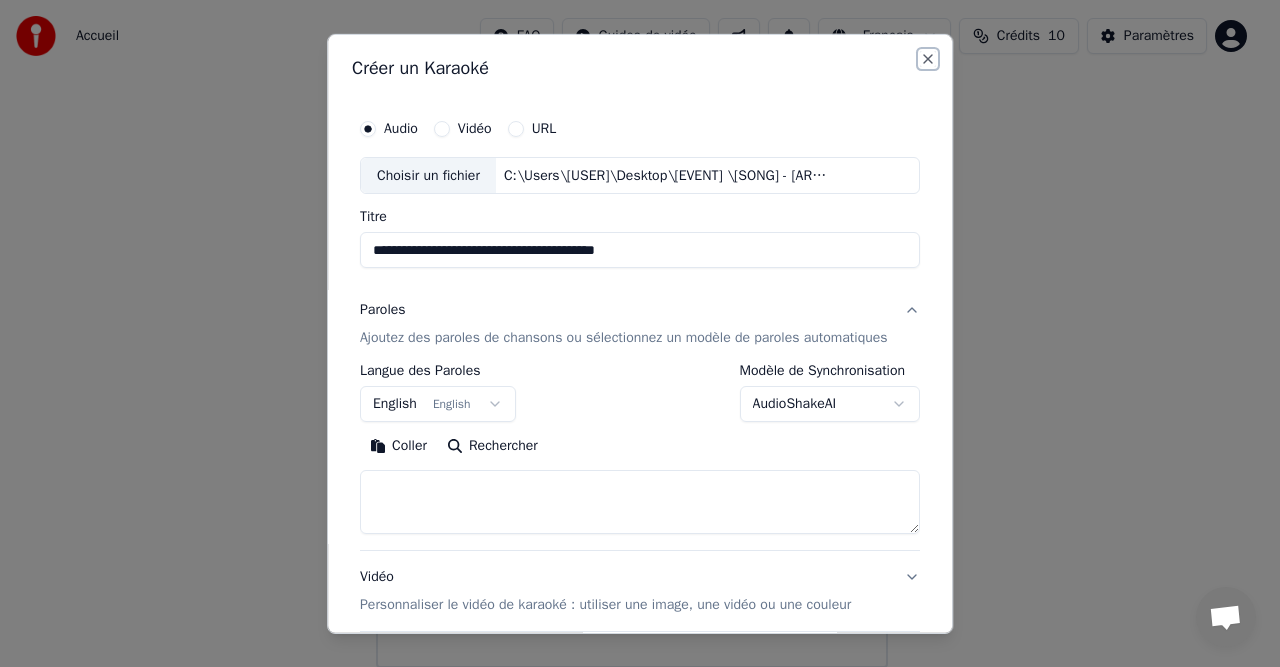 click on "Close" at bounding box center [928, 58] 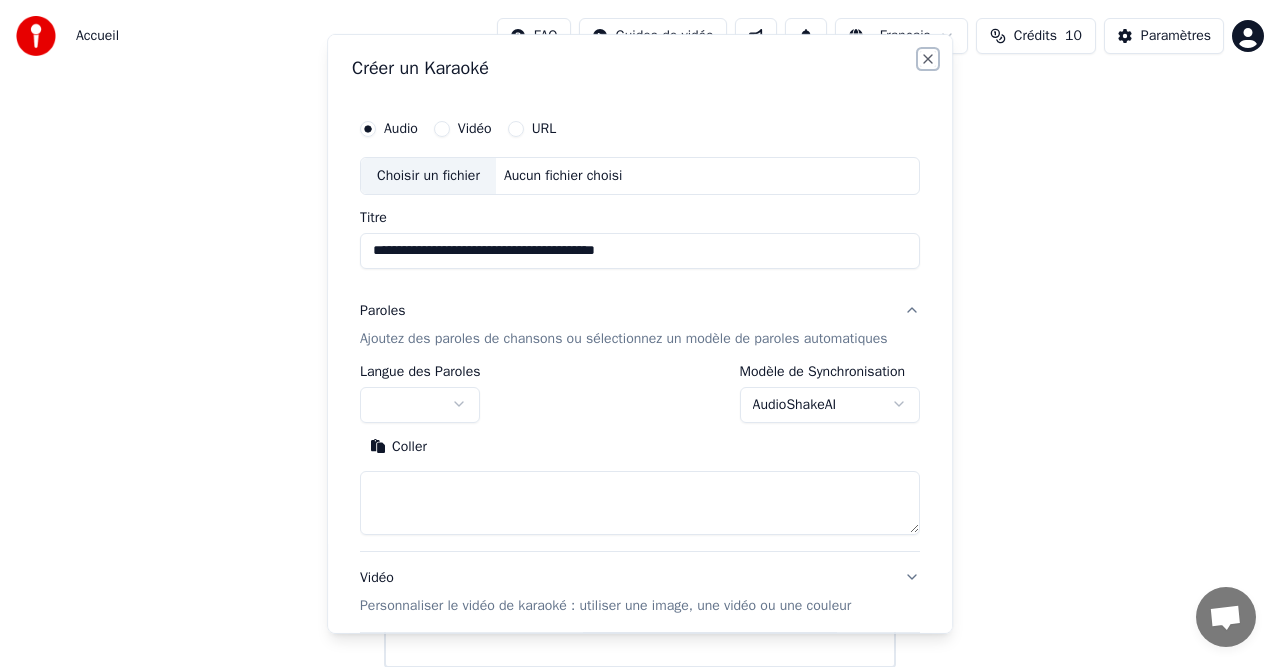 type 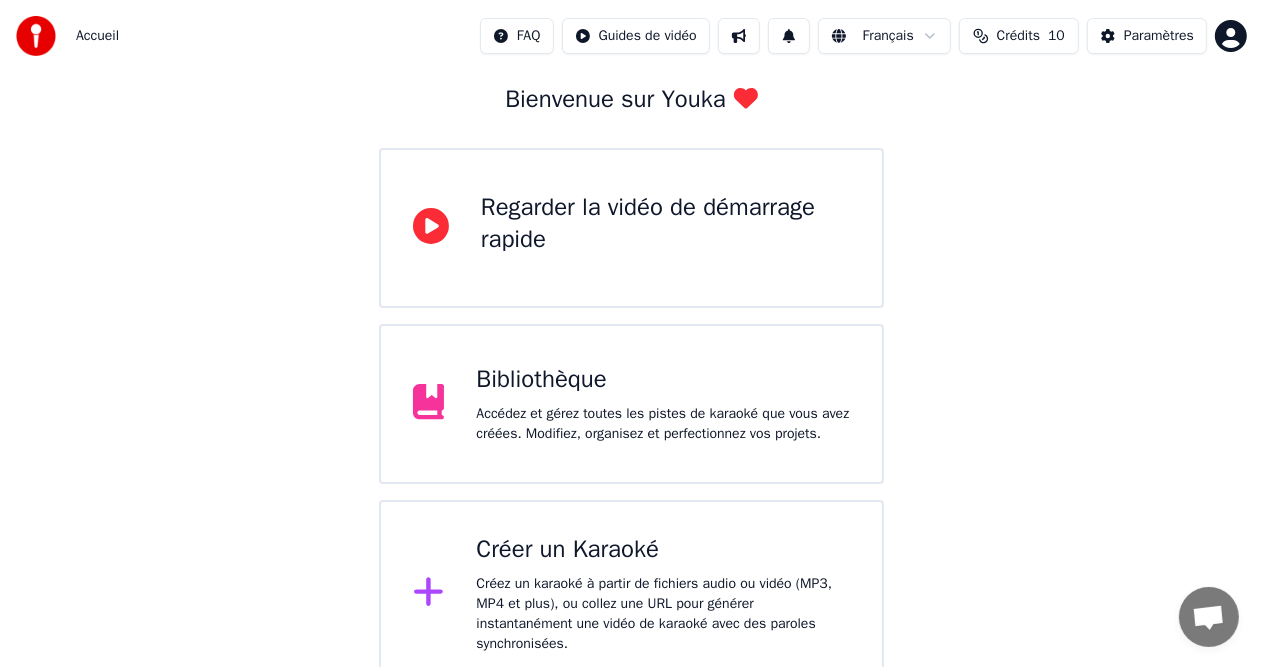 click on "Regarder la vidéo de démarrage rapide" at bounding box center [665, 224] 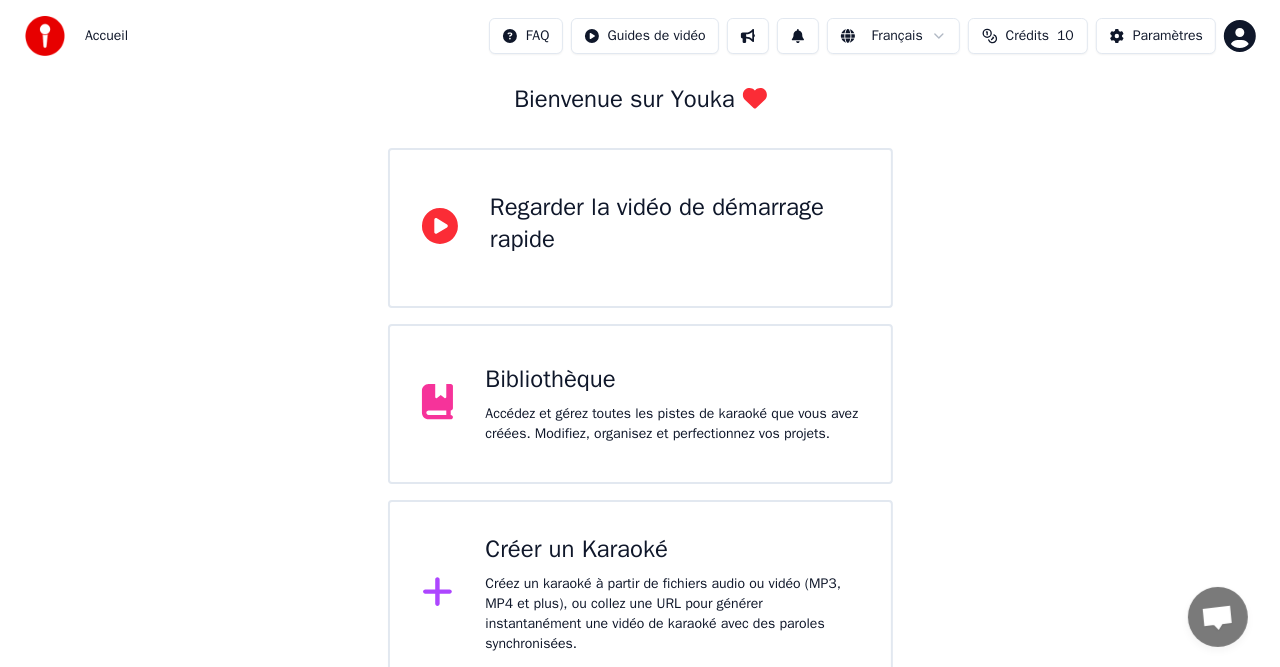 scroll, scrollTop: 0, scrollLeft: 0, axis: both 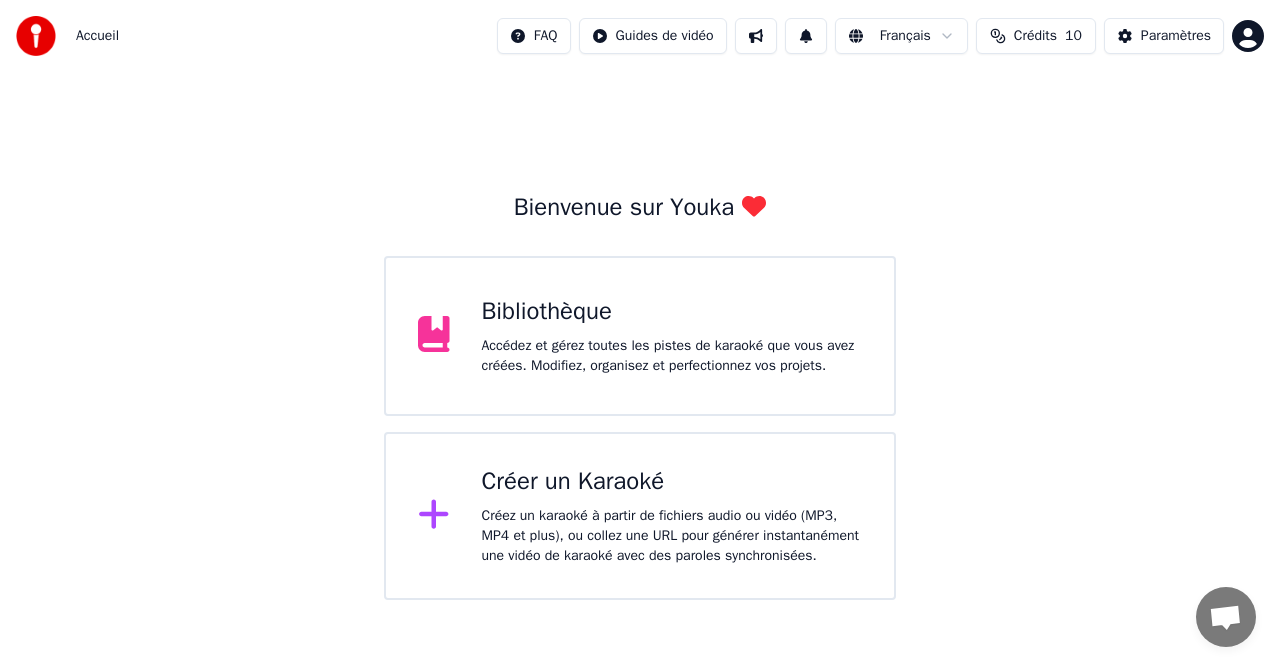 click 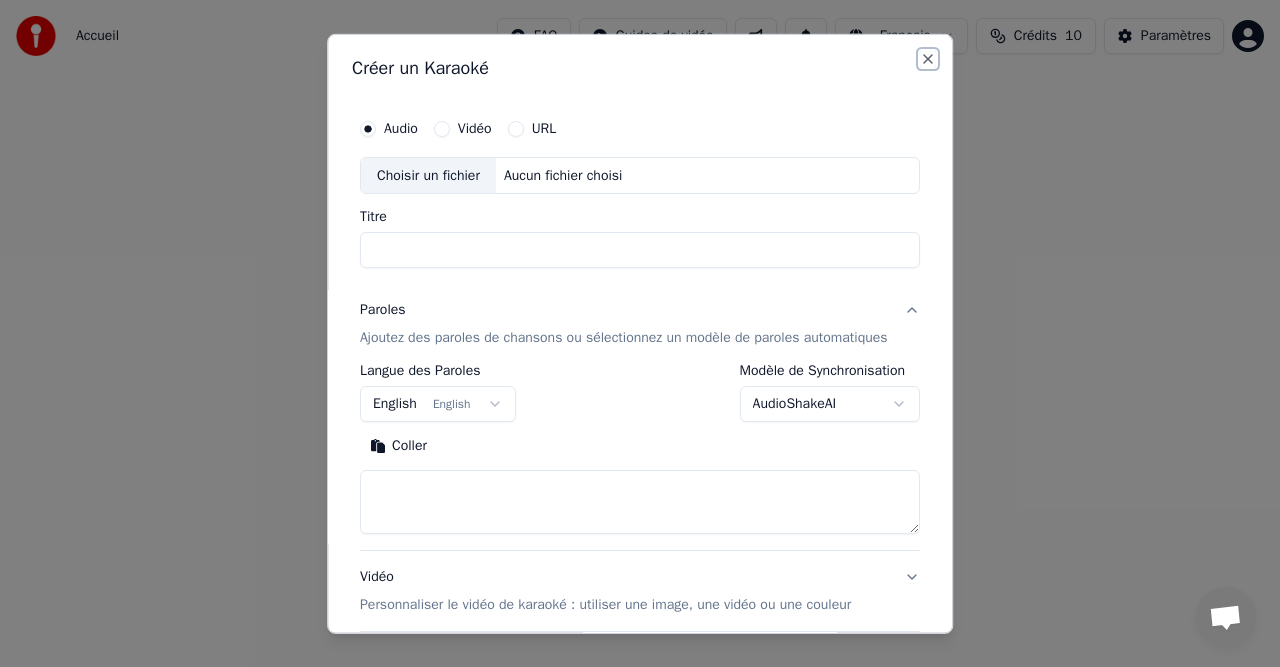 click on "Close" at bounding box center (928, 58) 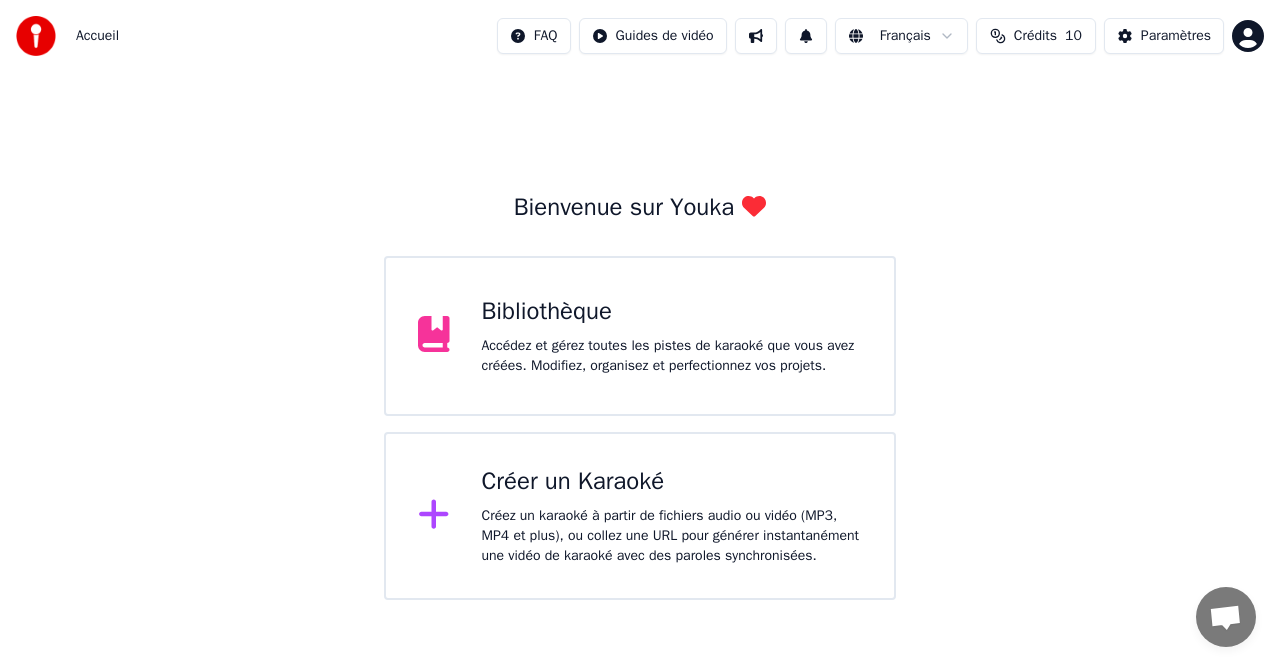 click 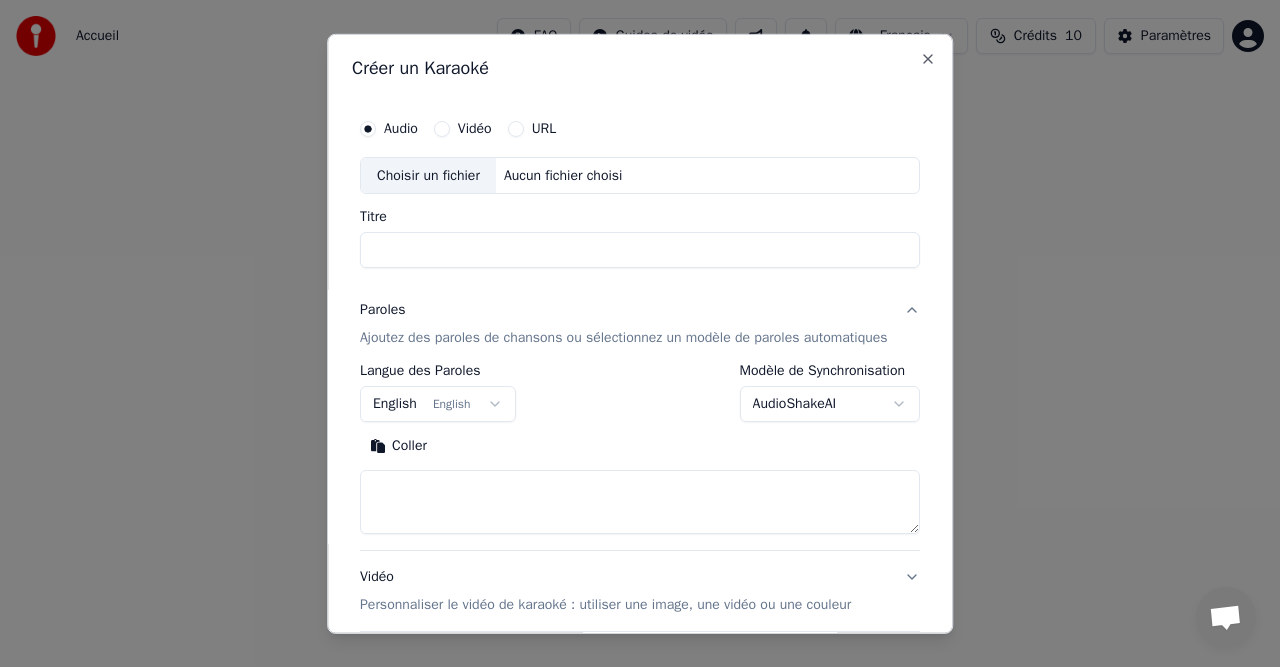 click on "Audio" at bounding box center [401, 128] 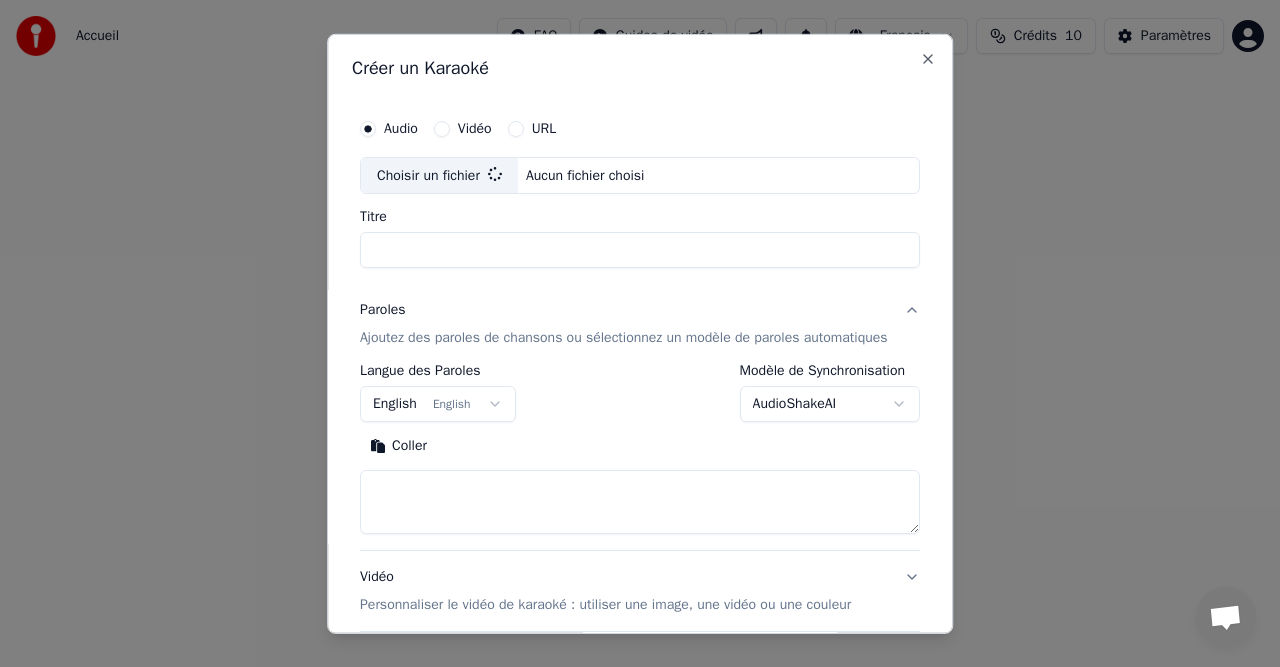 type on "**********" 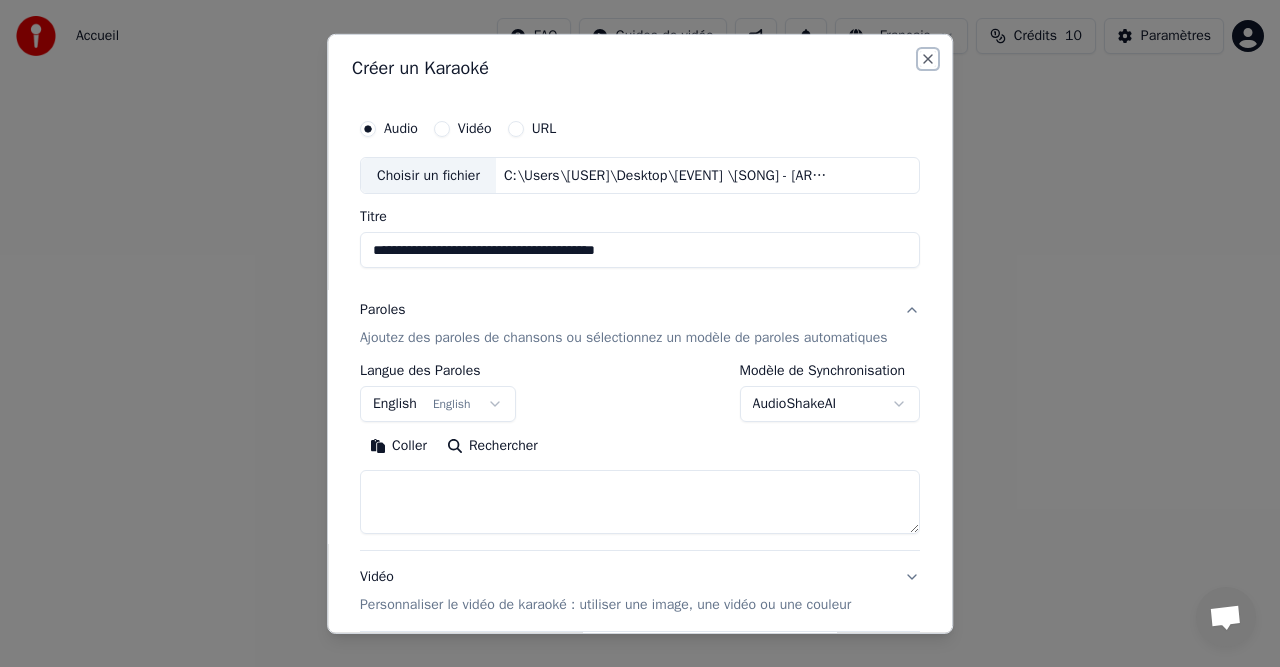 click on "Close" at bounding box center [928, 58] 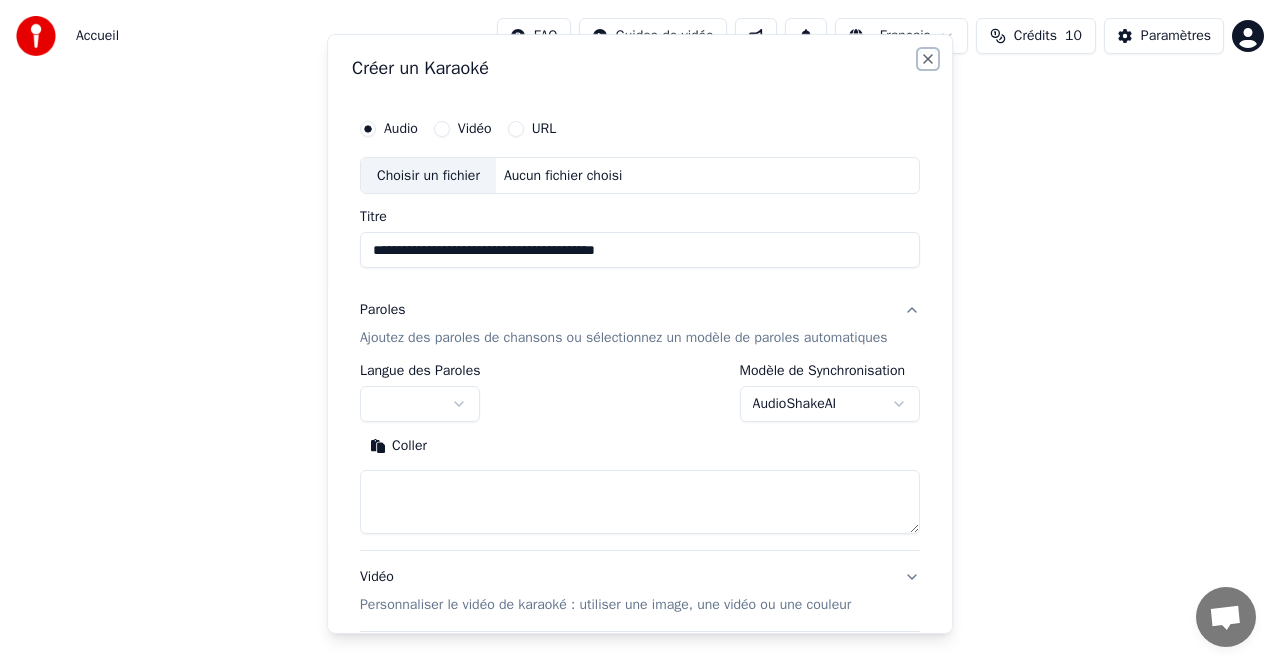type 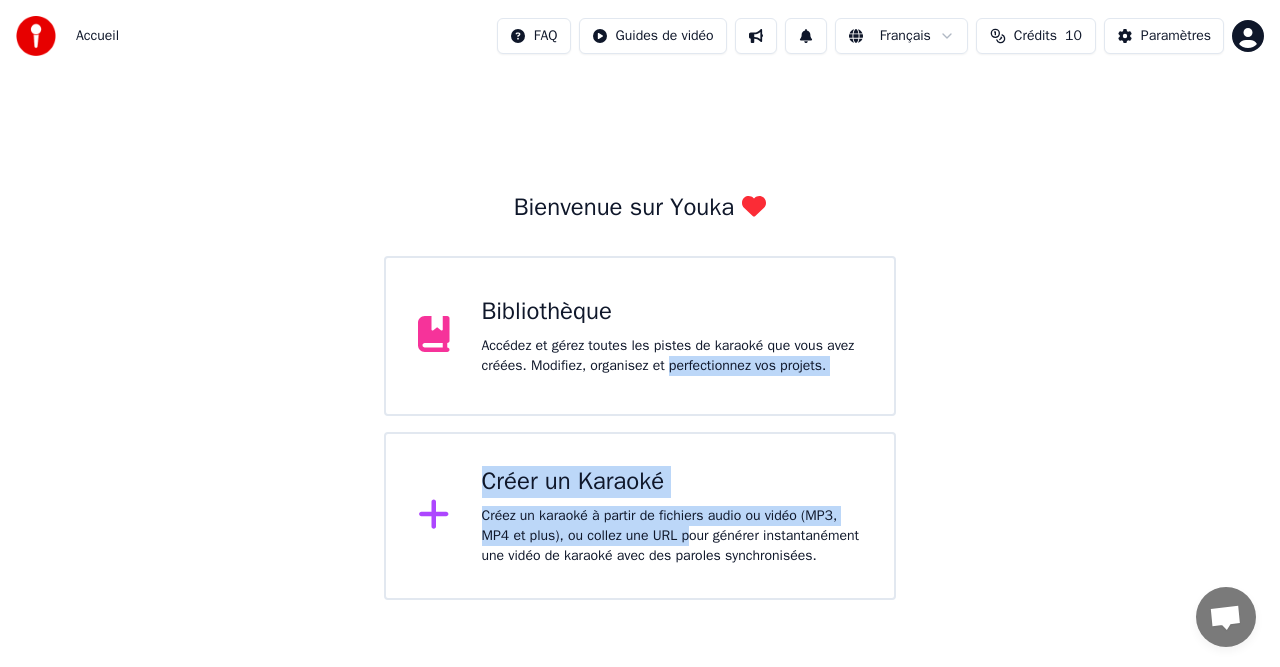 drag, startPoint x: 670, startPoint y: 396, endPoint x: 690, endPoint y: 533, distance: 138.45216 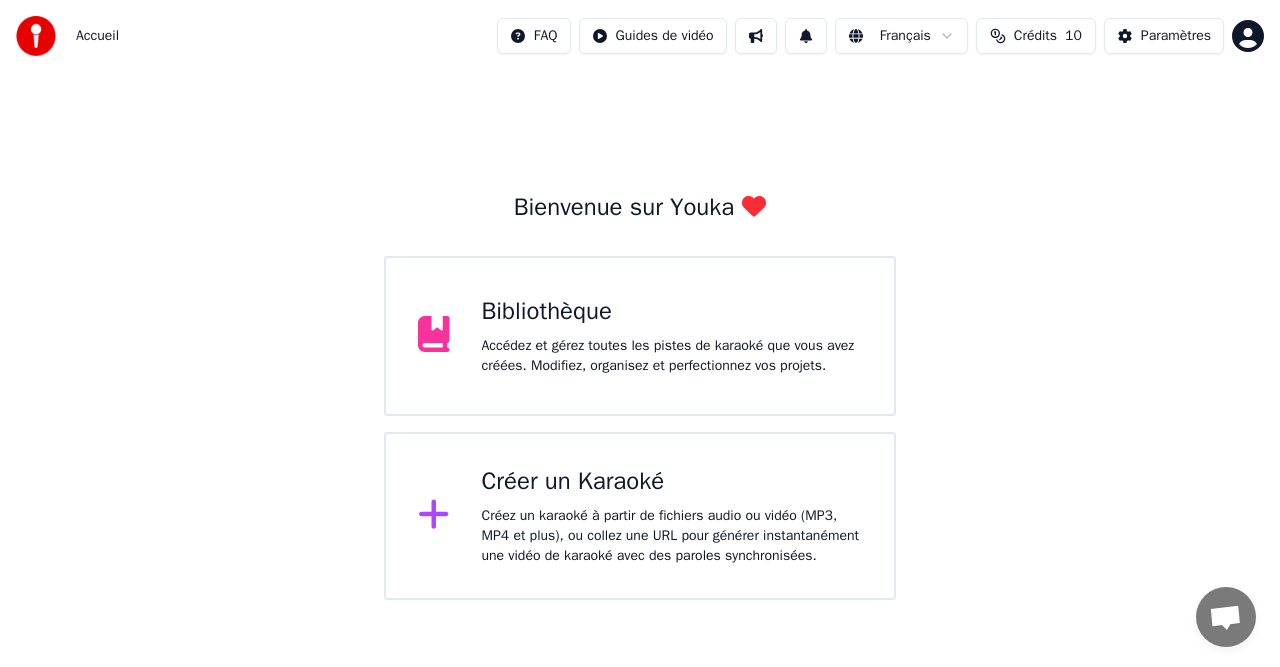 click on "Bienvenue sur Youka Bibliothèque Accédez et gérez toutes les pistes de karaoké que vous avez créées. Modifiez, organisez et perfectionnez vos projets. Créer un Karaoké Créez un karaoké à partir de fichiers audio ou vidéo (MP3, MP4 et plus), ou collez une URL pour générer instantanément une vidéo de karaoké avec des paroles synchronisées." at bounding box center (640, 396) 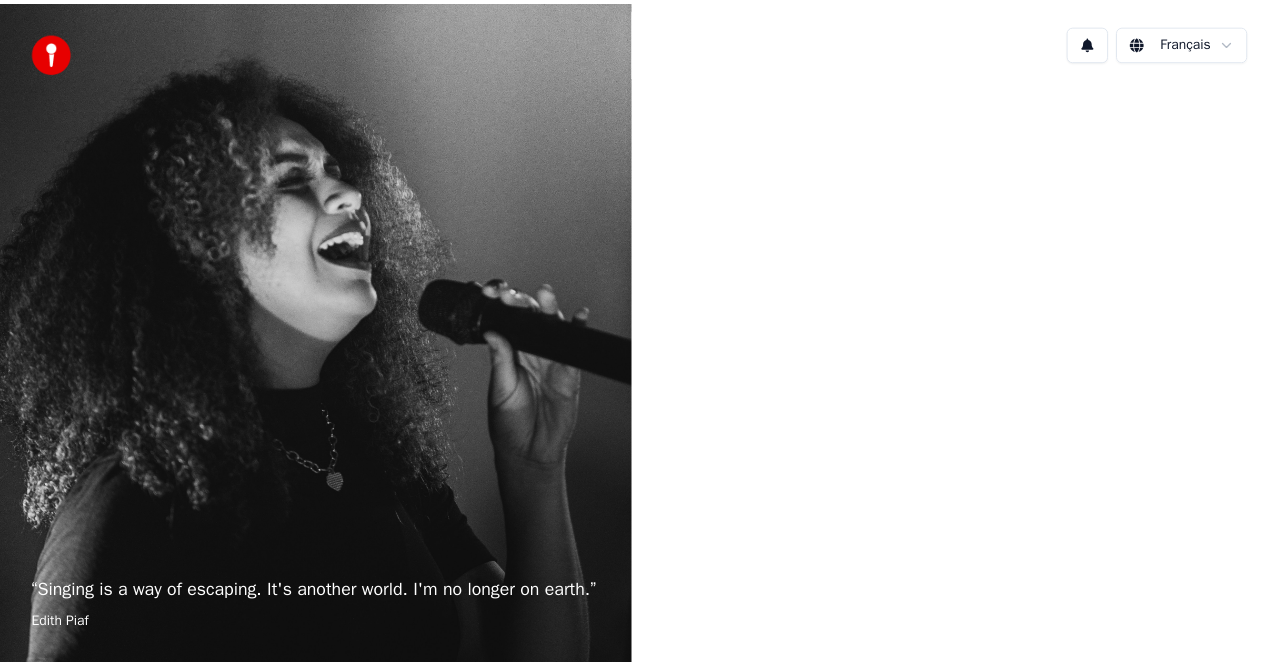 scroll, scrollTop: 0, scrollLeft: 0, axis: both 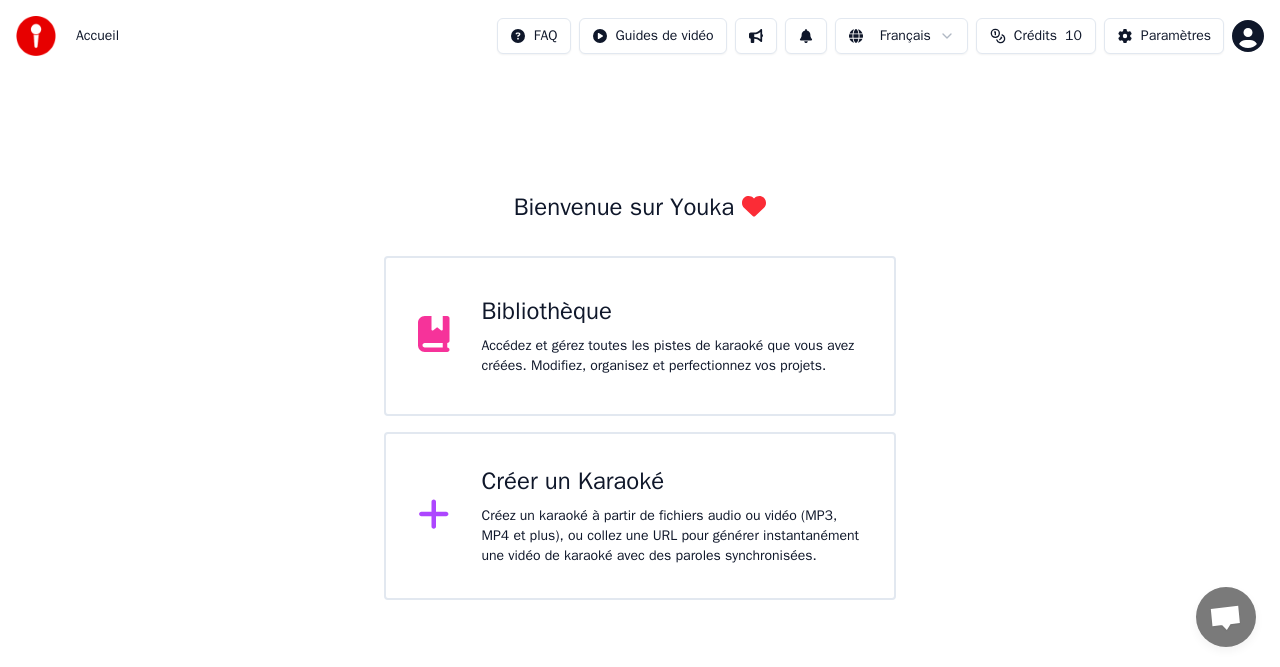 click on "Accédez et gérez toutes les pistes de karaoké que vous avez créées. Modifiez, organisez et perfectionnez vos projets." at bounding box center [672, 356] 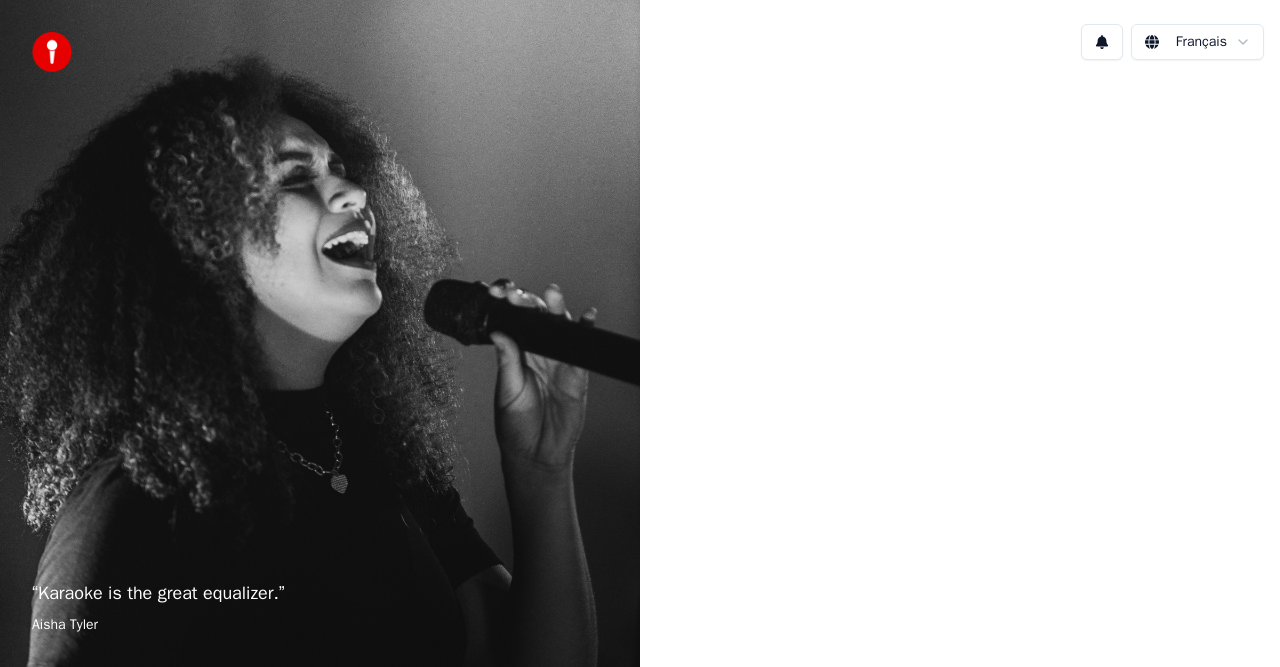 scroll, scrollTop: 0, scrollLeft: 0, axis: both 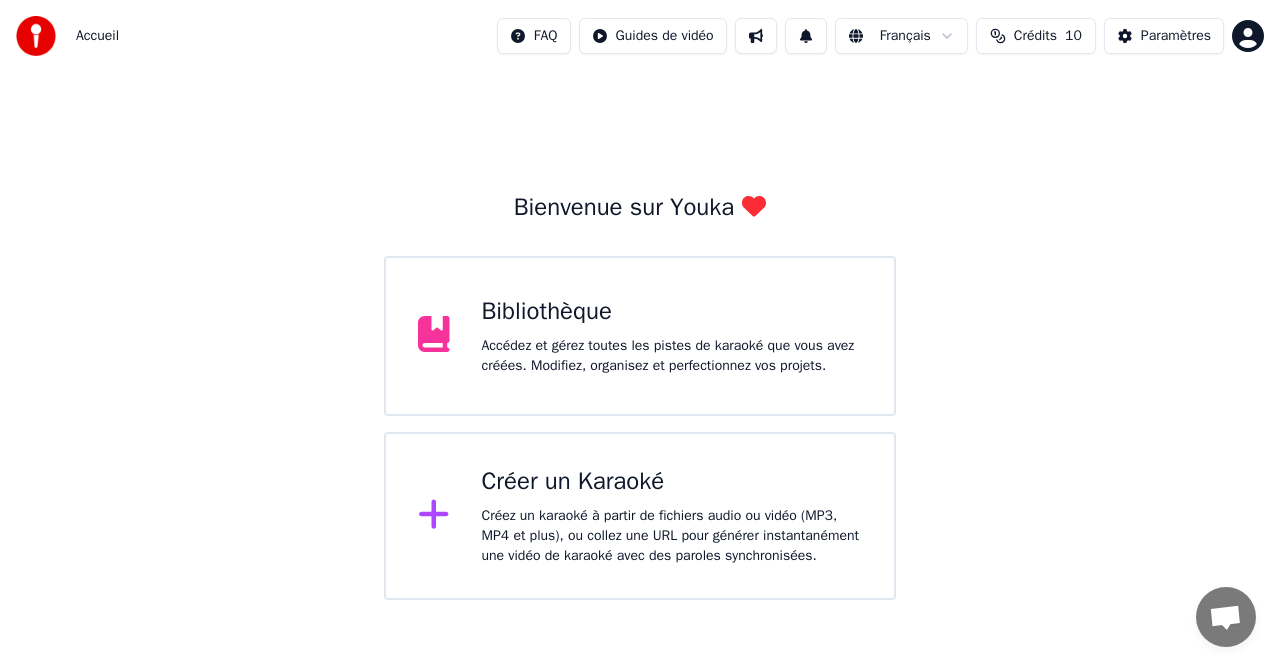 click at bounding box center (36, 36) 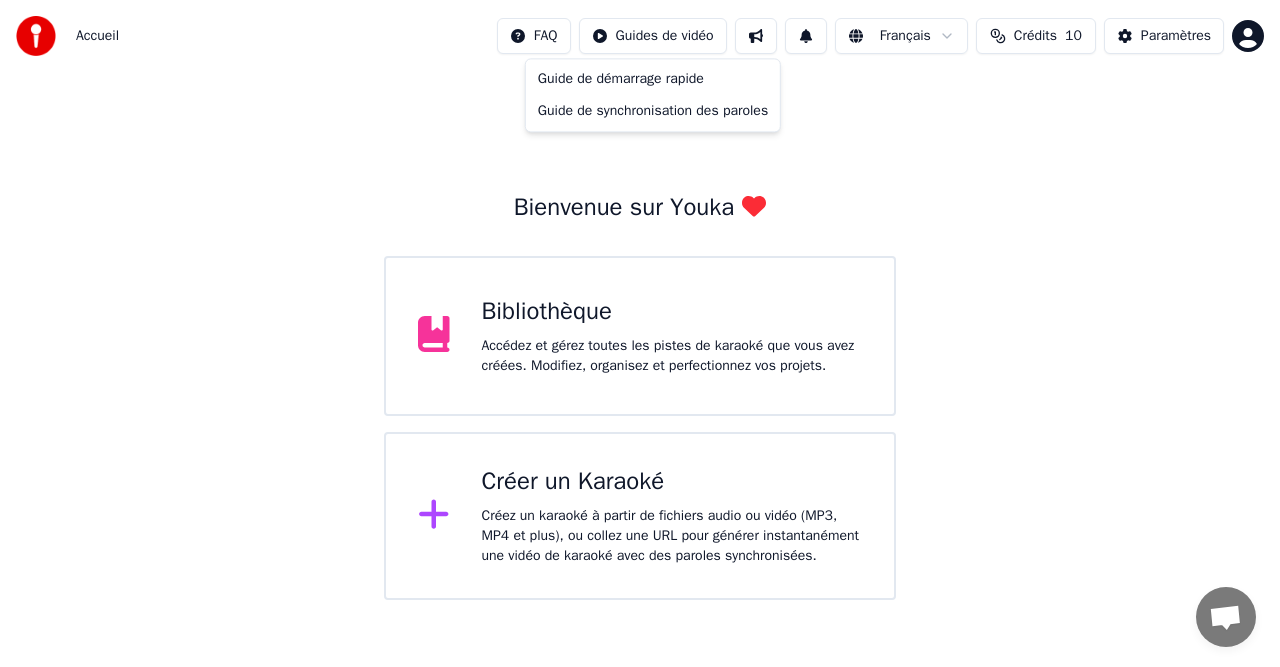 click on "Accueil FAQ Guides de vidéo Français Crédits 10 Paramètres Bienvenue sur Youka Bibliothèque Accédez et gérez toutes les pistes de karaoké que vous avez créées. Modifiez, organisez et perfectionnez vos projets. Créer un Karaoké Créez un karaoké à partir de fichiers audio ou vidéo (MP3, MP4 et plus), ou collez une URL pour générer instantanément une vidéo de karaoké avec des paroles synchronisées. Guide de démarrage rapide Guide de synchronisation des paroles" at bounding box center (640, 300) 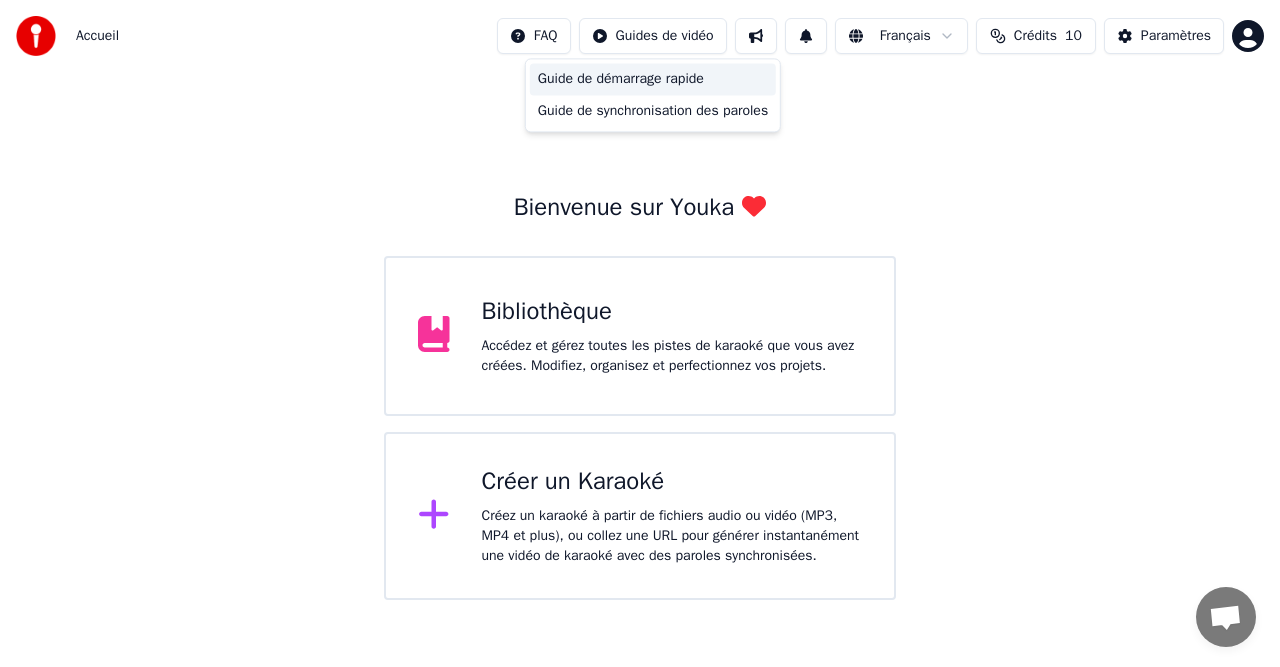 click on "Guide de démarrage rapide" at bounding box center [653, 79] 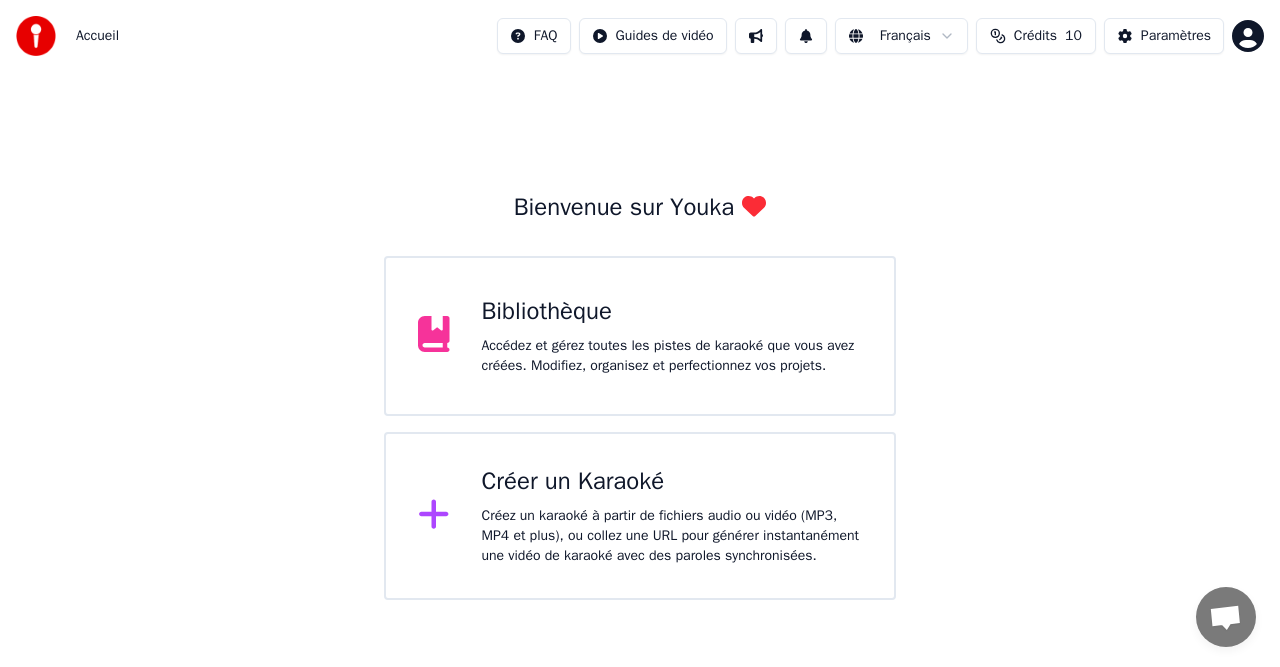 click on "Créez un karaoké à partir de fichiers audio ou vidéo (MP3, MP4 et plus), ou collez une URL pour générer instantanément une vidéo de karaoké avec des paroles synchronisées." at bounding box center [672, 536] 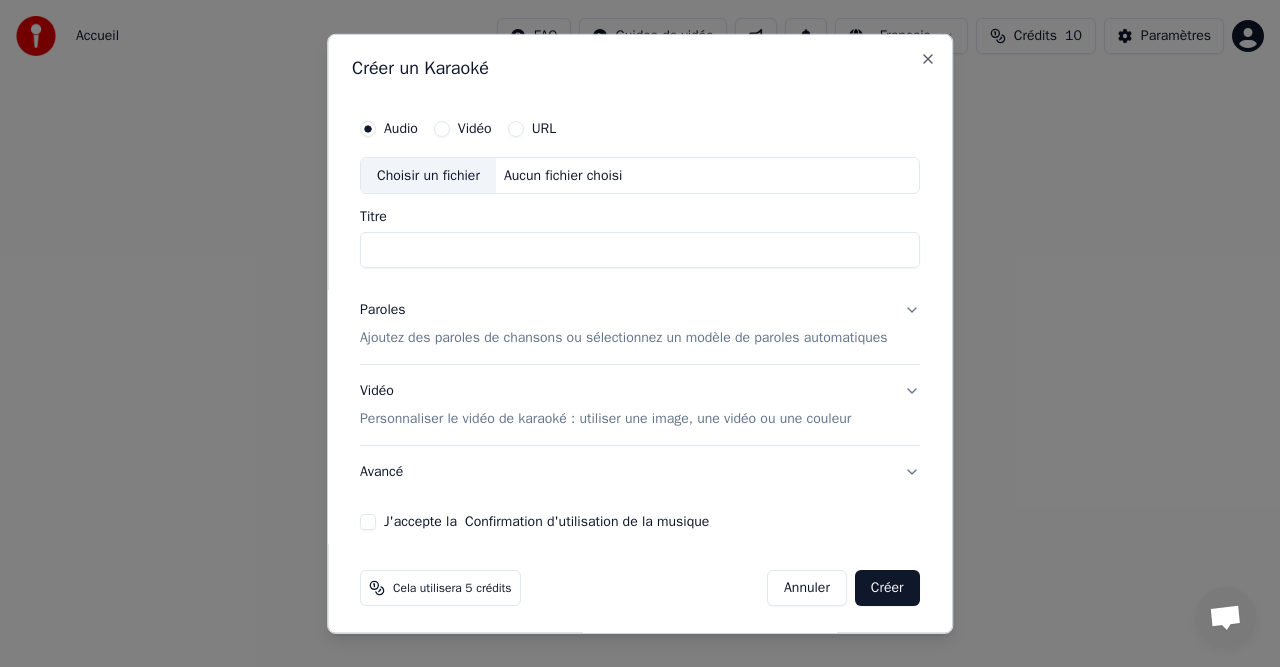 click on "Vidéo" at bounding box center [475, 128] 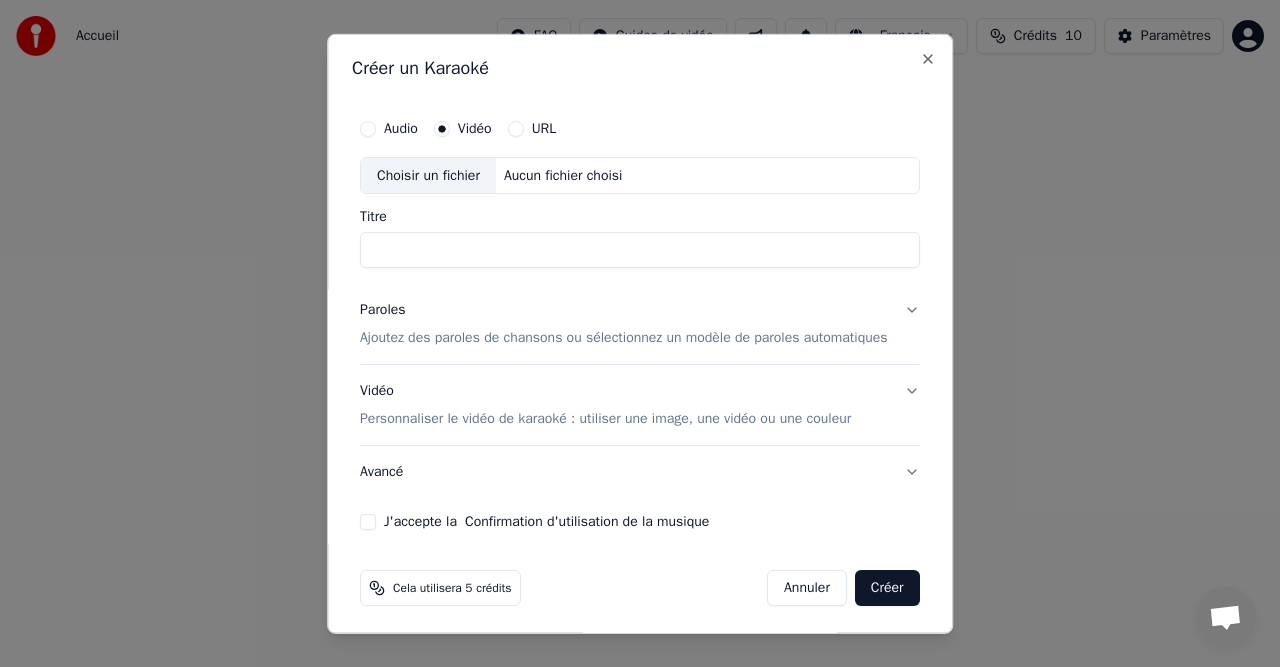 click on "Titre" at bounding box center [640, 250] 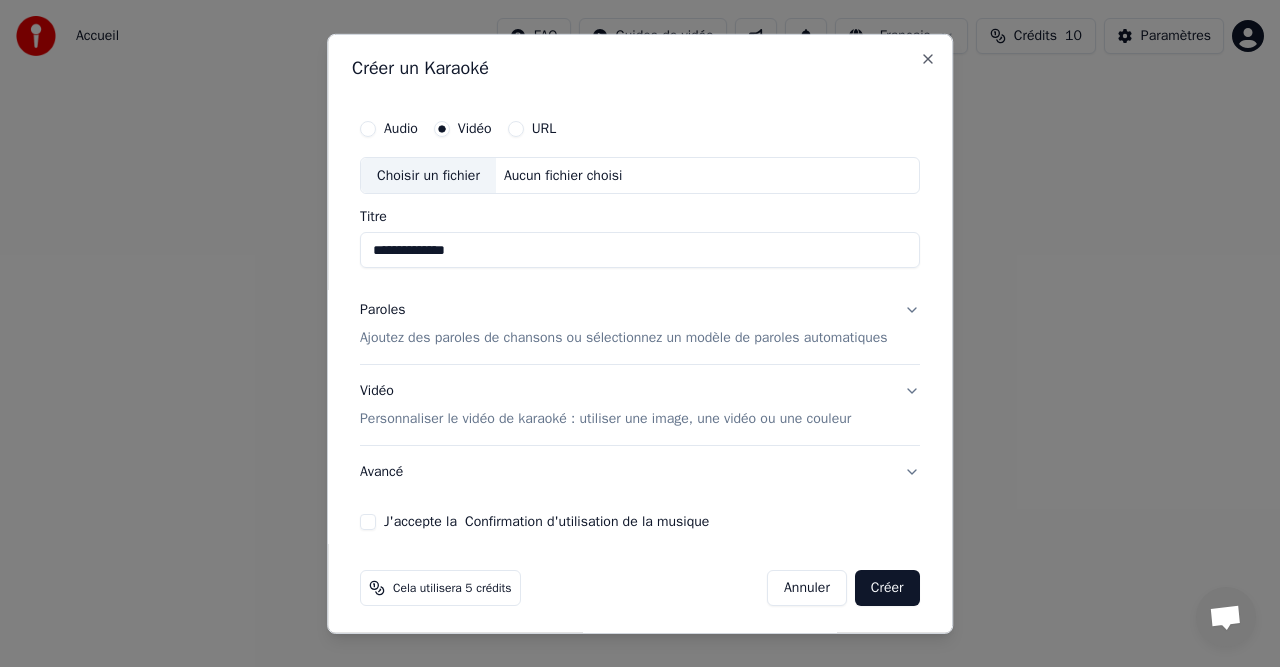 type on "**********" 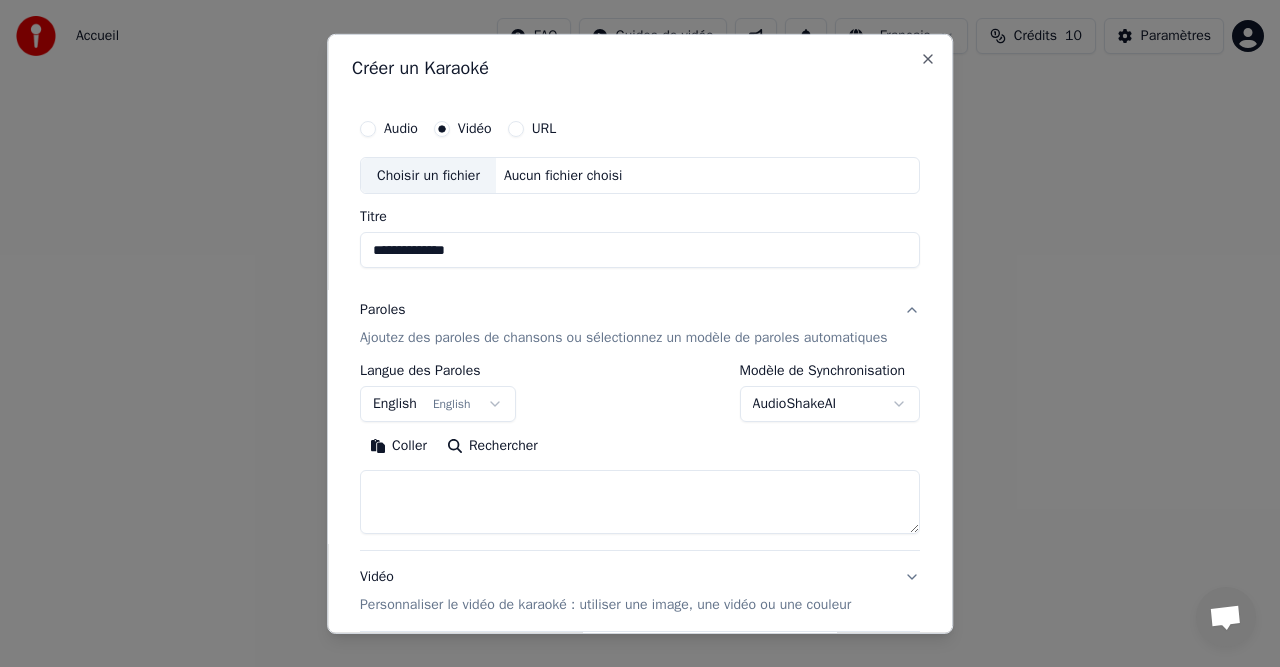 click on "English English" at bounding box center (438, 404) 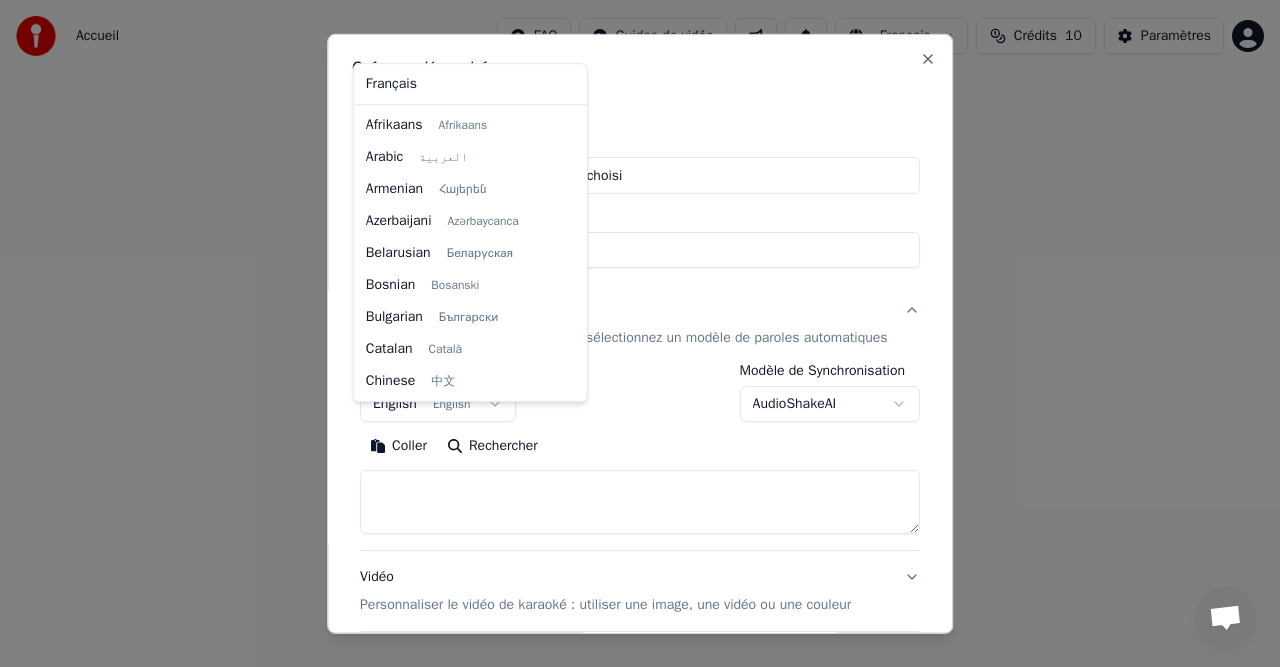 scroll, scrollTop: 160, scrollLeft: 0, axis: vertical 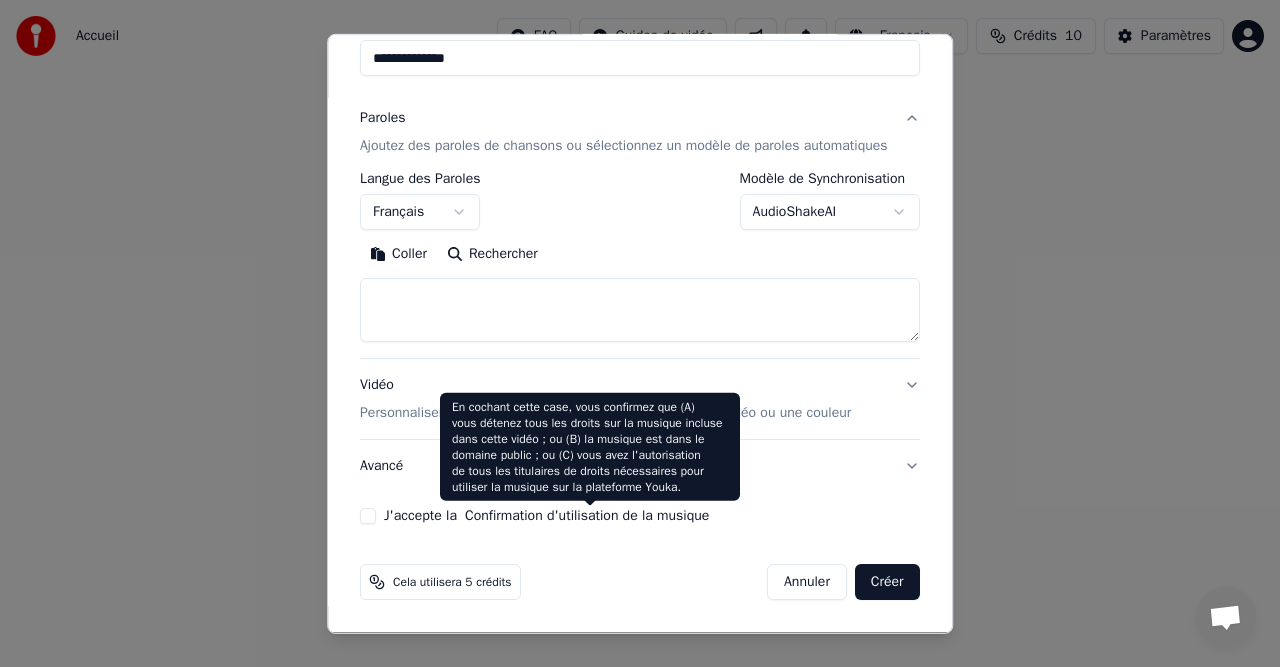 click on "Confirmation d'utilisation de la musique" at bounding box center [587, 516] 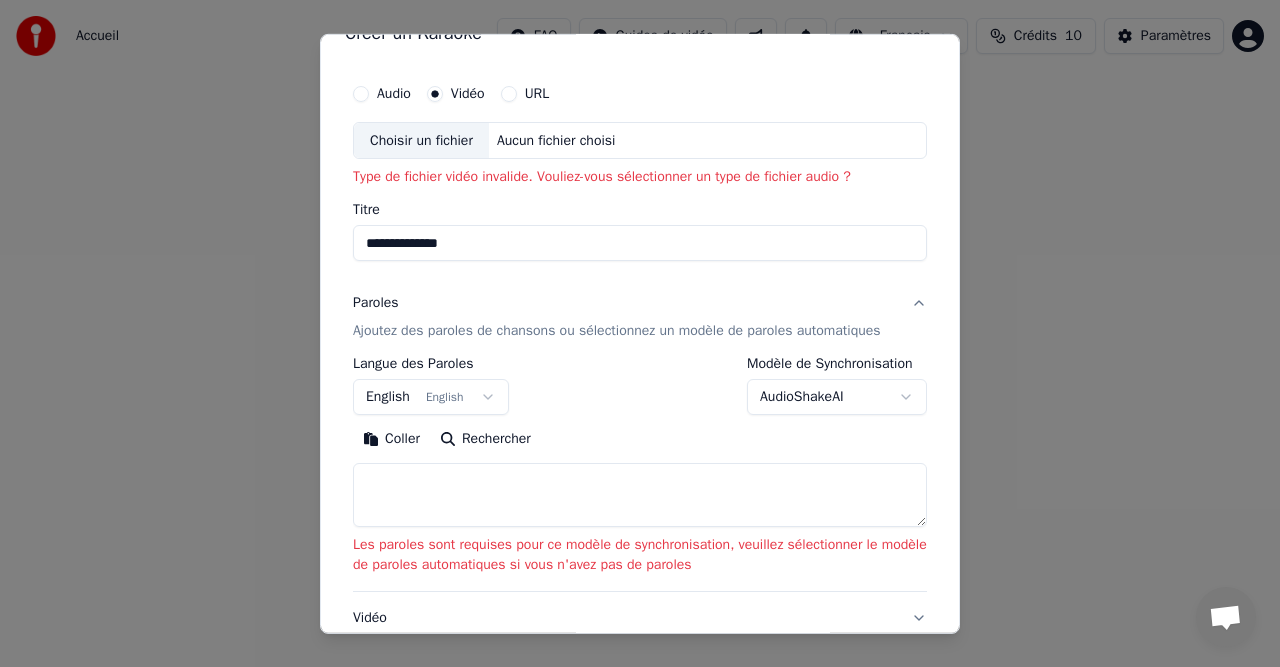 scroll, scrollTop: 0, scrollLeft: 0, axis: both 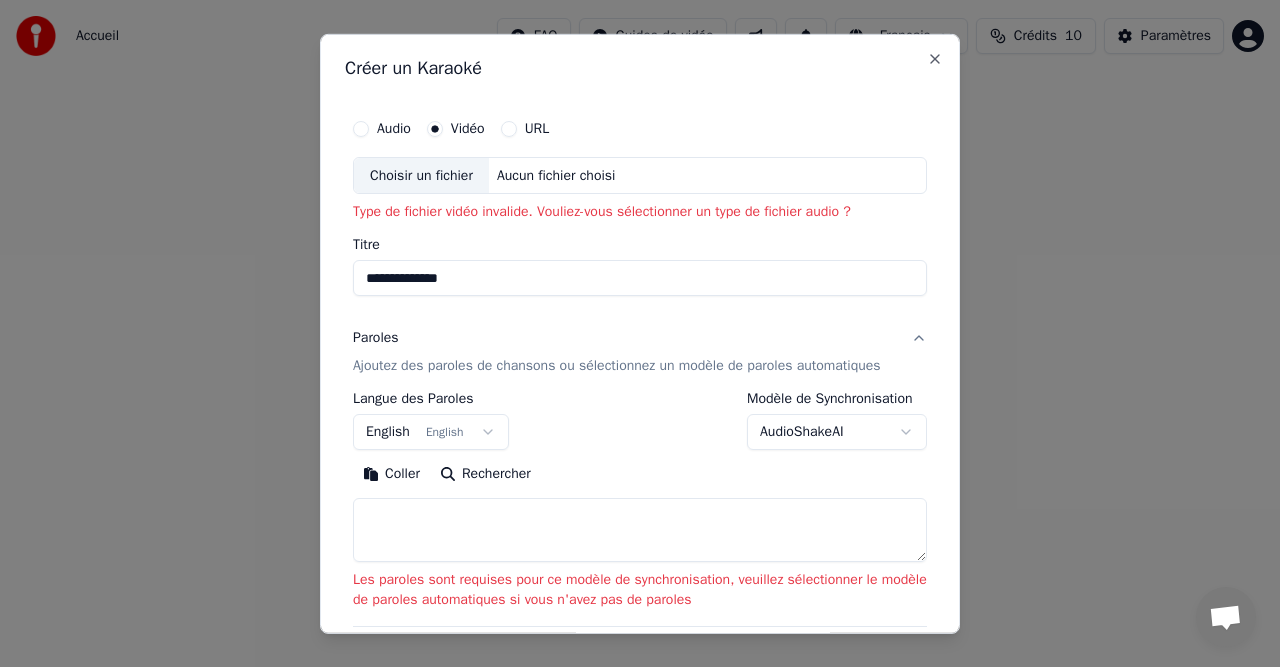 click on "URL" at bounding box center [537, 128] 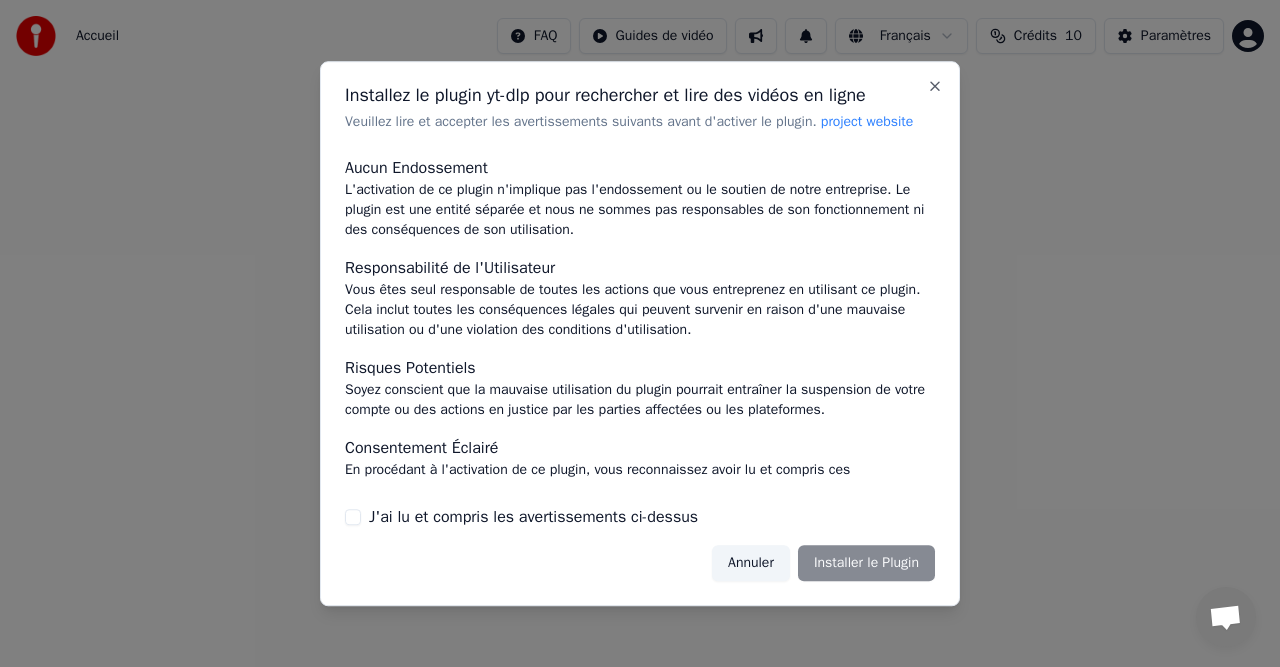 scroll, scrollTop: 230, scrollLeft: 0, axis: vertical 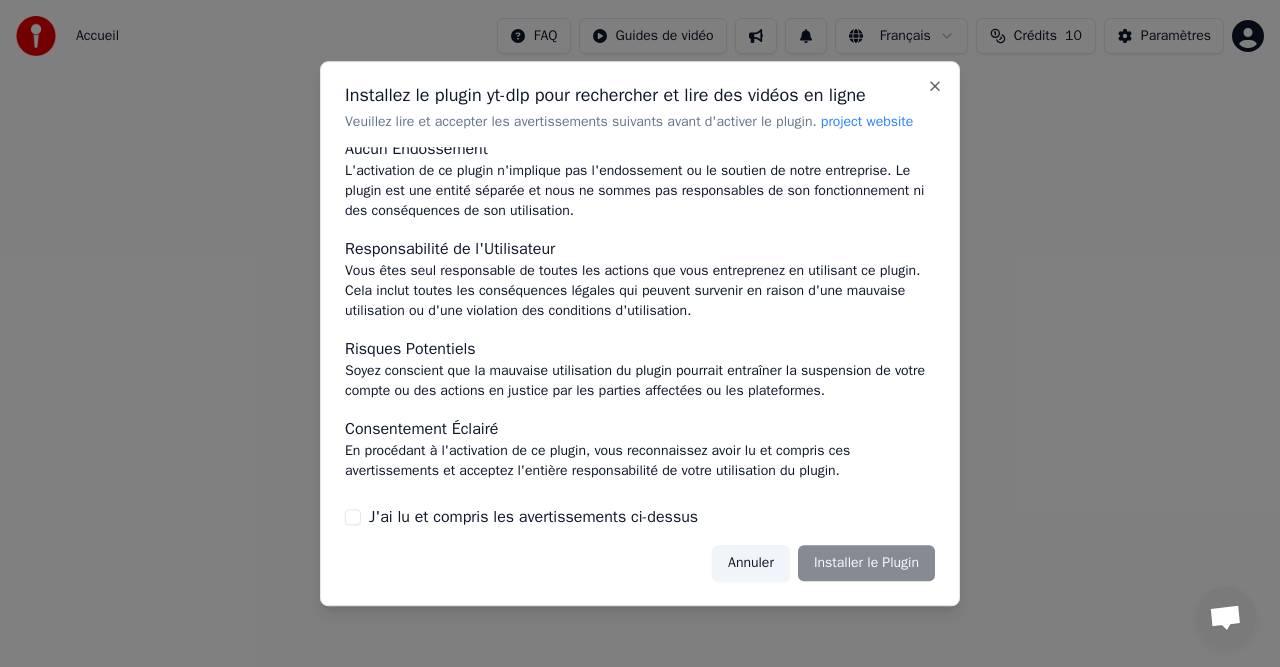click on "Annuler Installer le Plugin" at bounding box center [823, 563] 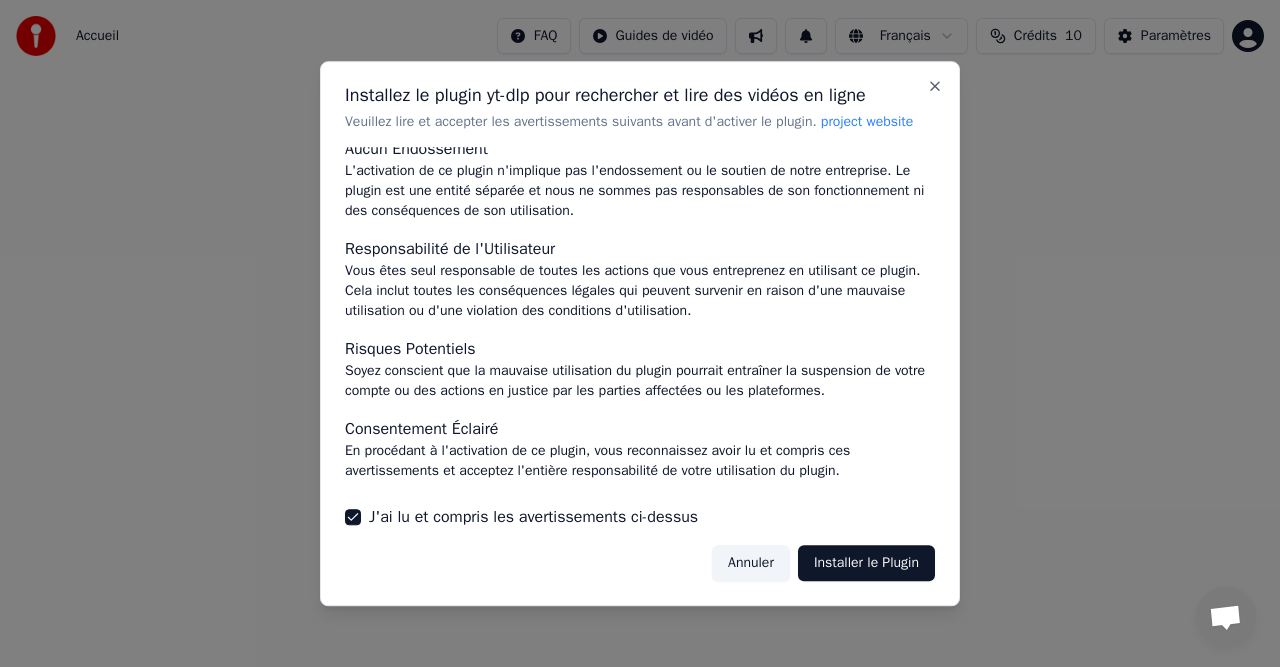 click on "Installer le Plugin" at bounding box center [866, 563] 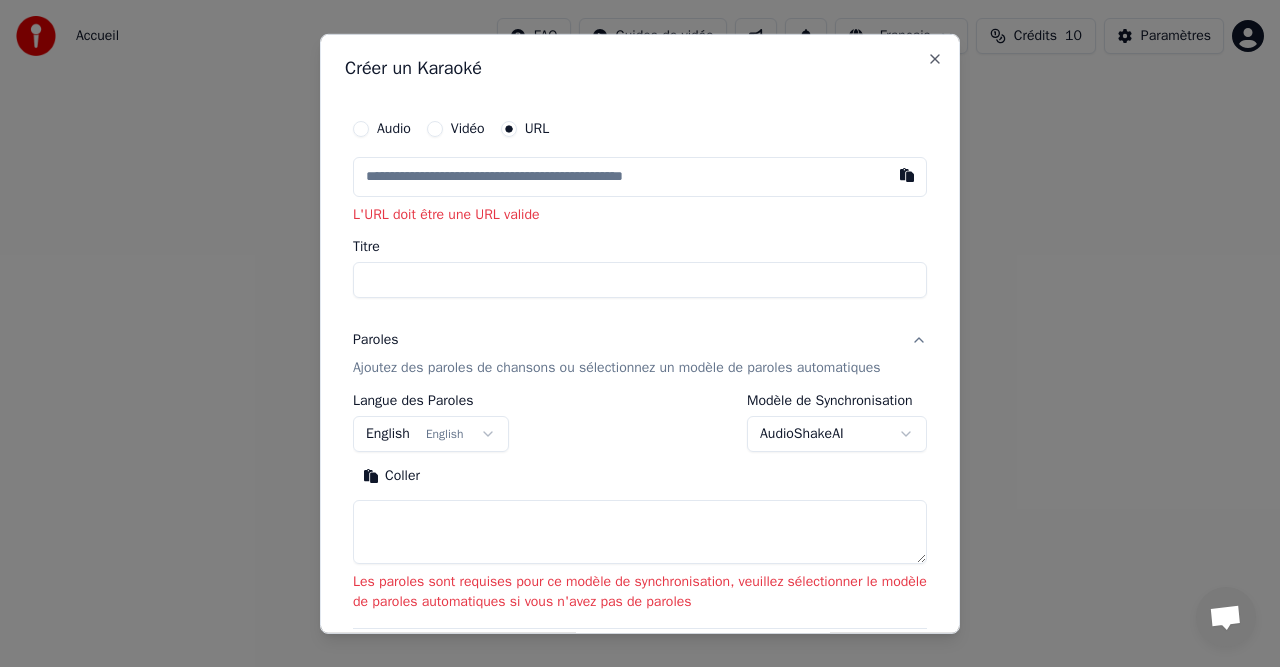 click on "L'URL doit être une URL valide" at bounding box center [640, 214] 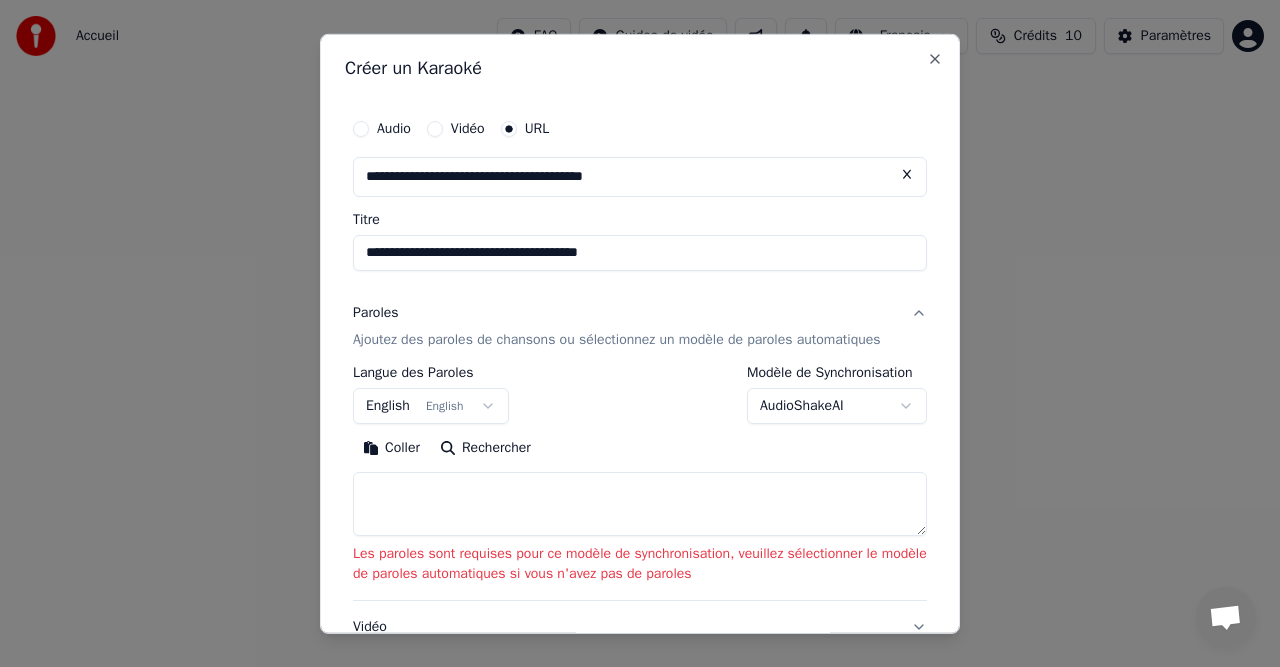 type on "**********" 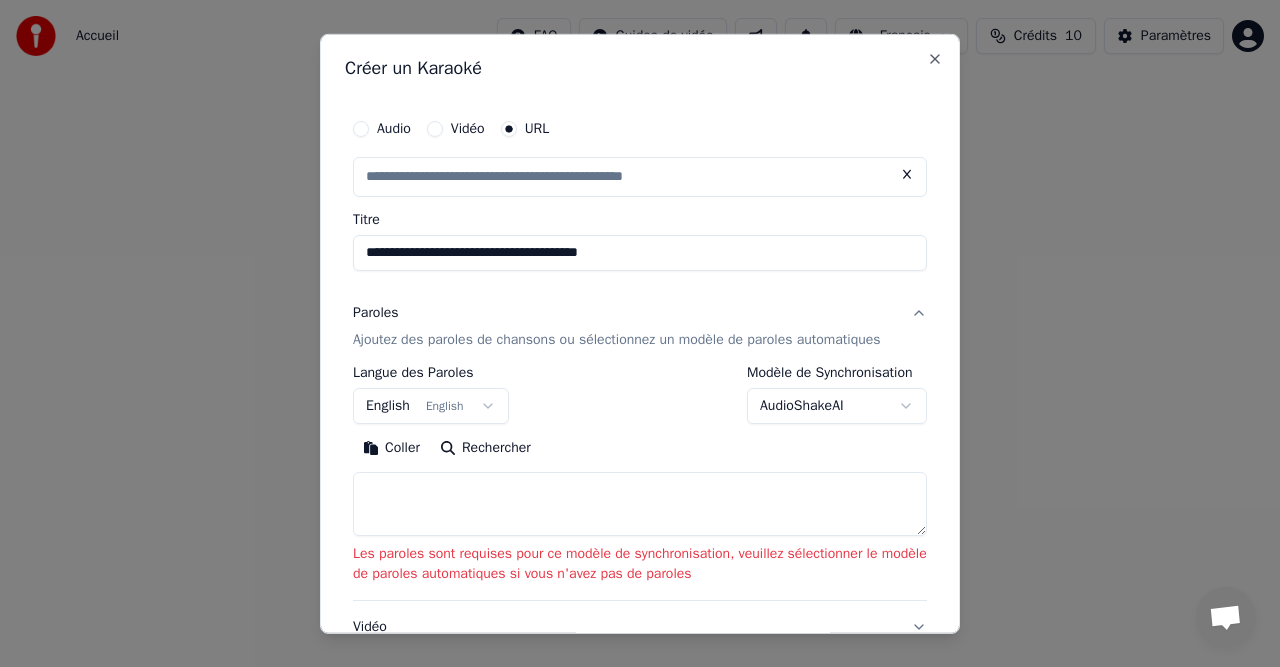 click on "**********" at bounding box center [640, 252] 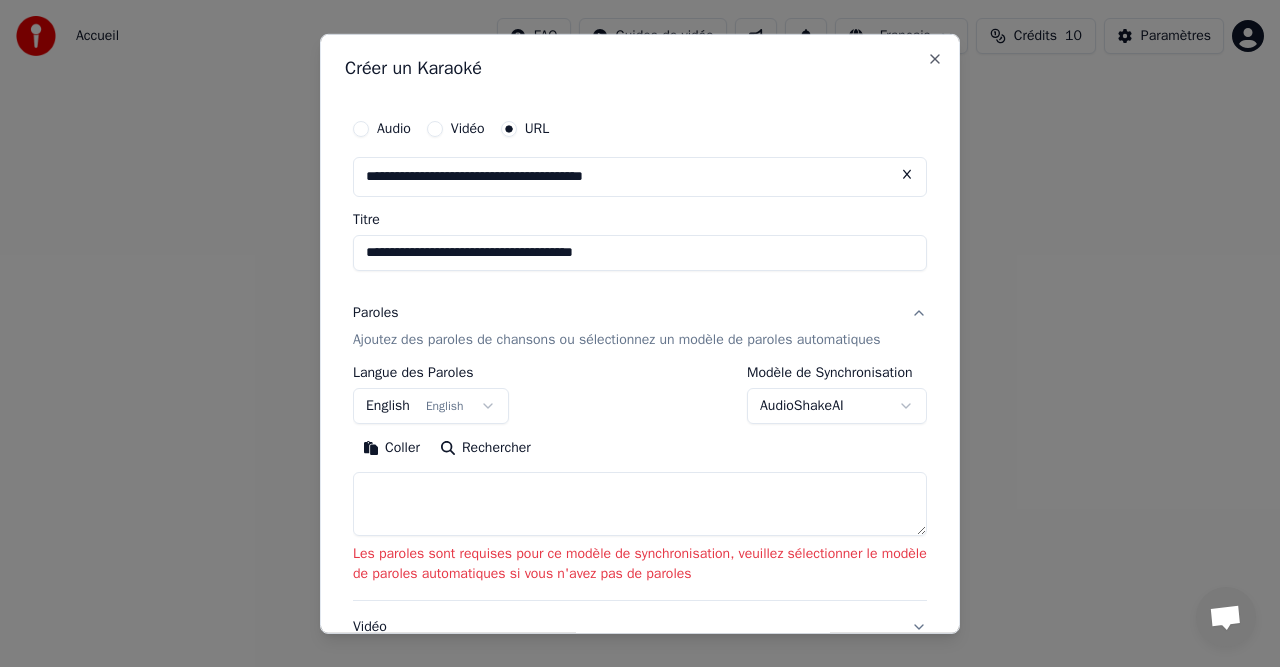 type on "**********" 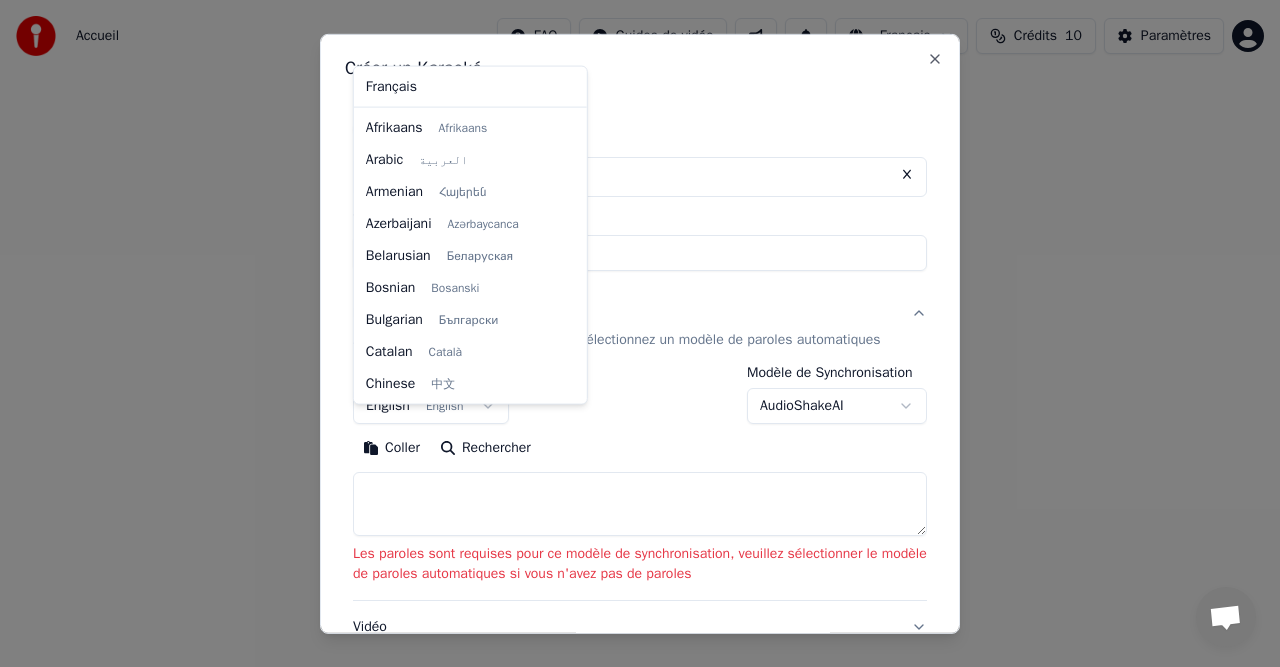 scroll, scrollTop: 160, scrollLeft: 0, axis: vertical 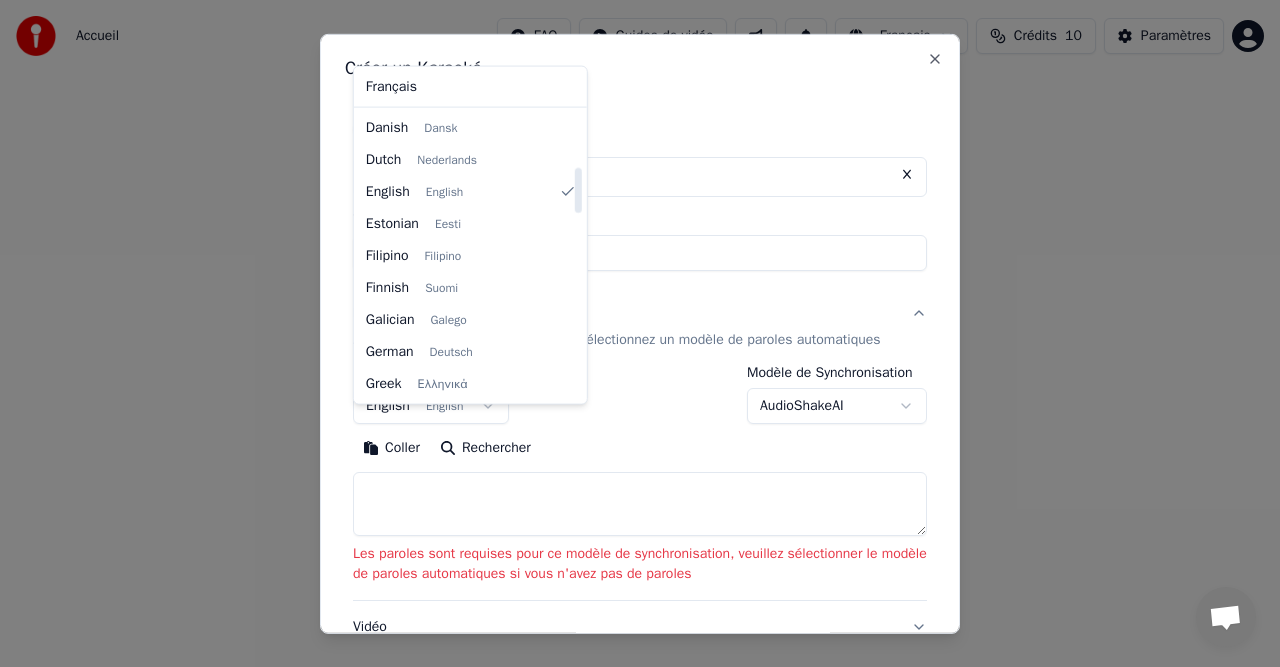 select on "**" 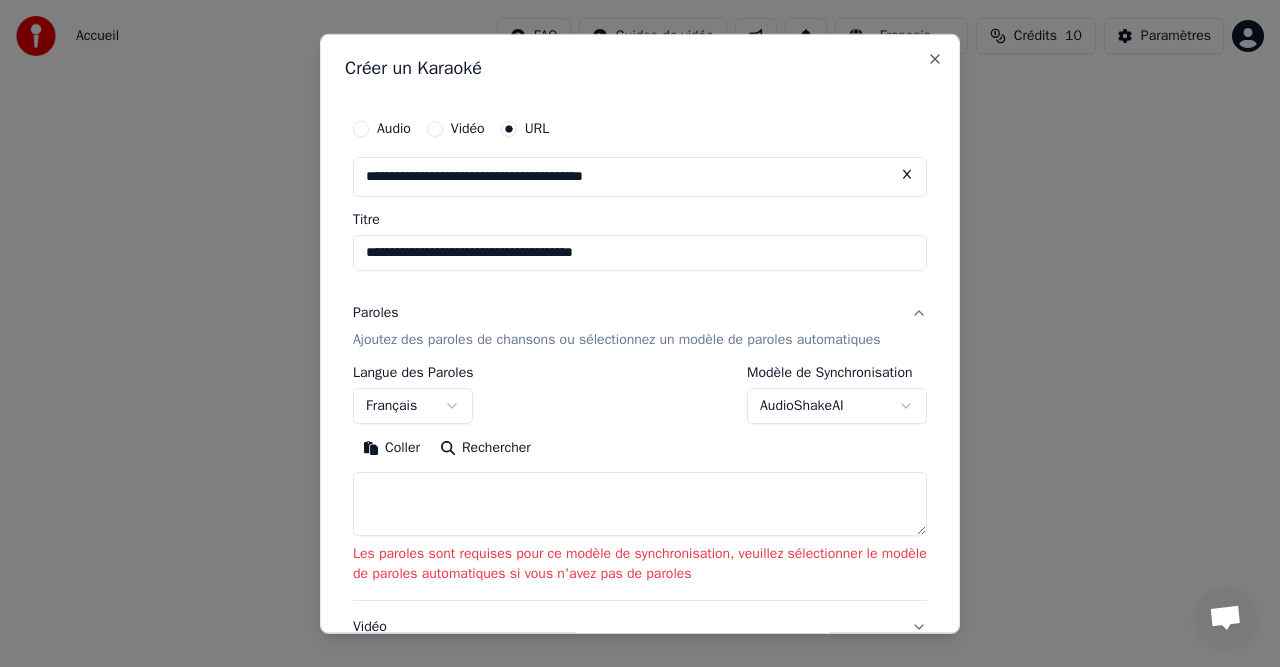 click at bounding box center (640, 504) 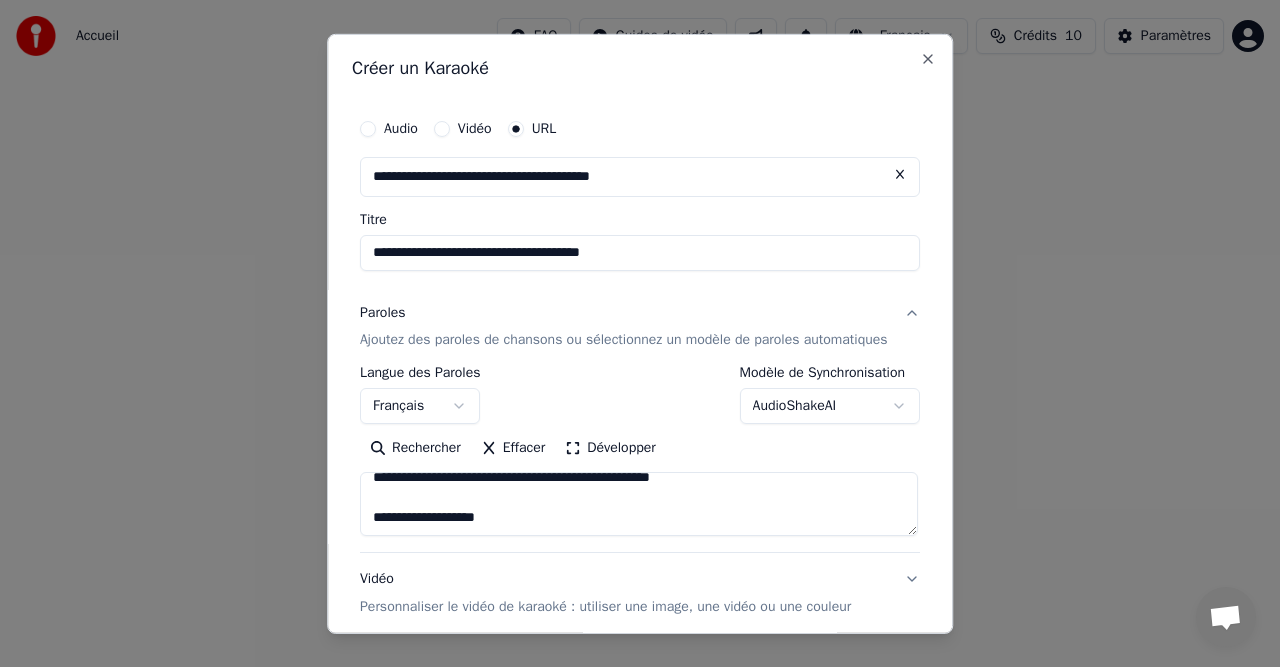 scroll, scrollTop: 872, scrollLeft: 0, axis: vertical 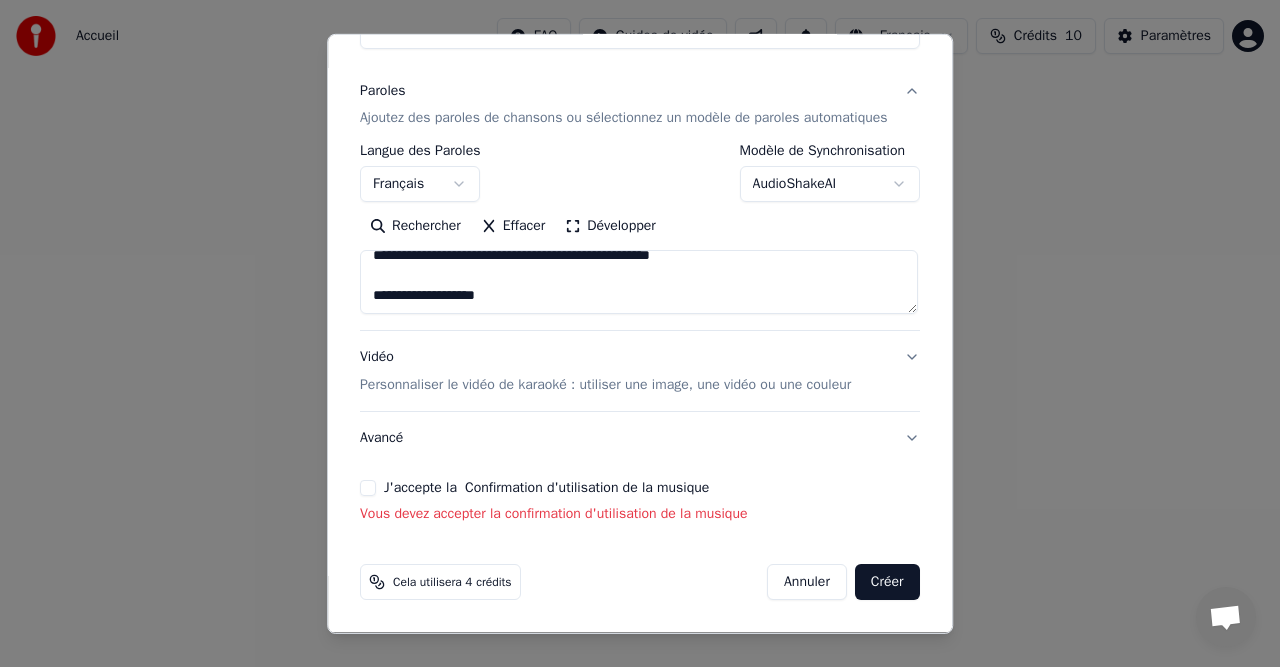 click on "J'accepte la   Confirmation d'utilisation de la musique" at bounding box center [368, 488] 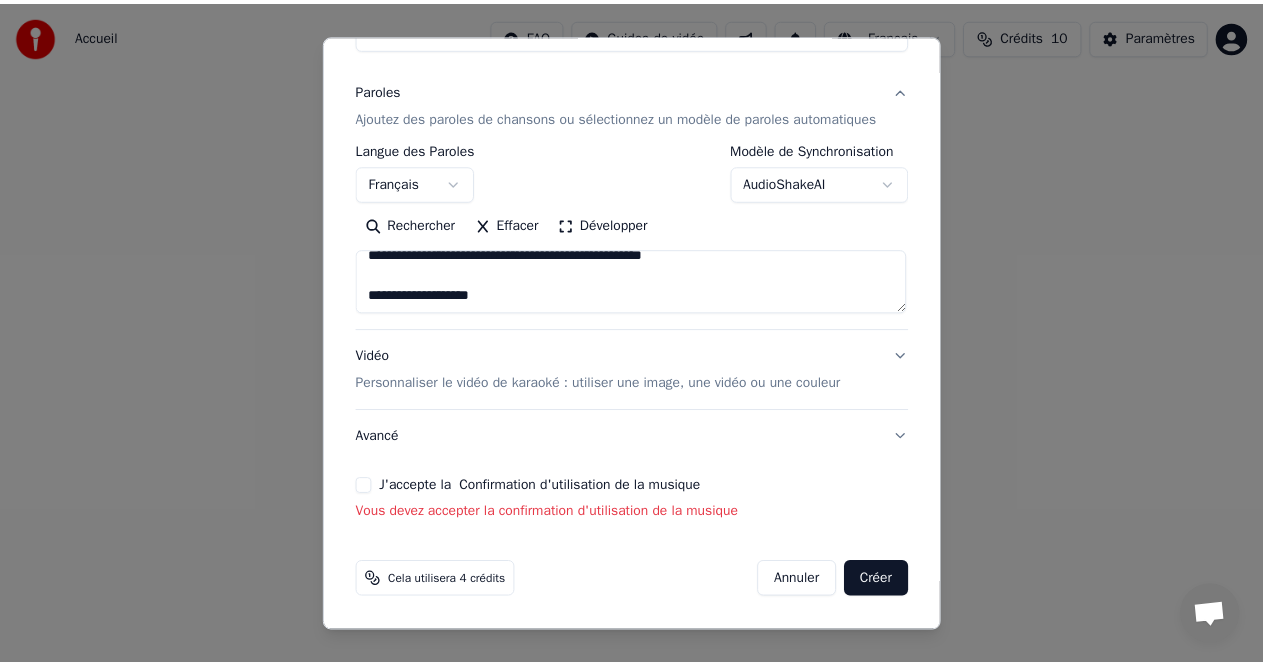 scroll, scrollTop: 212, scrollLeft: 0, axis: vertical 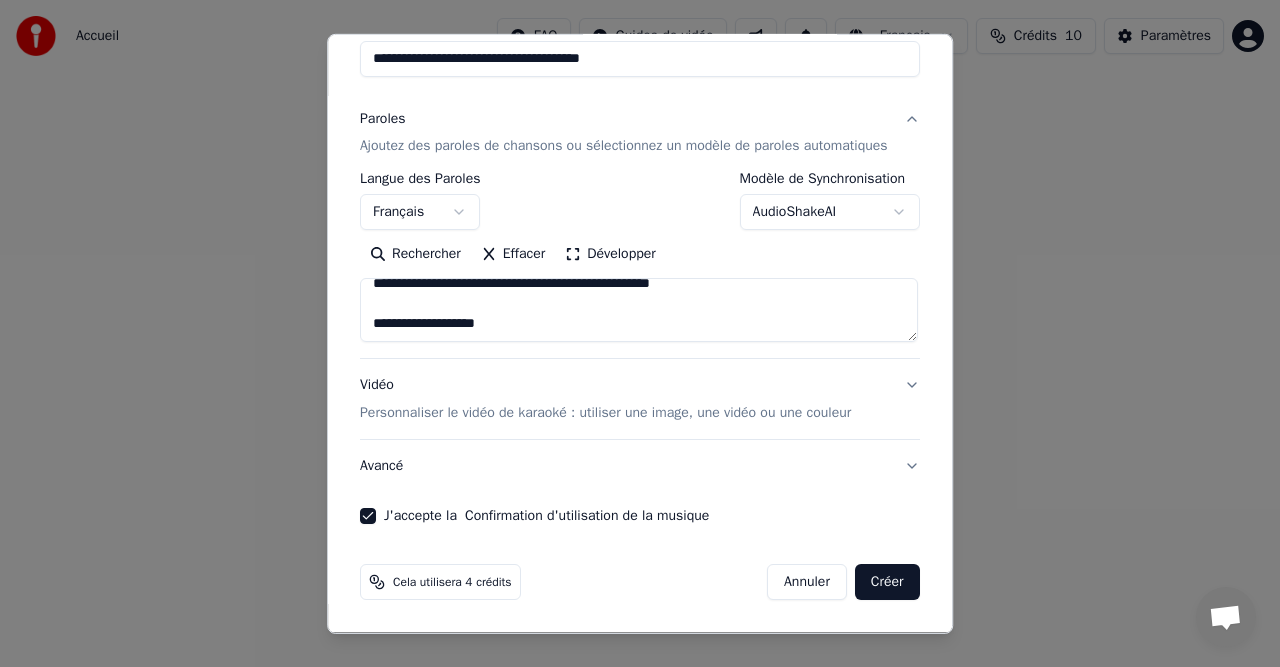 click on "Créer" at bounding box center (887, 582) 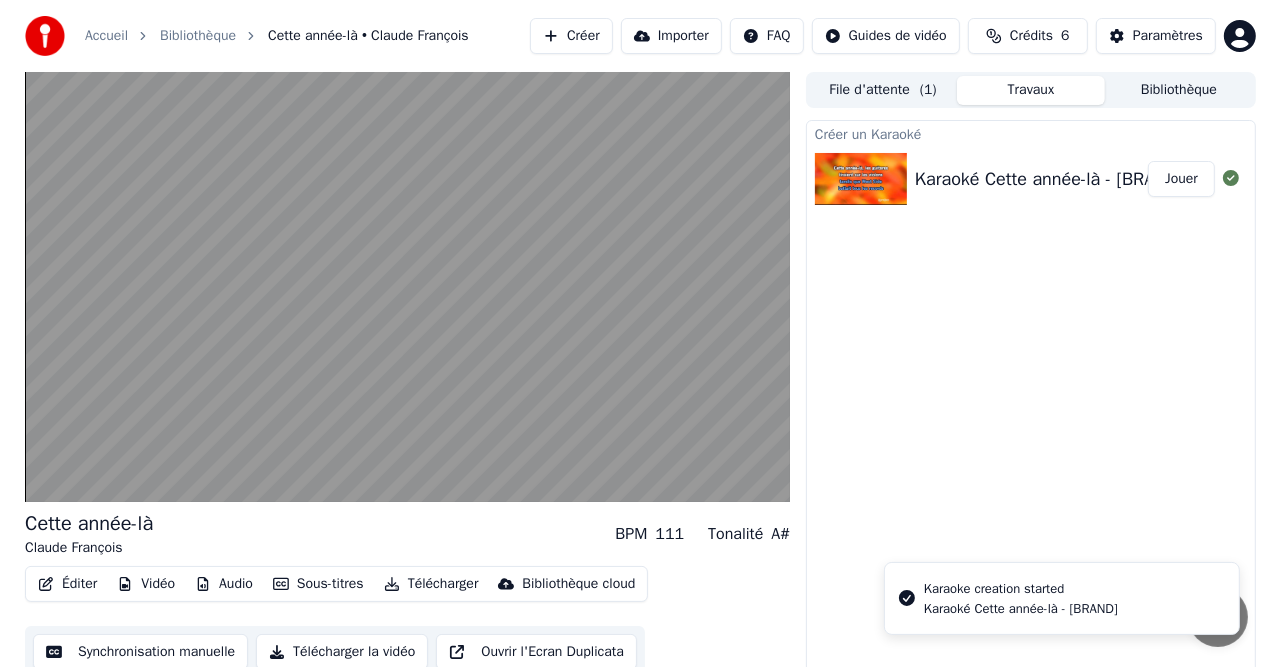 scroll, scrollTop: 20, scrollLeft: 0, axis: vertical 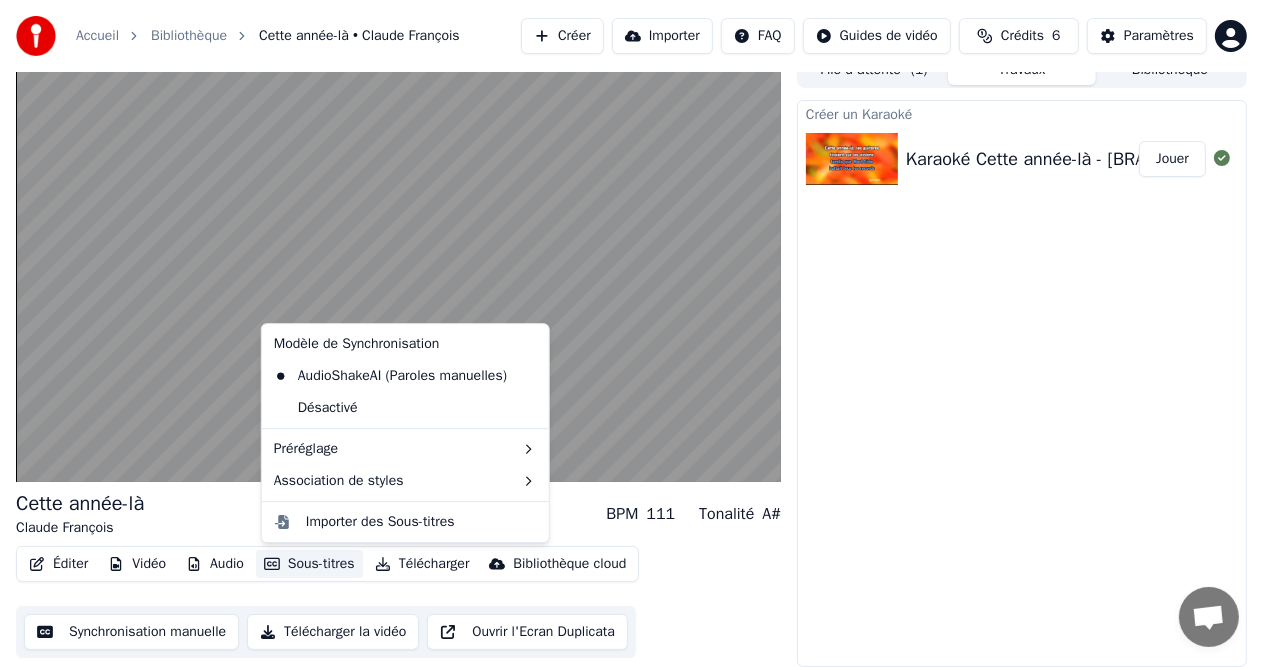 click on "Sous-titres" at bounding box center (309, 564) 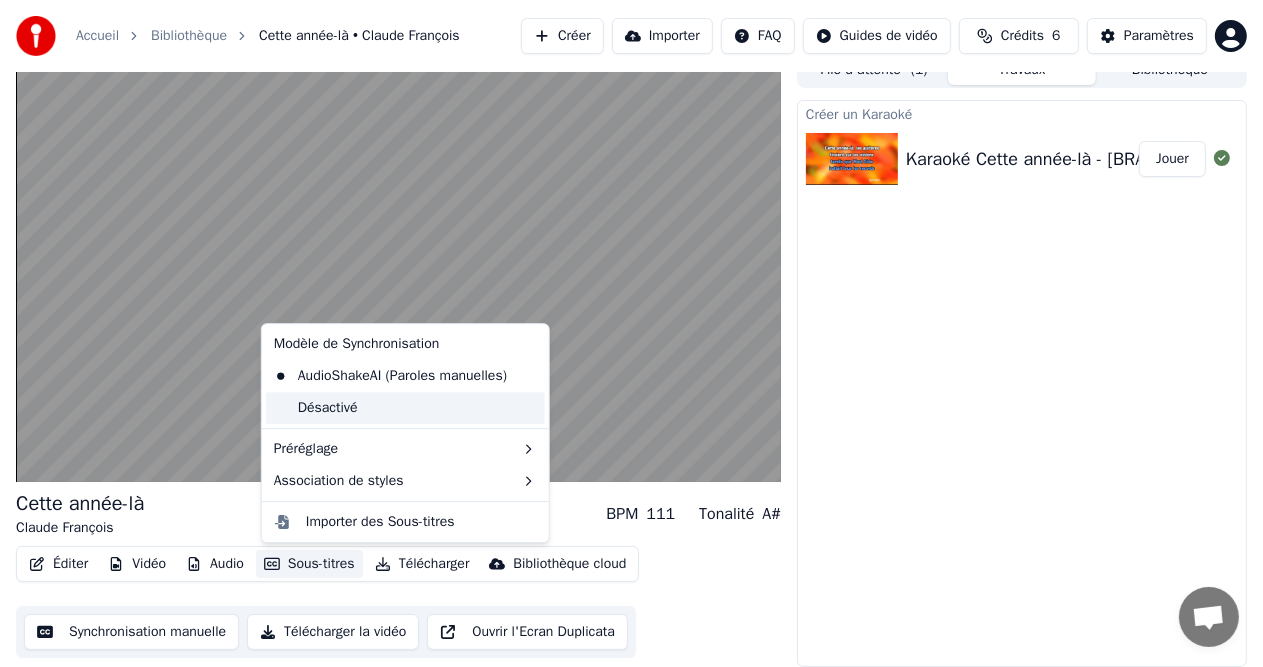 click on "Désactivé" at bounding box center (405, 408) 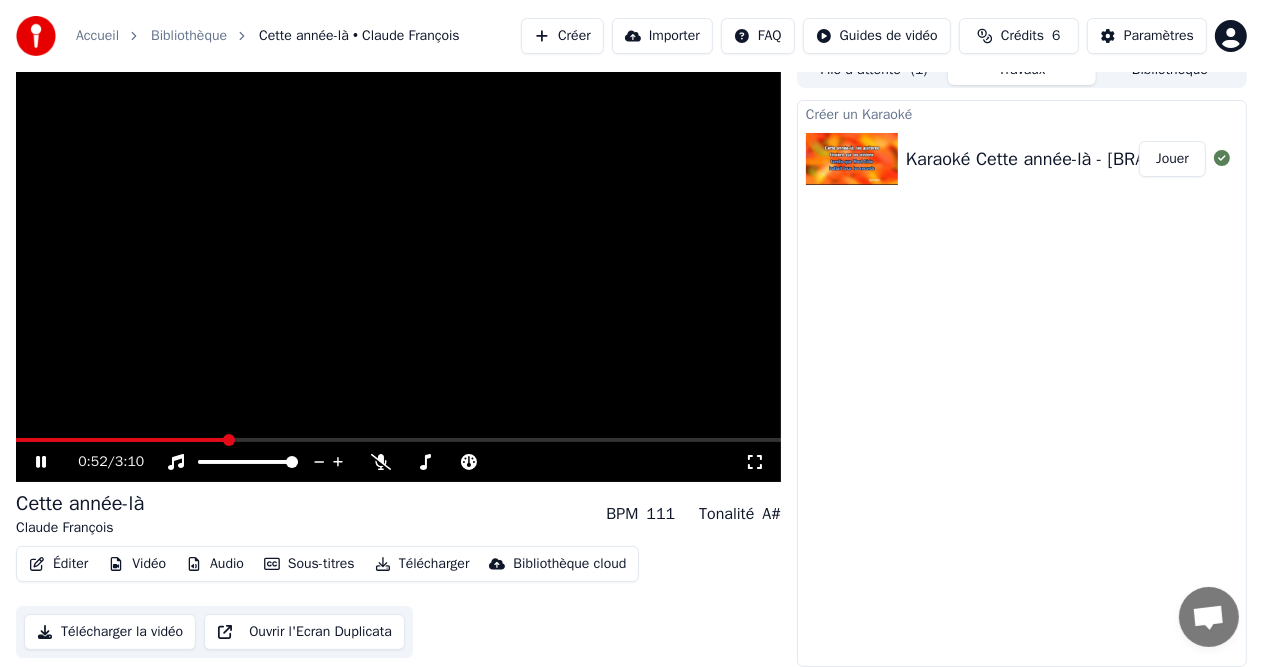 click on "Sous-titres" at bounding box center (309, 564) 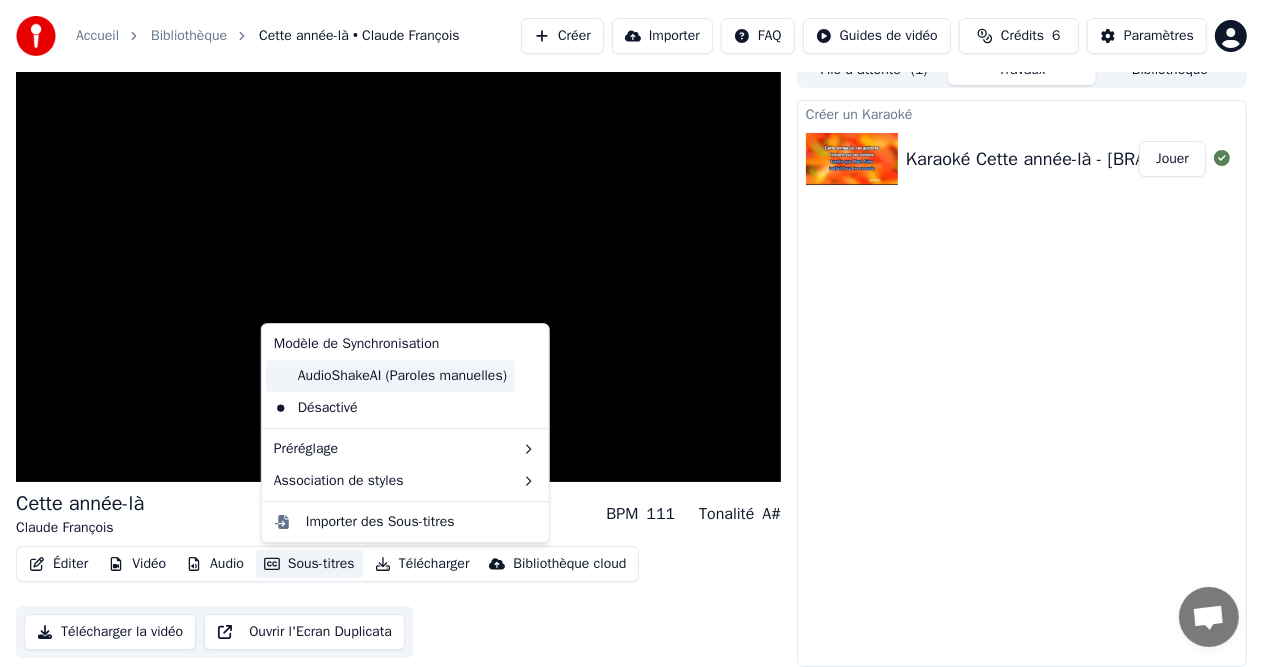 click on "AudioShakeAI (Paroles manuelles)" at bounding box center [390, 376] 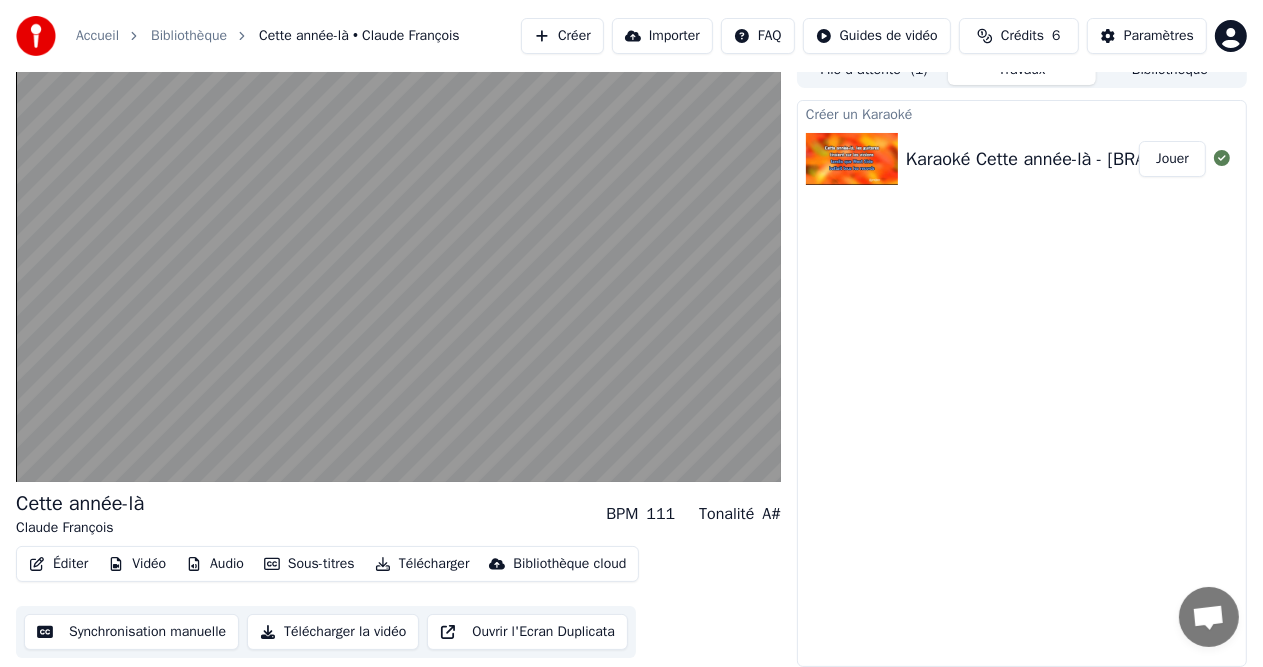 click on "Ouvrir l'Ecran Duplicata" at bounding box center (527, 632) 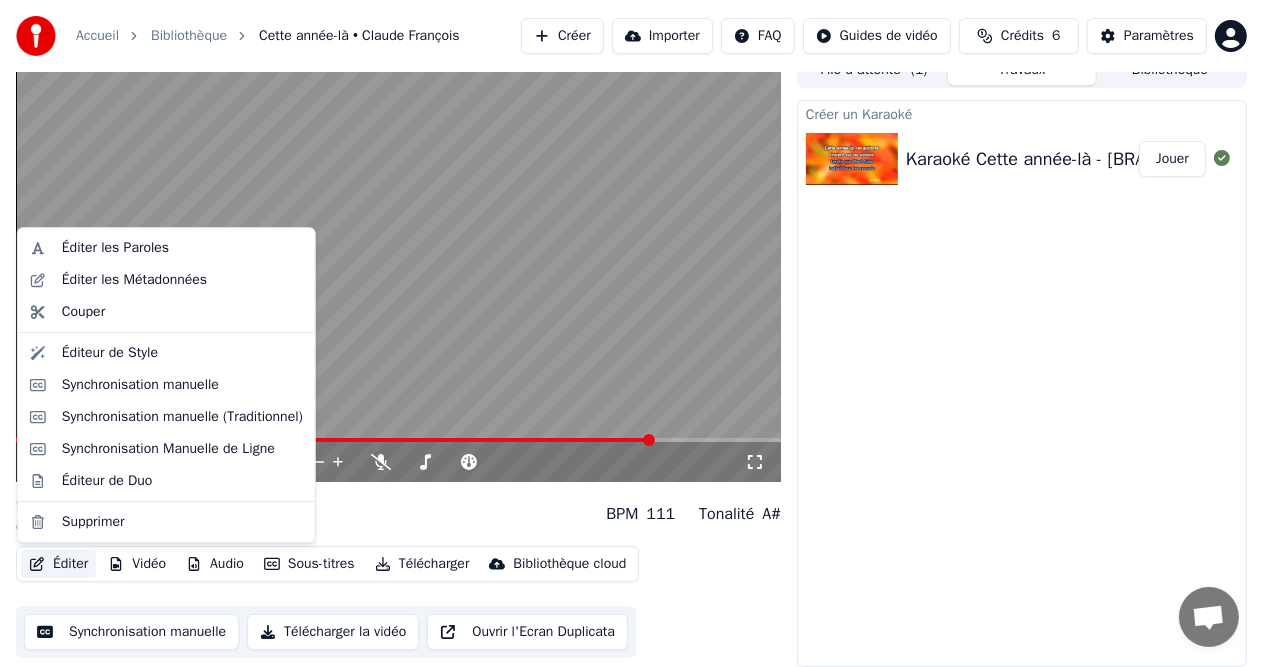 click on "Éditer" at bounding box center (58, 564) 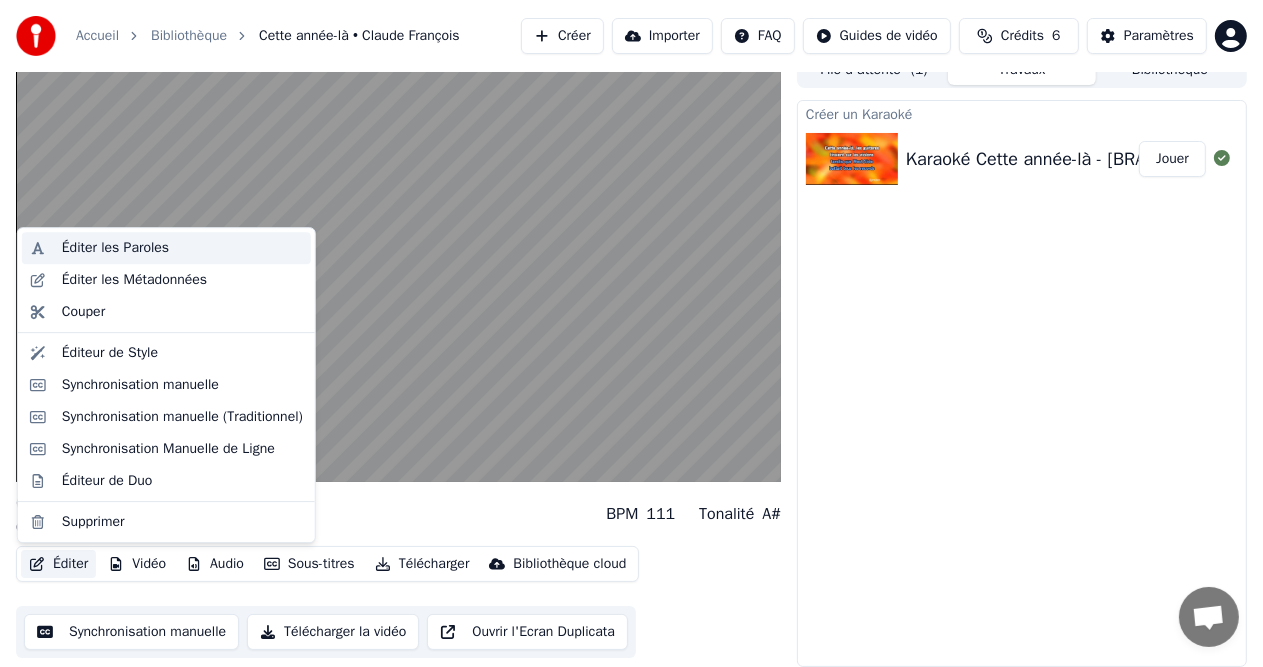 click on "Éditer les Paroles" at bounding box center (115, 248) 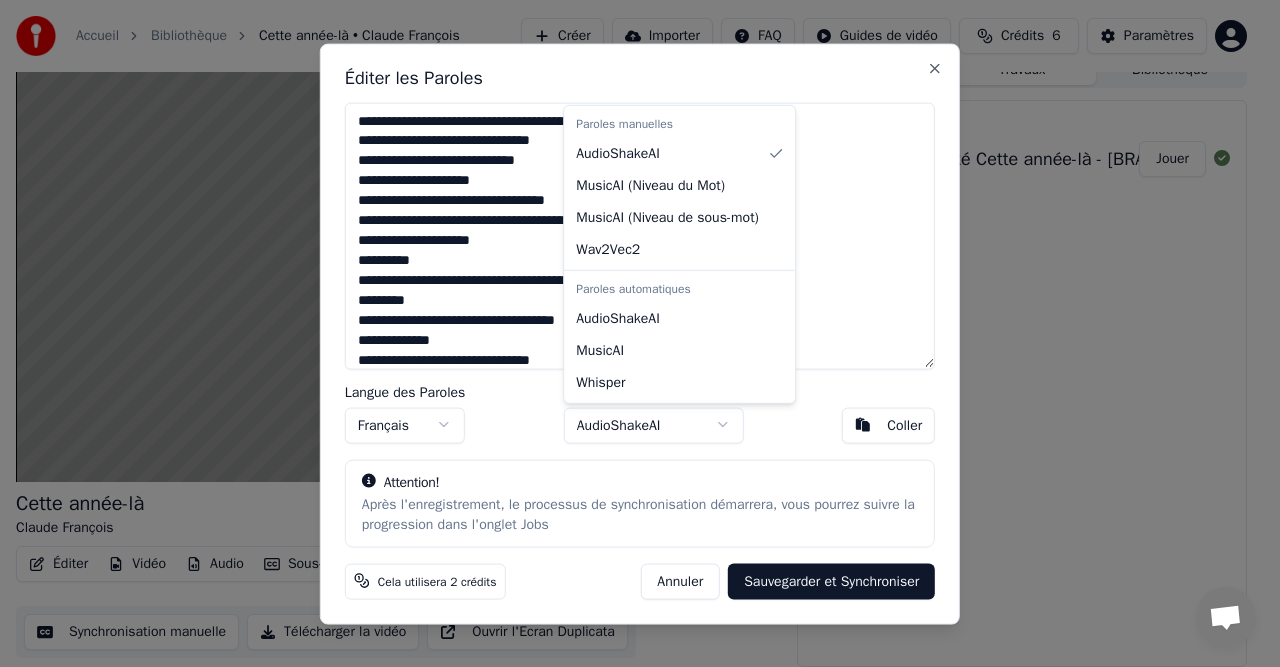 click on "Accueil Bibliothèque Cette année-là • Claude François Créer Importer FAQ Guides de vidéo Crédits 6 Paramètres Cette année-là Claude François BPM 111 Tonalité A# Éditer Vidéo Audio Sous-titres Télécharger Bibliothèque cloud Synchronisation manuelle Télécharger la vidéo Ouvrir l'Ecran Duplicata File d'attente ( 1 ) Travaux Bibliothèque Créer un Karaoké Karaoké Cette année-là - Claude François  Jouer Éditer les Paroles Langue des Paroles Français Modèle de Synchronisation AudioShakeAI Coller Attention! Après l'enregistrement, le processus de synchronisation démarrera, vous pourrez suivre la progression dans l'onglet Jobs Cela utilisera 2 crédits Annuler Sauvegarder et Synchroniser Close Paroles manuelles AudioShakeAI MusicAI ( Niveau du Mot ) MusicAI ( Niveau de sous-mot ) Wav2Vec2 Paroles automatiques AudioShakeAI MusicAI Whisper" at bounding box center [631, 313] 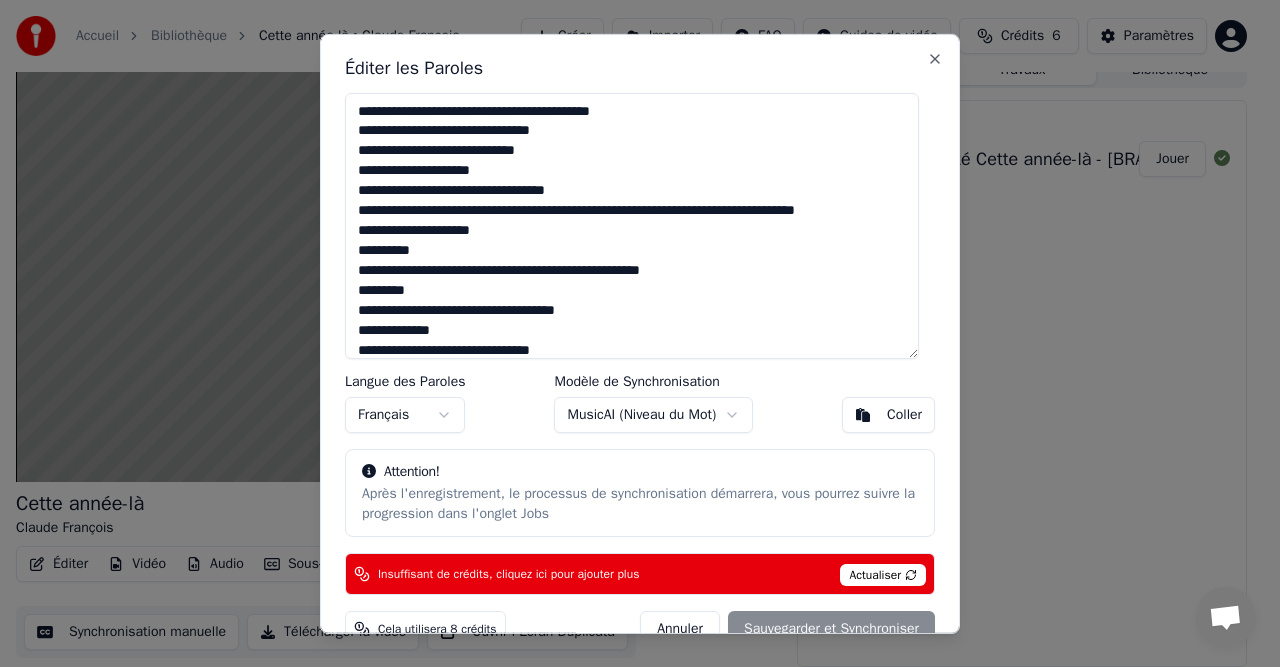 click on "Actualiser" at bounding box center [883, 574] 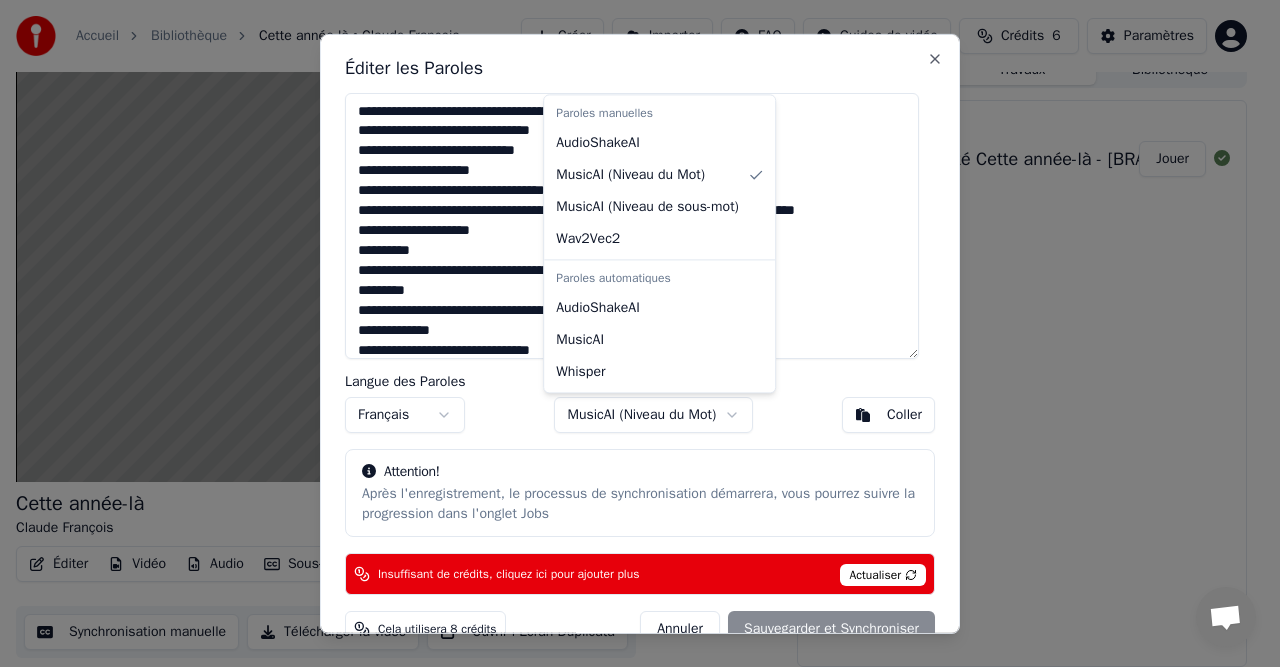 click on "Accueil Bibliothèque Cette année-là • Claude François Créer Importer FAQ Guides de vidéo Crédits 6 Paramètres Cette année-là Claude François BPM 111 Tonalité A# Éditer Vidéo Audio Sous-titres Télécharger Bibliothèque cloud Synchronisation manuelle Télécharger la vidéo Ouvrir l'Ecran Duplicata File d'attente ( 1 ) Travaux Bibliothèque Créer un Karaoké Karaoké Cette année-là - Claude François  Jouer Éditer les Paroles Langue des Paroles Français Modèle de Synchronisation MusicAI ( Niveau du Mot ) Coller Attention! Après l'enregistrement, le processus de synchronisation démarrera, vous pourrez suivre la progression dans l'onglet Jobs Insuffisant de crédits, cliquez ici pour ajouter plus Actualiser Cela utilisera 8 crédits Annuler Sauvegarder et Synchroniser Close Paroles manuelles AudioShakeAI MusicAI ( Niveau du Mot ) MusicAI ( Niveau de sous-mot ) Wav2Vec2 Paroles automatiques AudioShakeAI MusicAI Whisper" at bounding box center [631, 313] 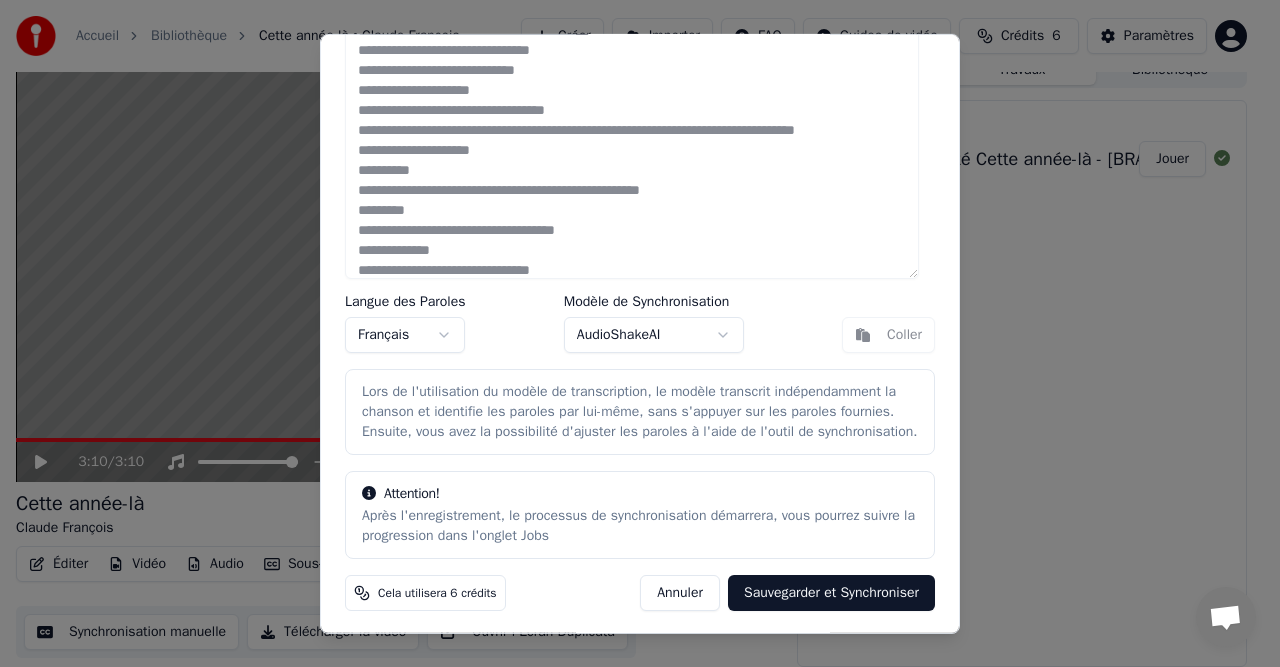 scroll, scrollTop: 100, scrollLeft: 0, axis: vertical 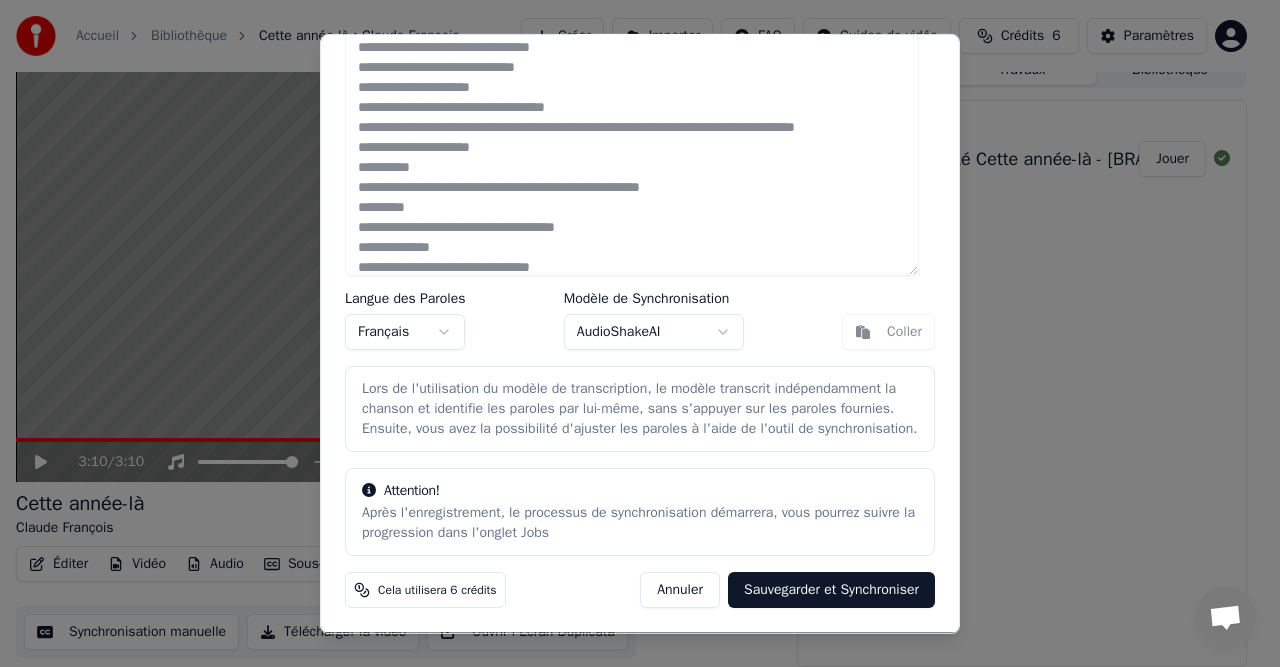 click on "Annuler" at bounding box center [680, 590] 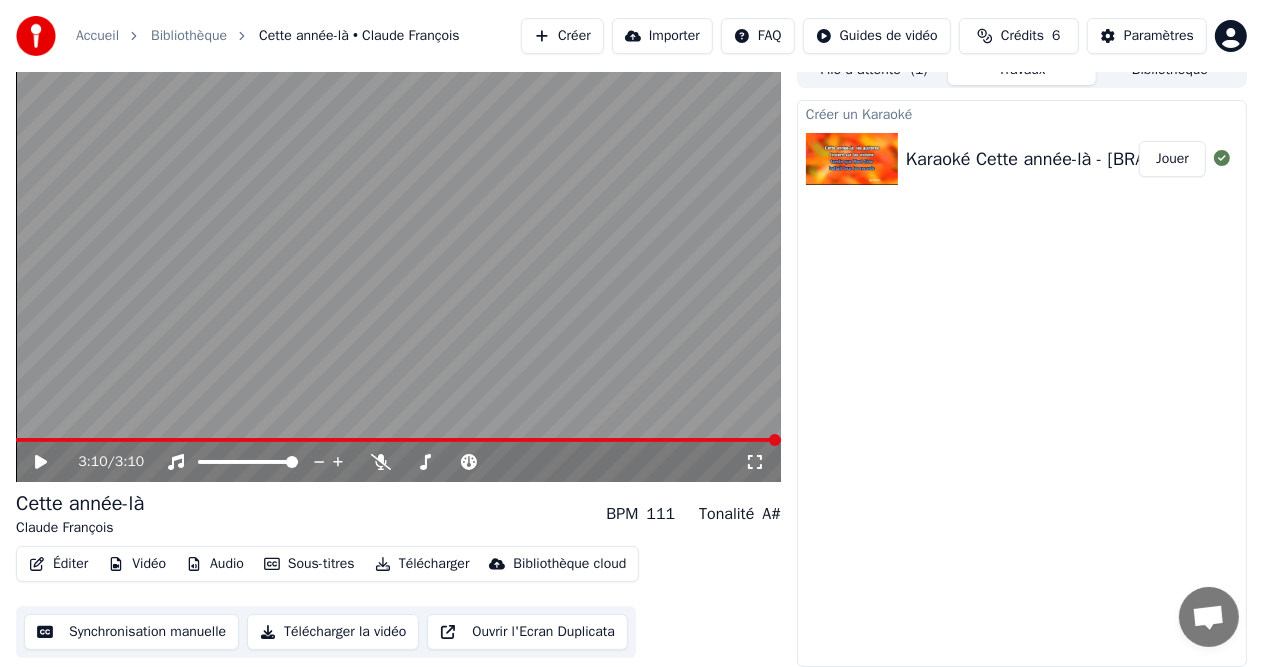 click on "Créer" at bounding box center [562, 36] 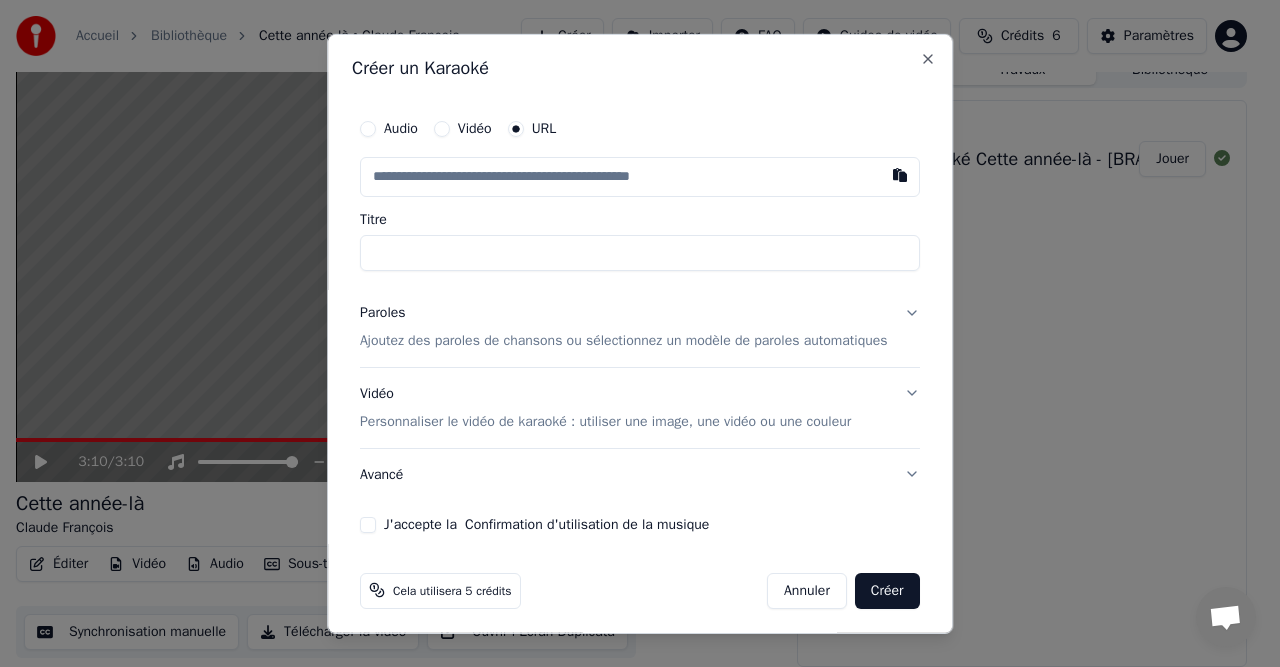 click at bounding box center (640, 176) 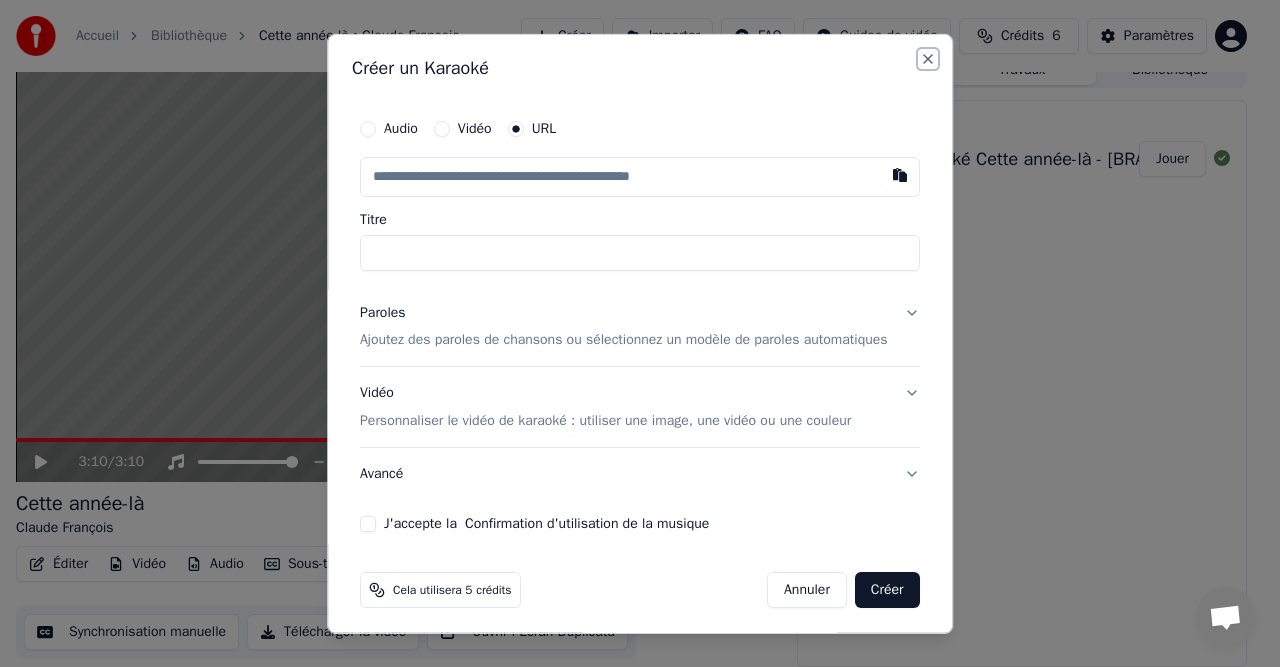 click on "Close" at bounding box center (928, 58) 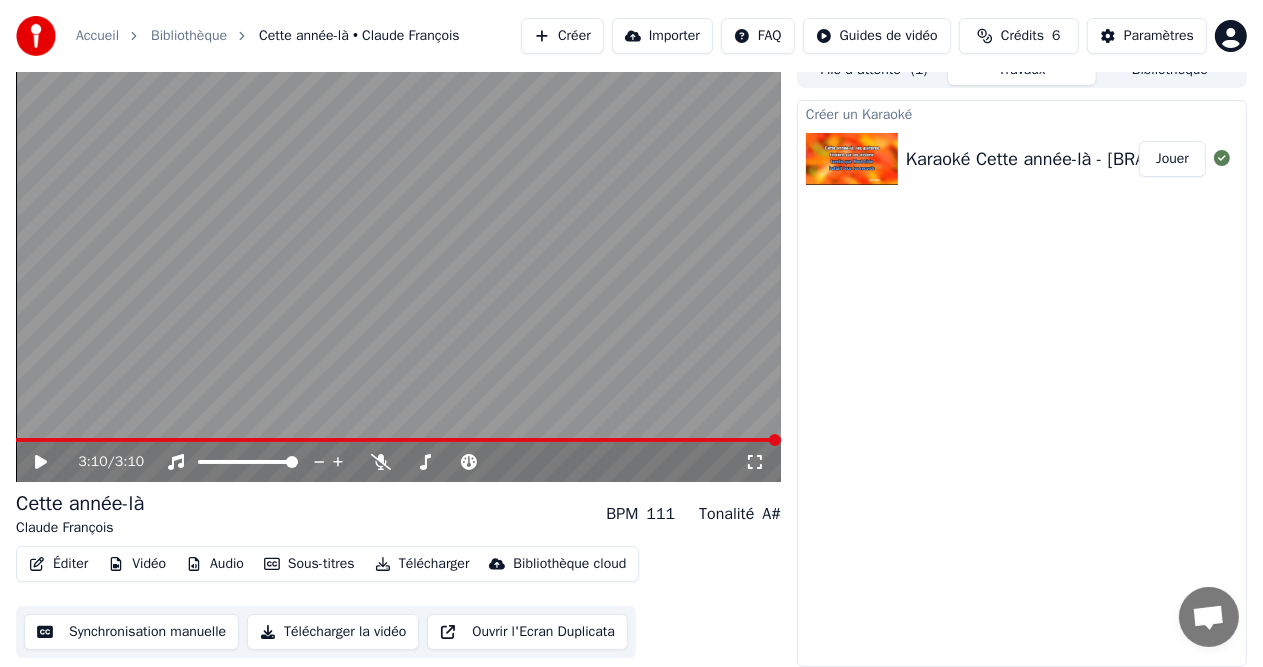click on "Bibliothèque" at bounding box center (200, 36) 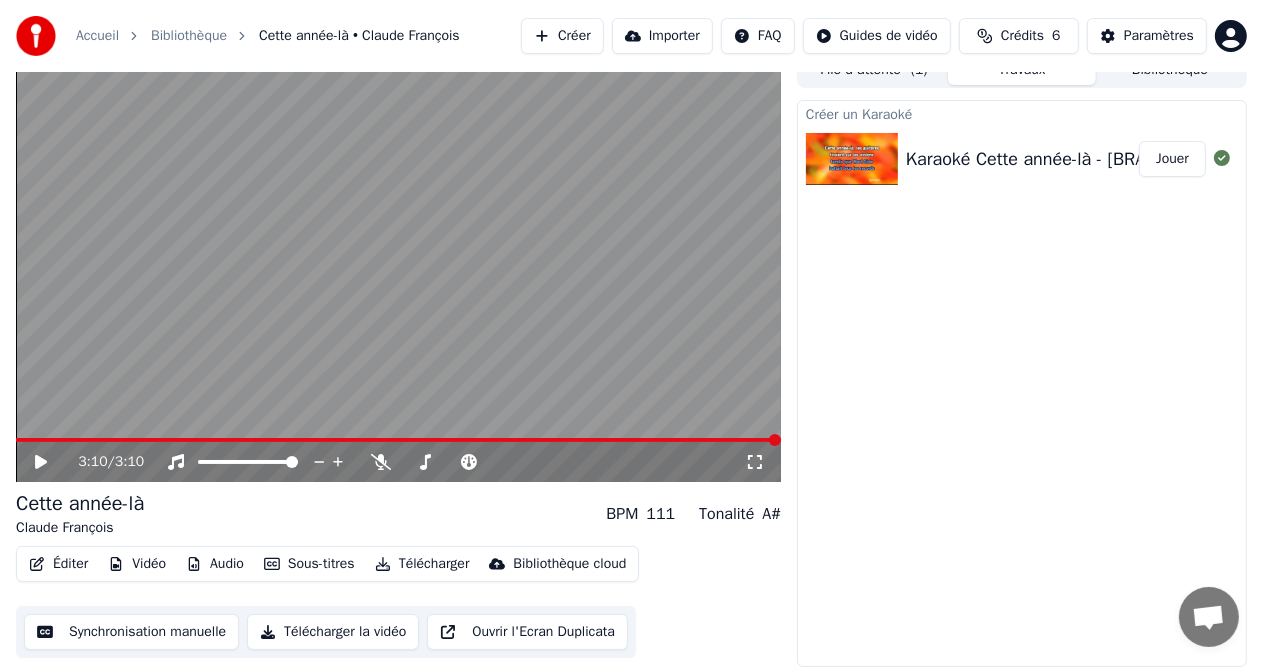 click on "Bibliothèque" at bounding box center [189, 36] 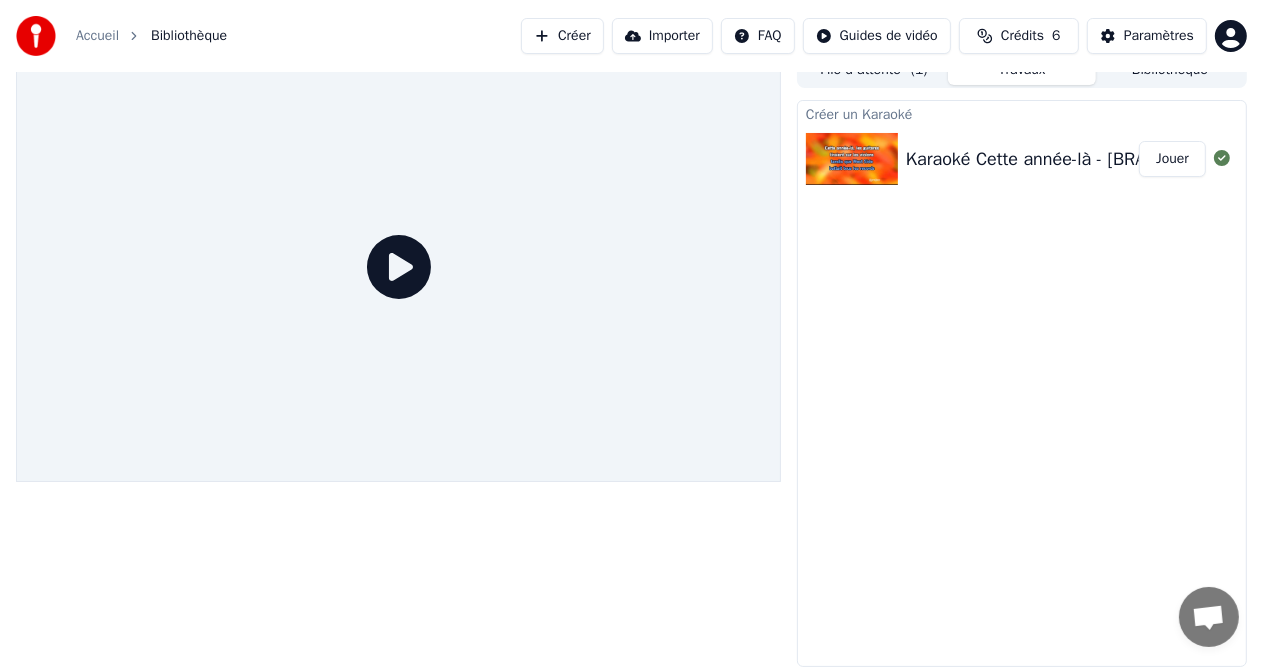 click at bounding box center (1222, 159) 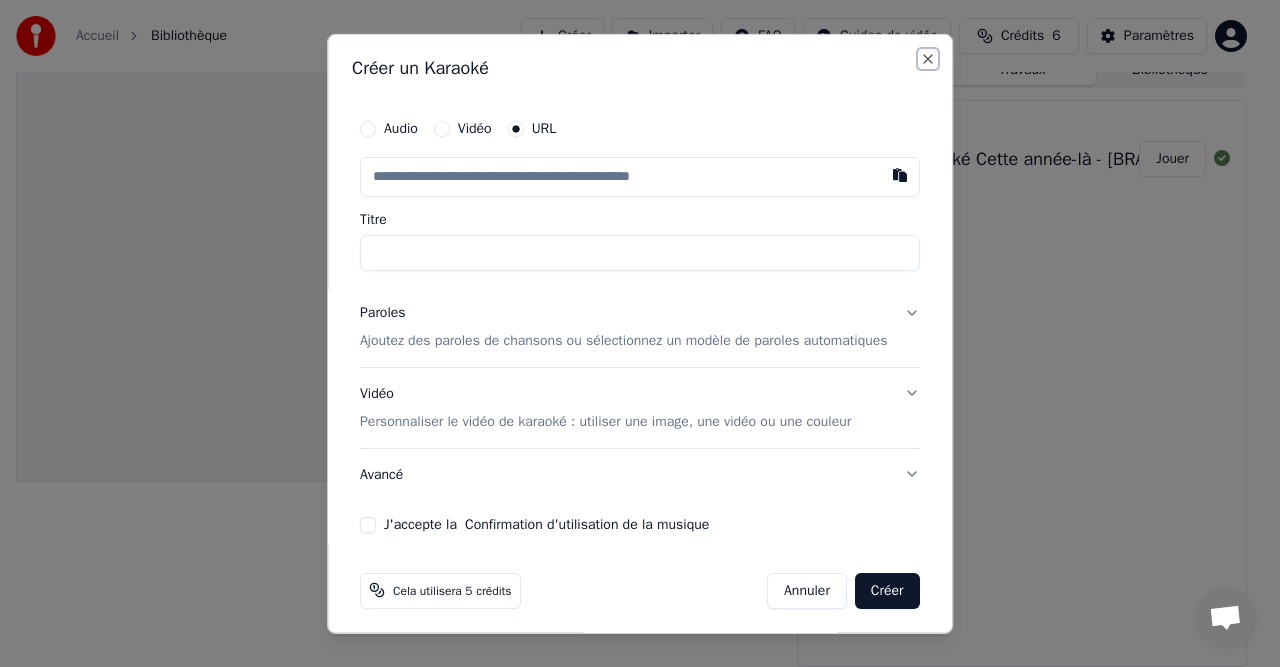 click on "Close" at bounding box center [928, 58] 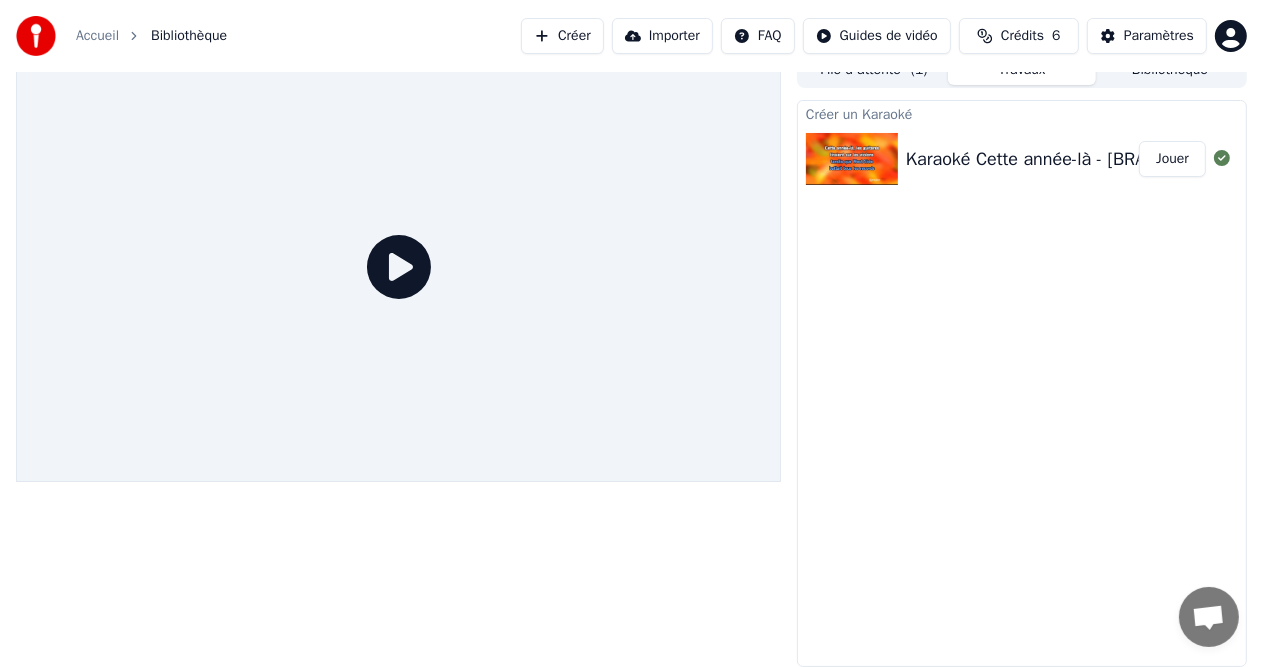 click on "Bibliothèque" at bounding box center (189, 36) 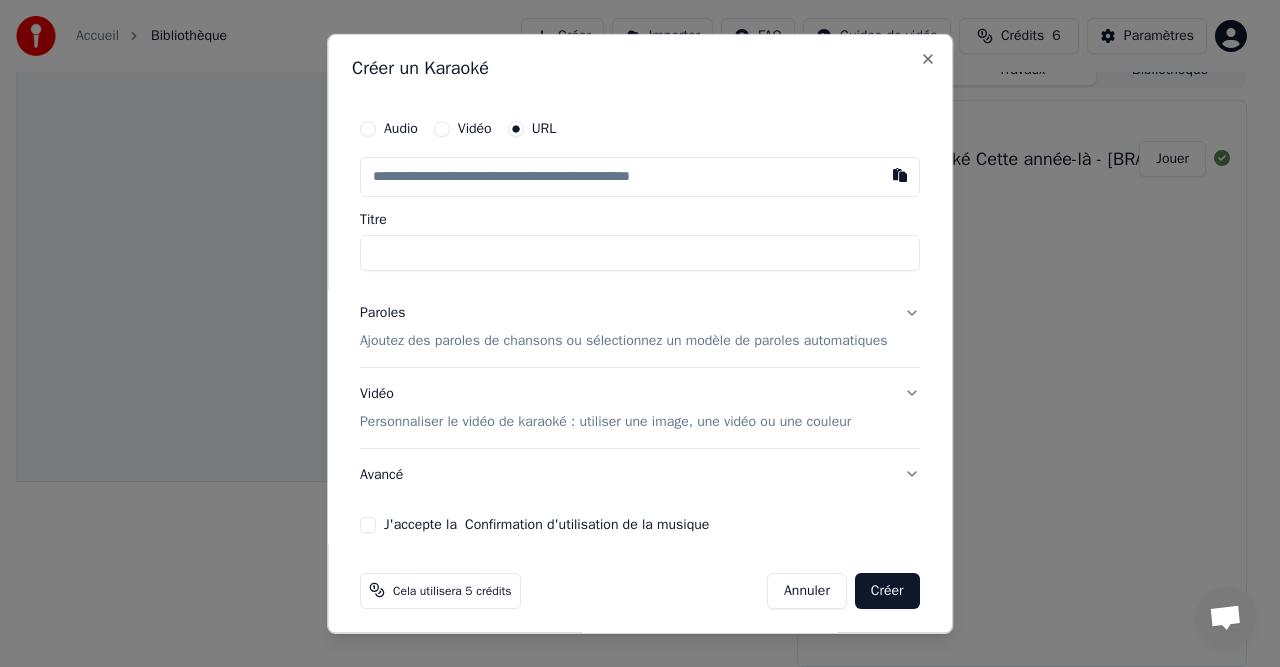 click at bounding box center [640, 176] 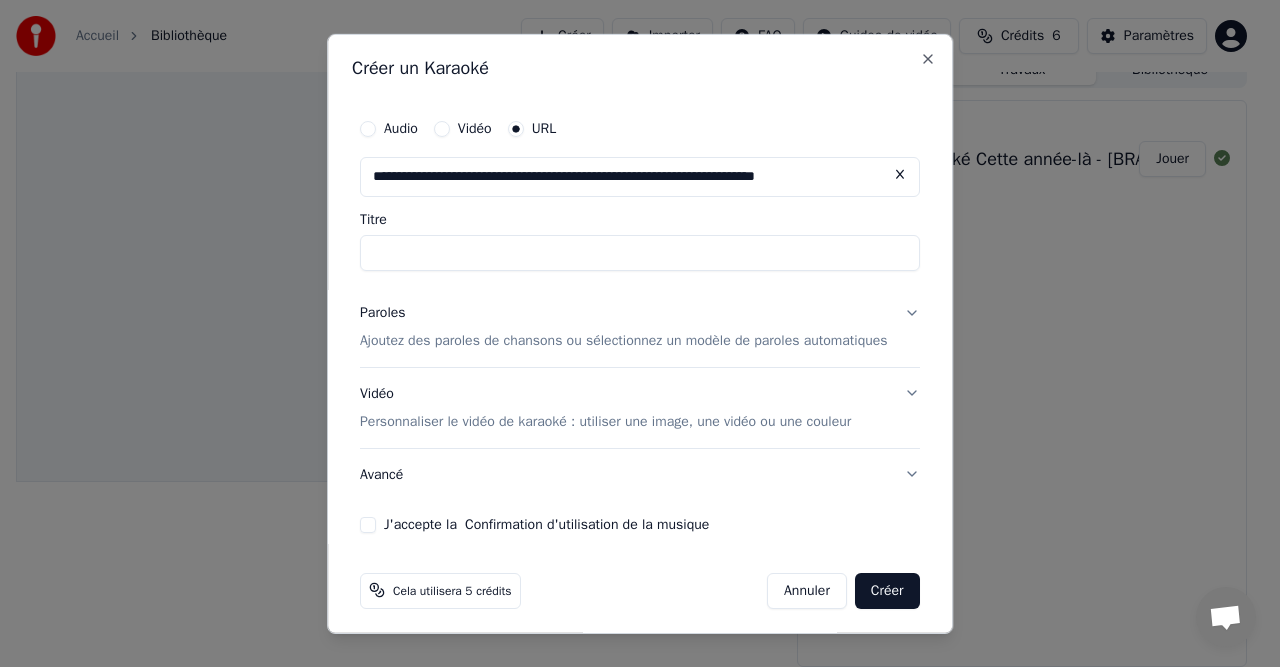 scroll, scrollTop: 0, scrollLeft: 32, axis: horizontal 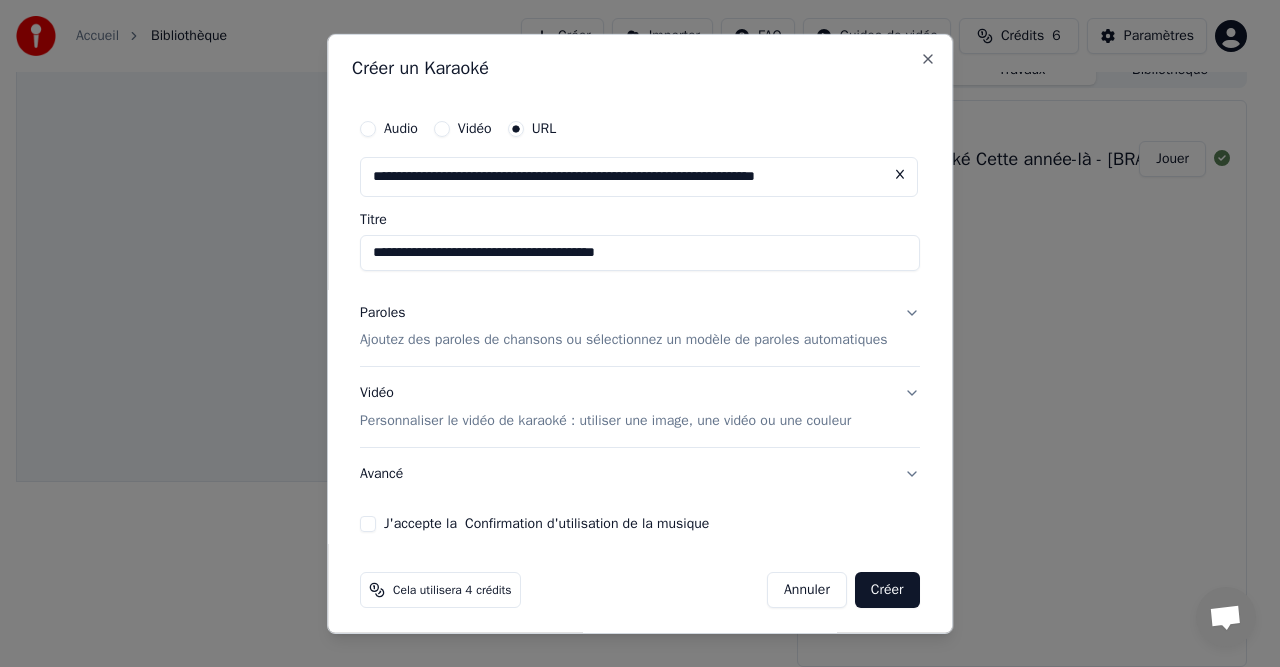 type on "**********" 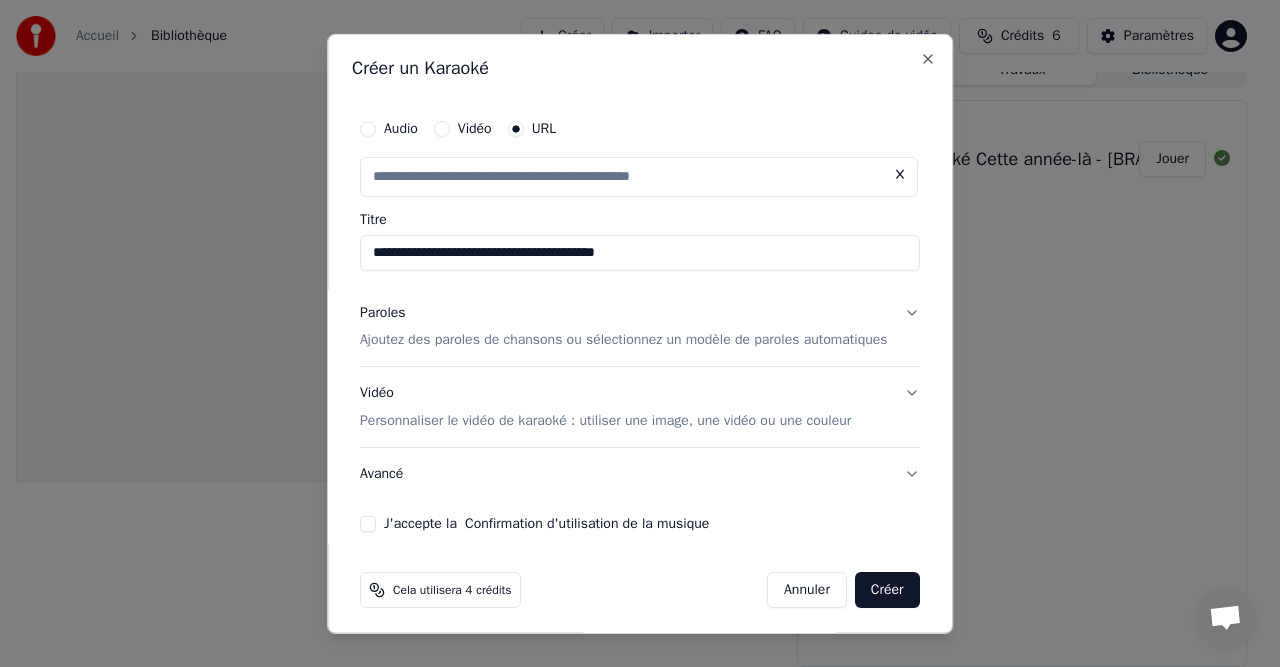 click on "Vidéo" at bounding box center (475, 128) 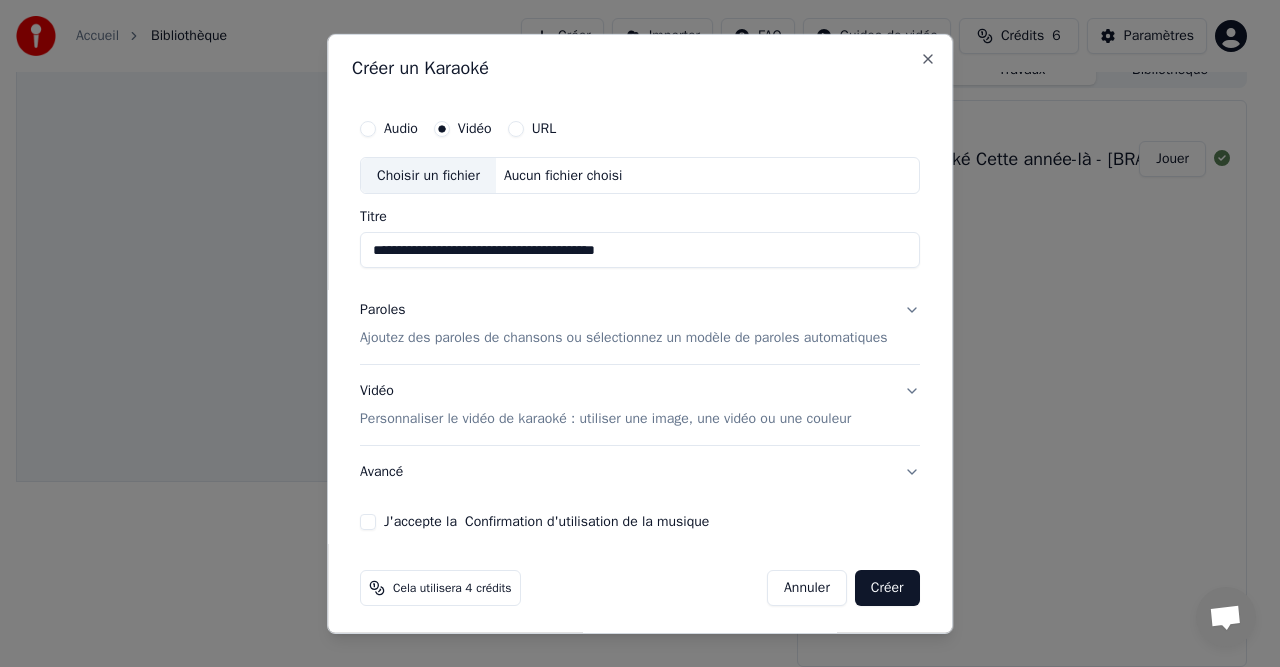 type 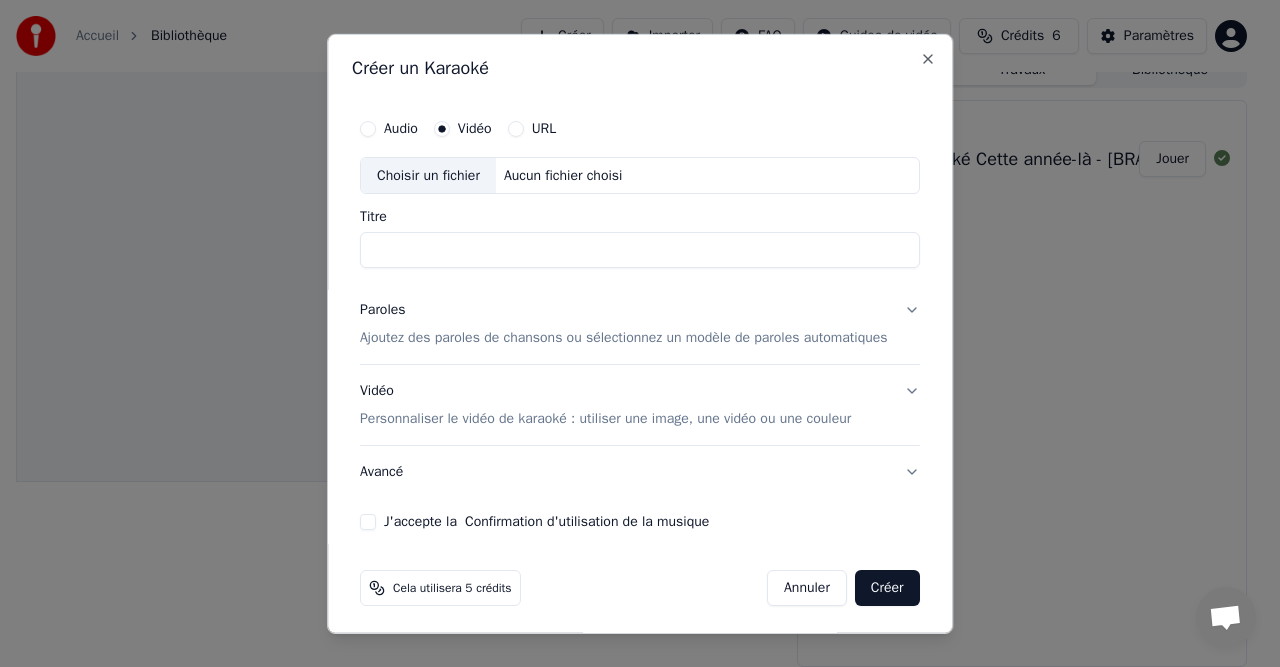 click on "URL" at bounding box center (516, 128) 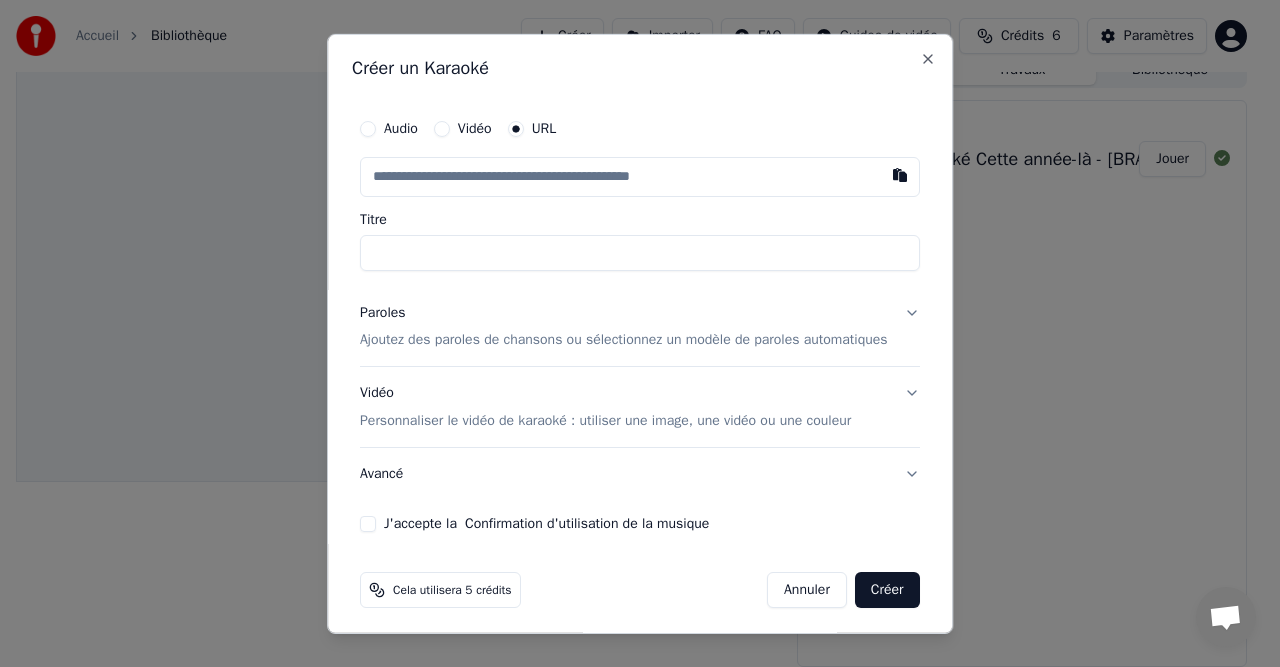 click at bounding box center (640, 176) 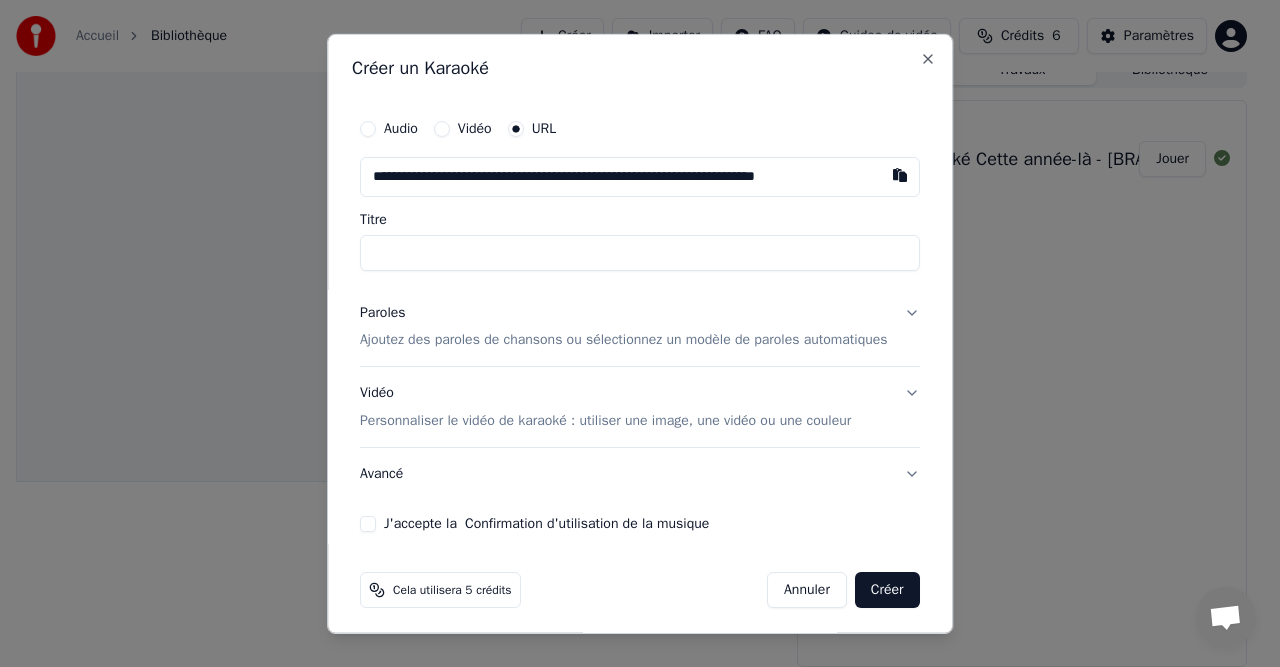 scroll, scrollTop: 0, scrollLeft: 32, axis: horizontal 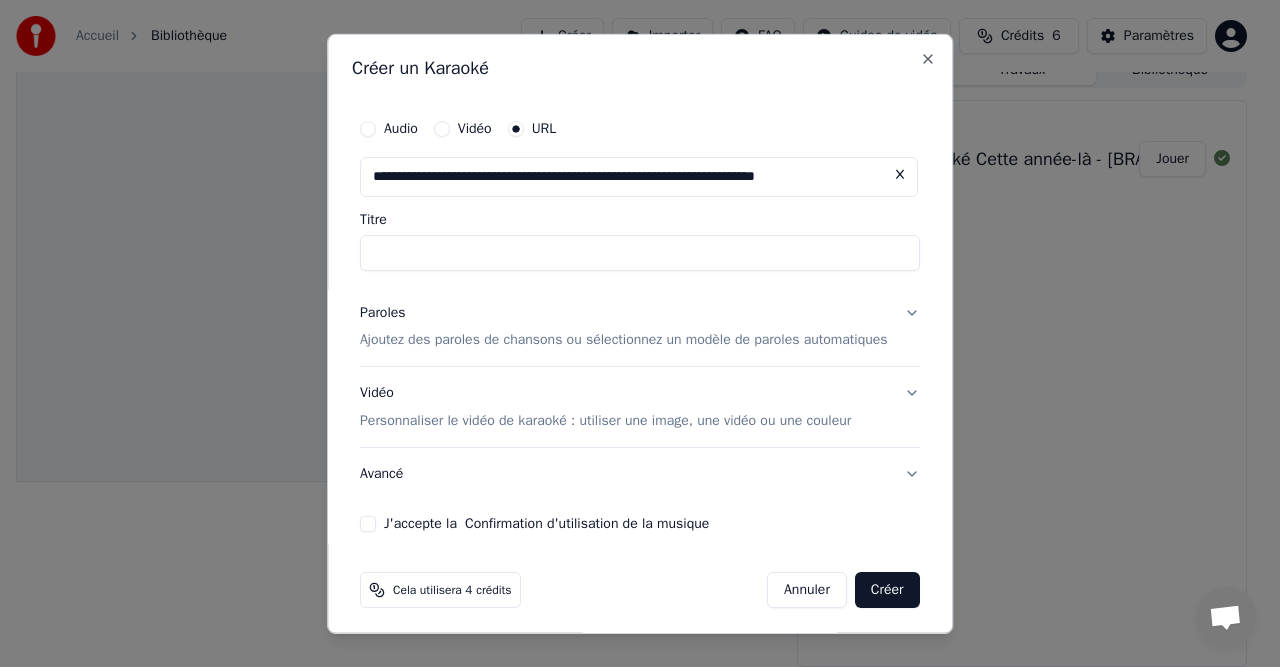 type on "**********" 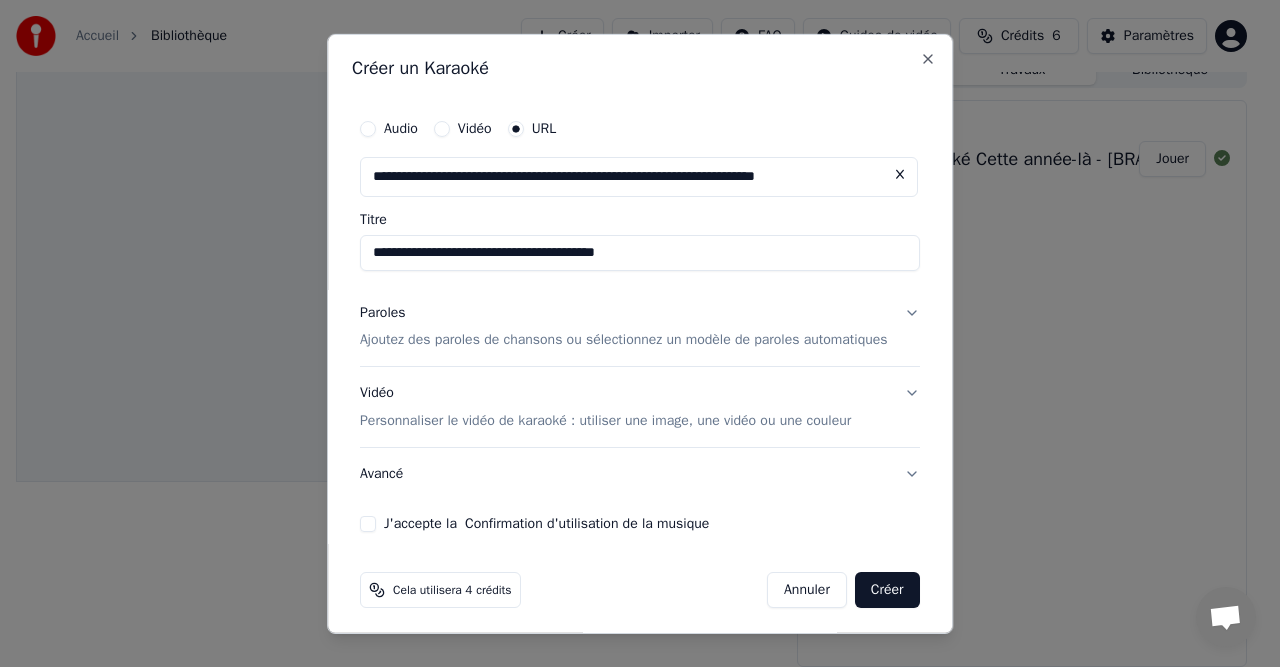 type on "**********" 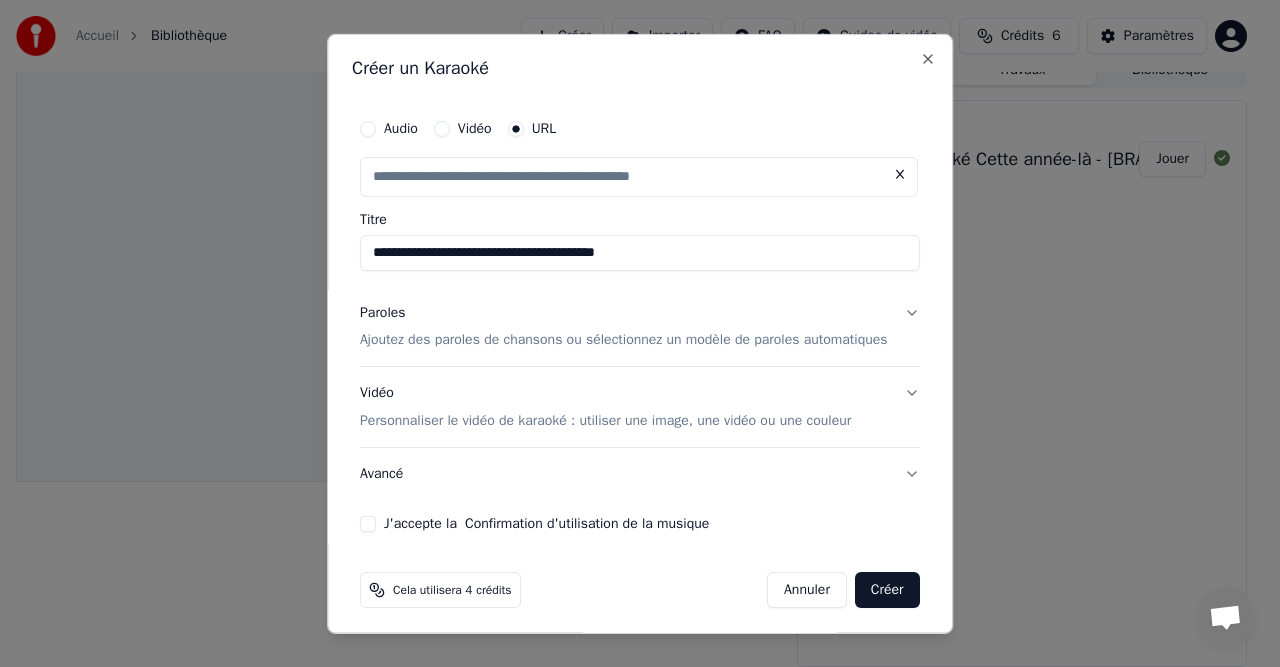 click on "**********" at bounding box center [640, 252] 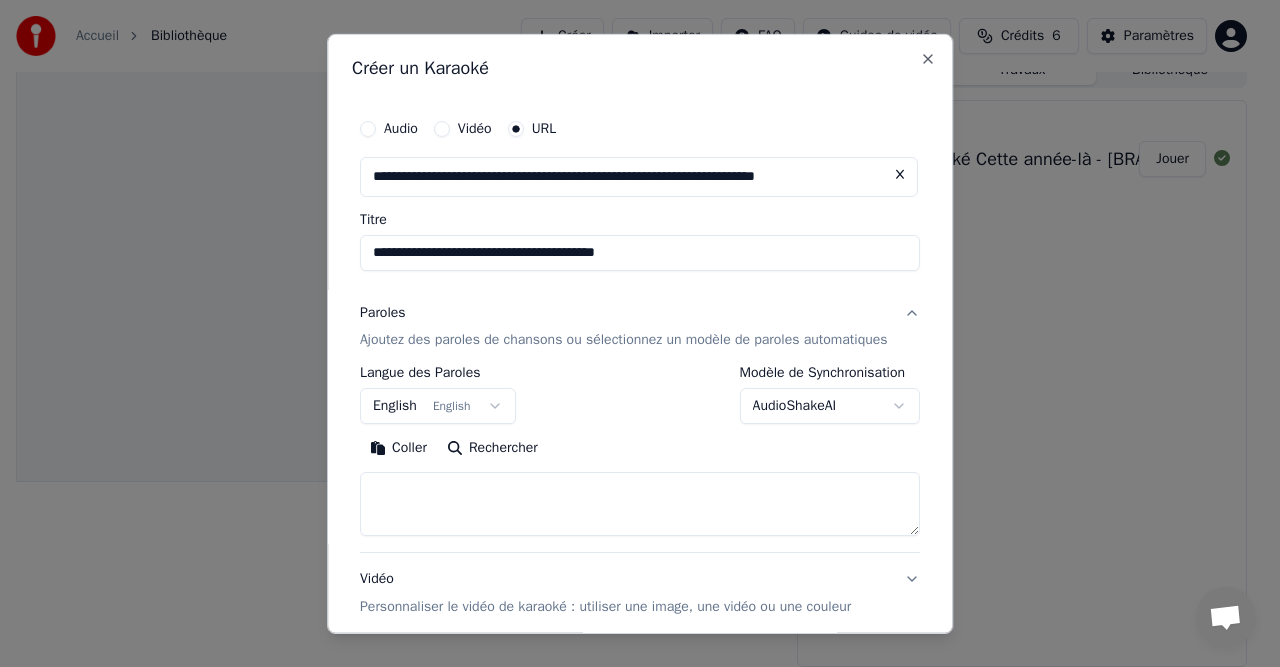 click on "English English" at bounding box center (438, 406) 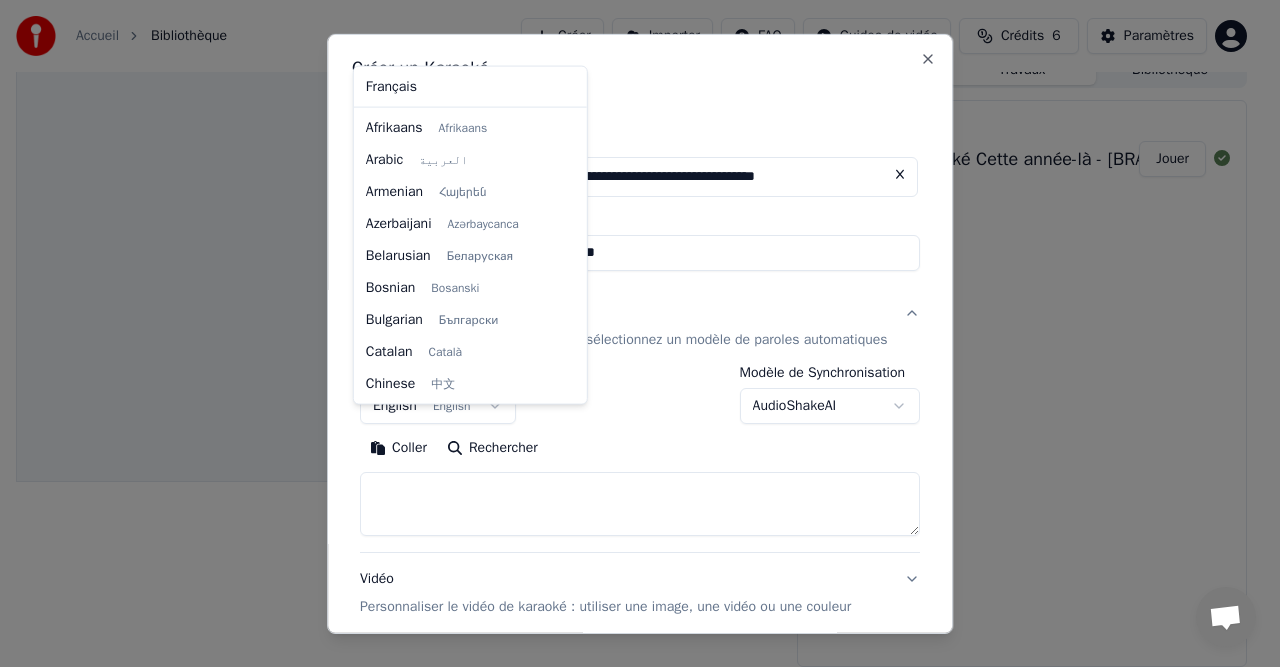 scroll, scrollTop: 160, scrollLeft: 0, axis: vertical 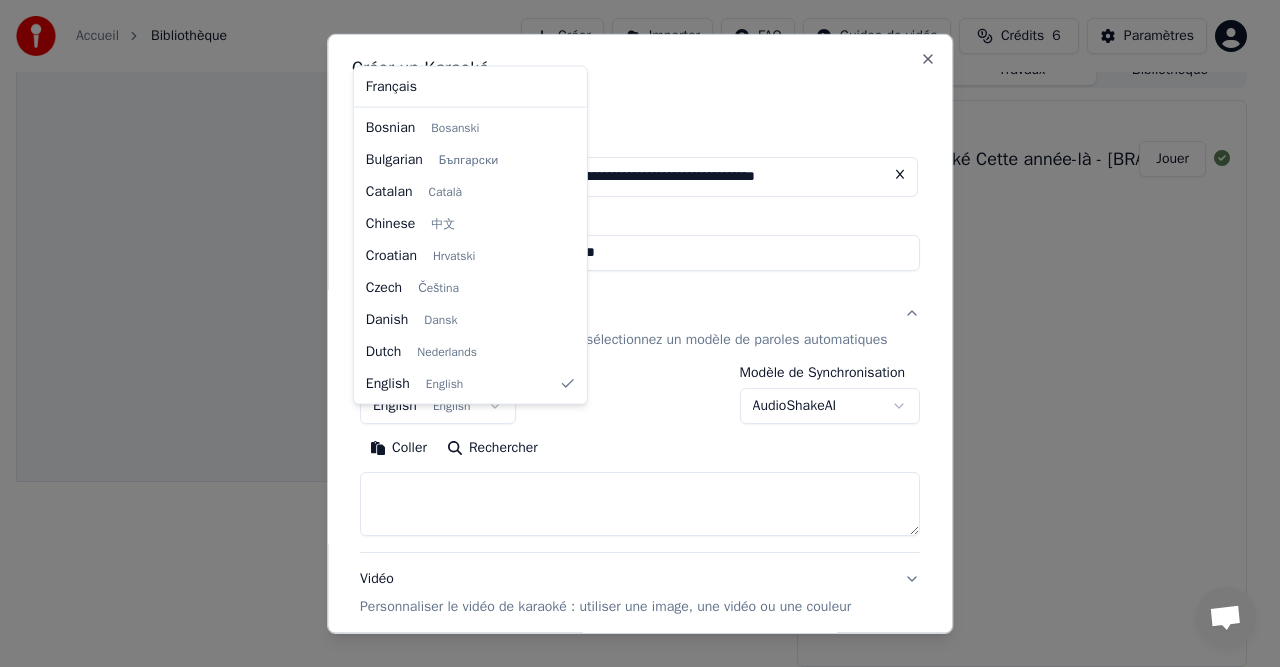 select on "**" 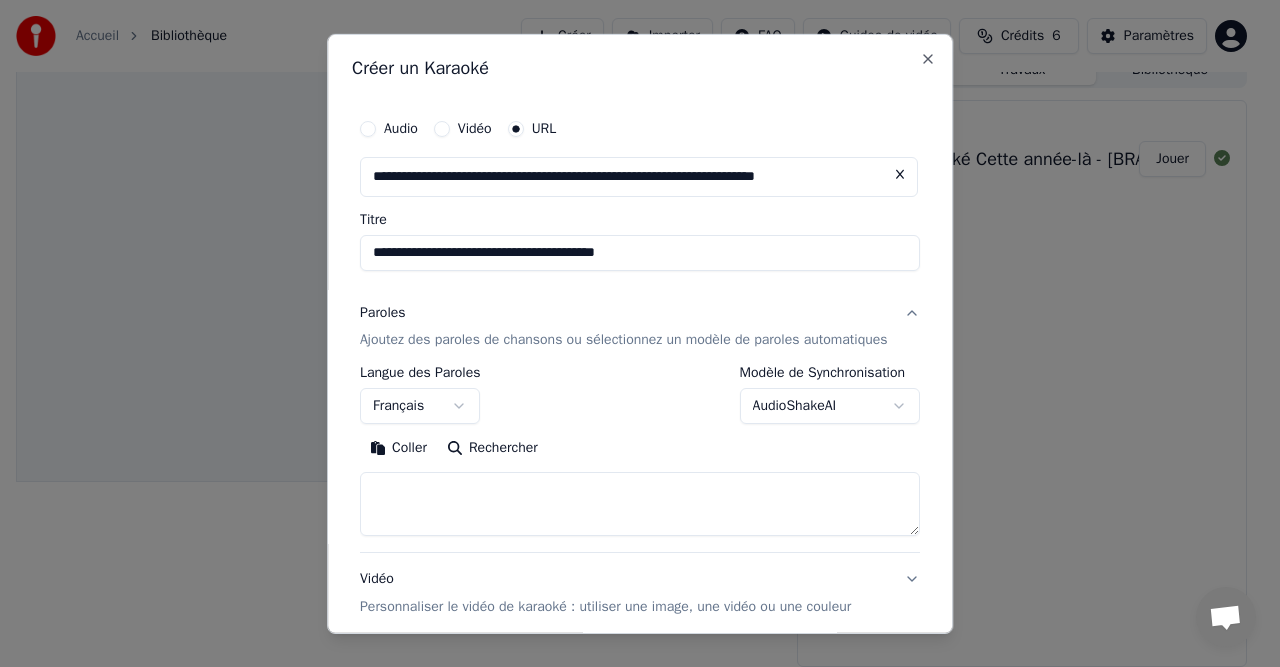 click at bounding box center [640, 504] 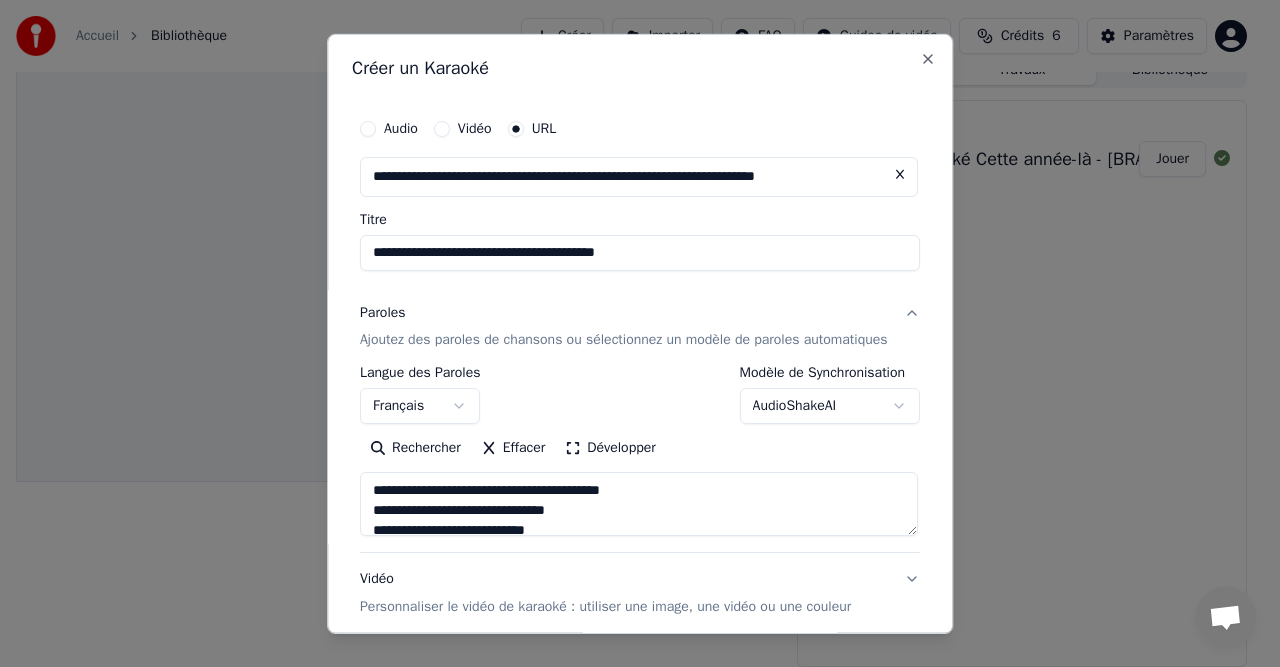 scroll, scrollTop: 824, scrollLeft: 0, axis: vertical 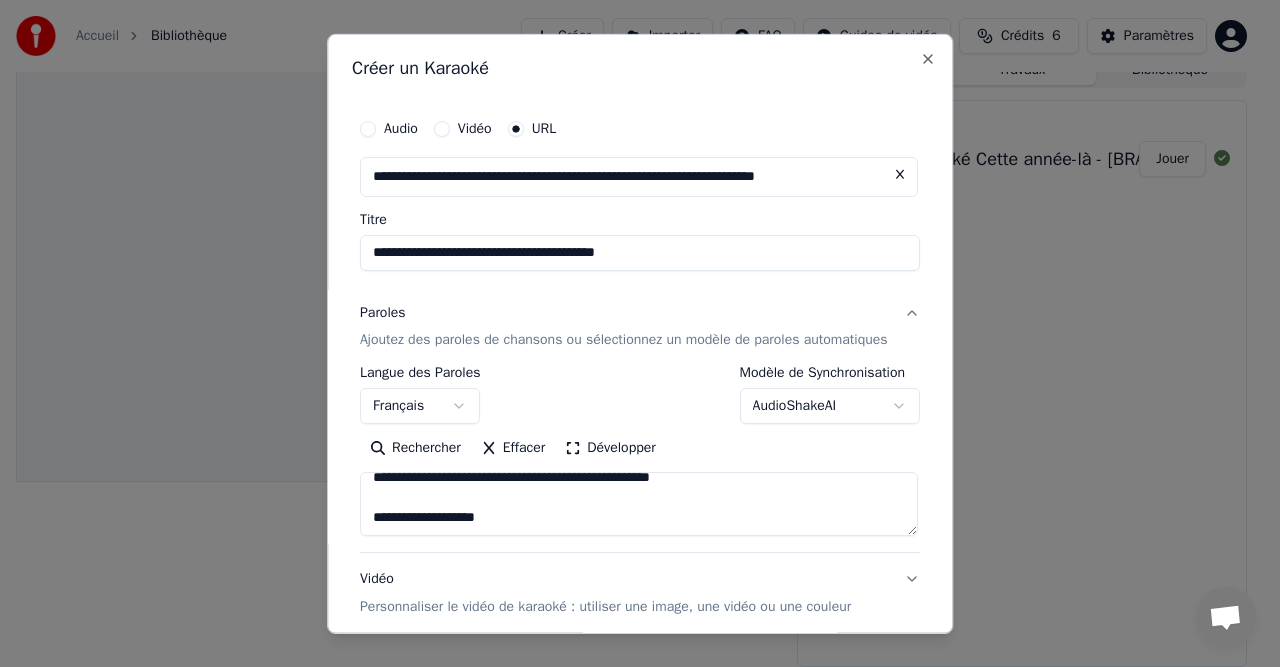 type on "**********" 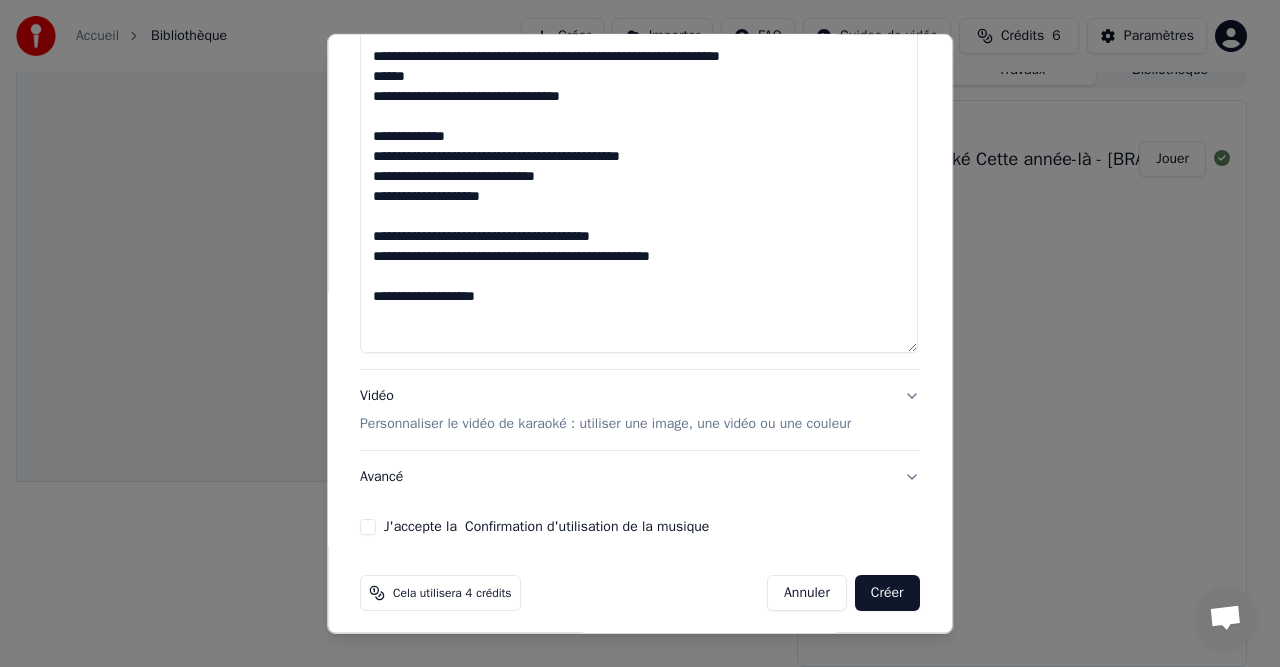 scroll, scrollTop: 1043, scrollLeft: 0, axis: vertical 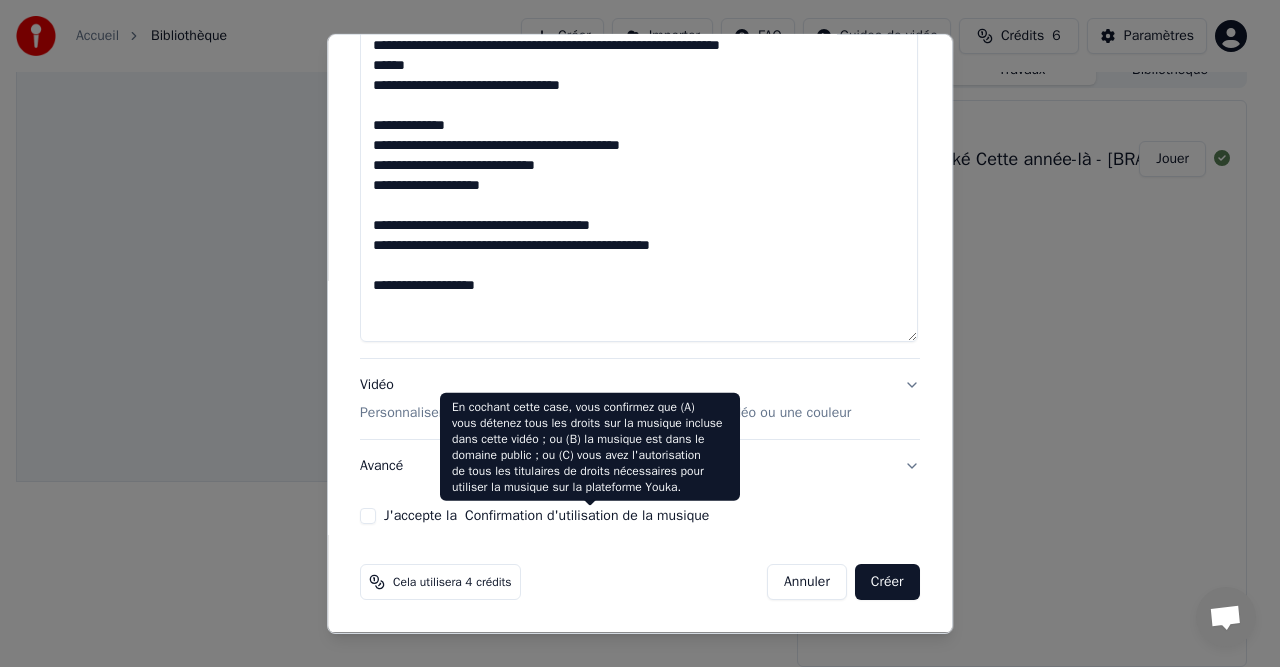 click on "Confirmation d'utilisation de la musique" at bounding box center (587, 516) 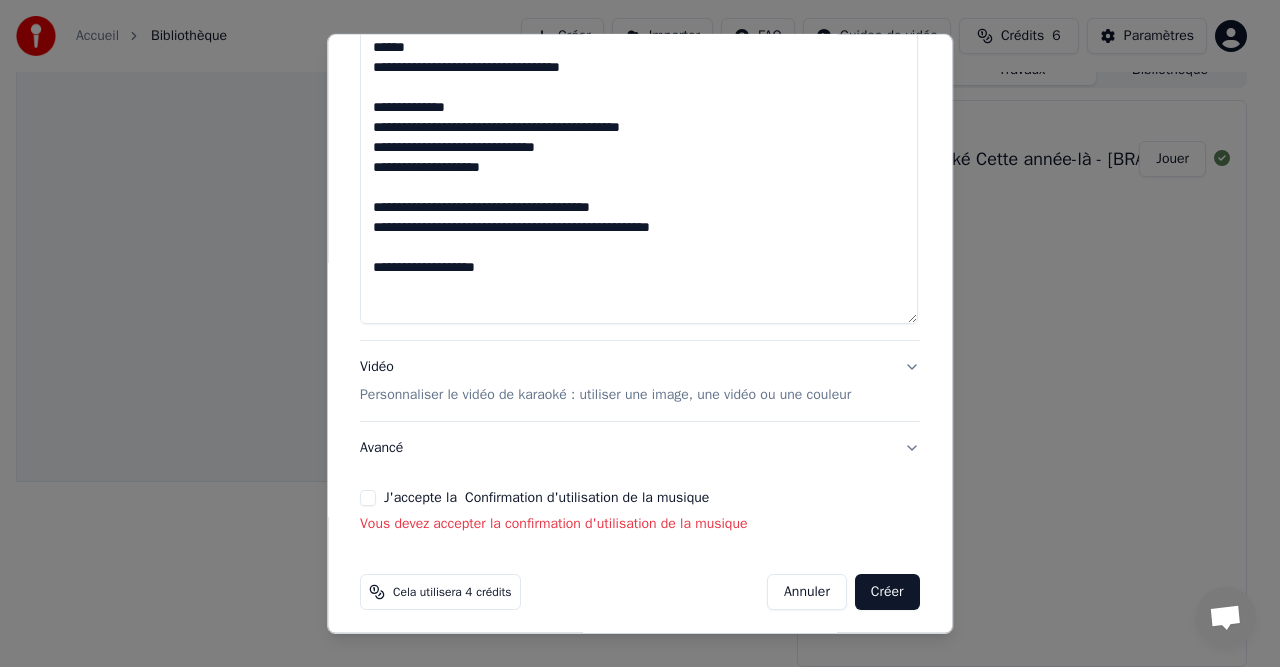 click on "J'accepte la   Confirmation d'utilisation de la musique" at bounding box center [368, 498] 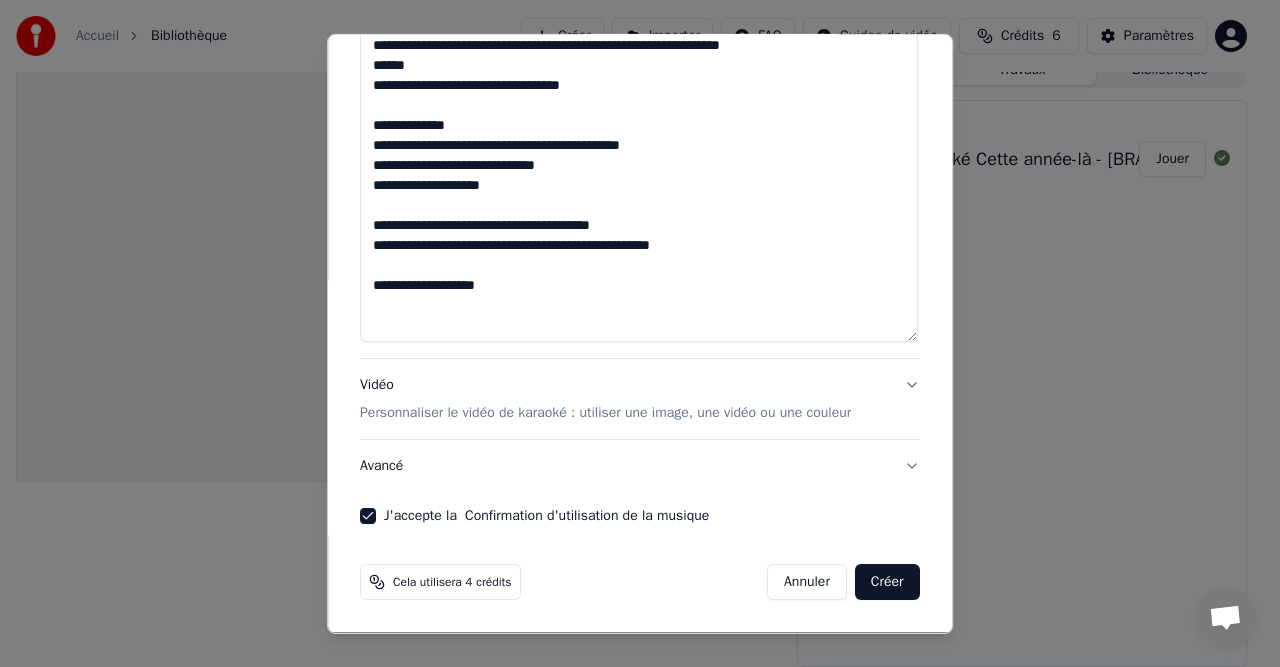click on "Créer" at bounding box center (887, 582) 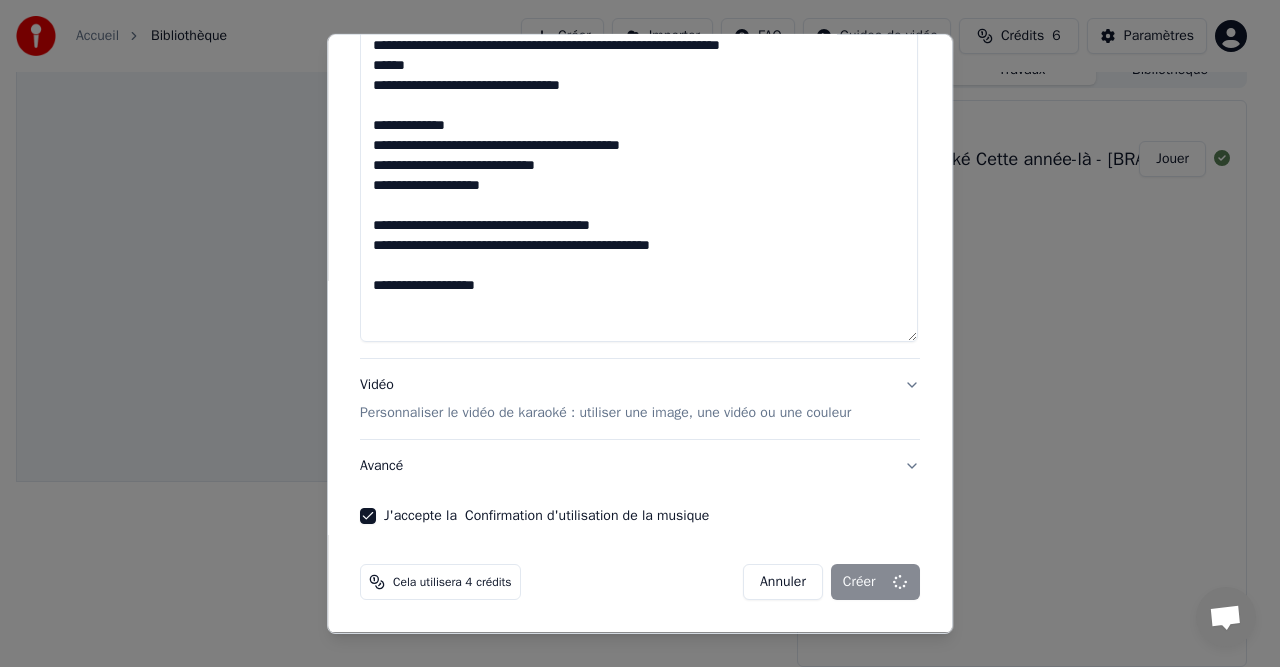 select 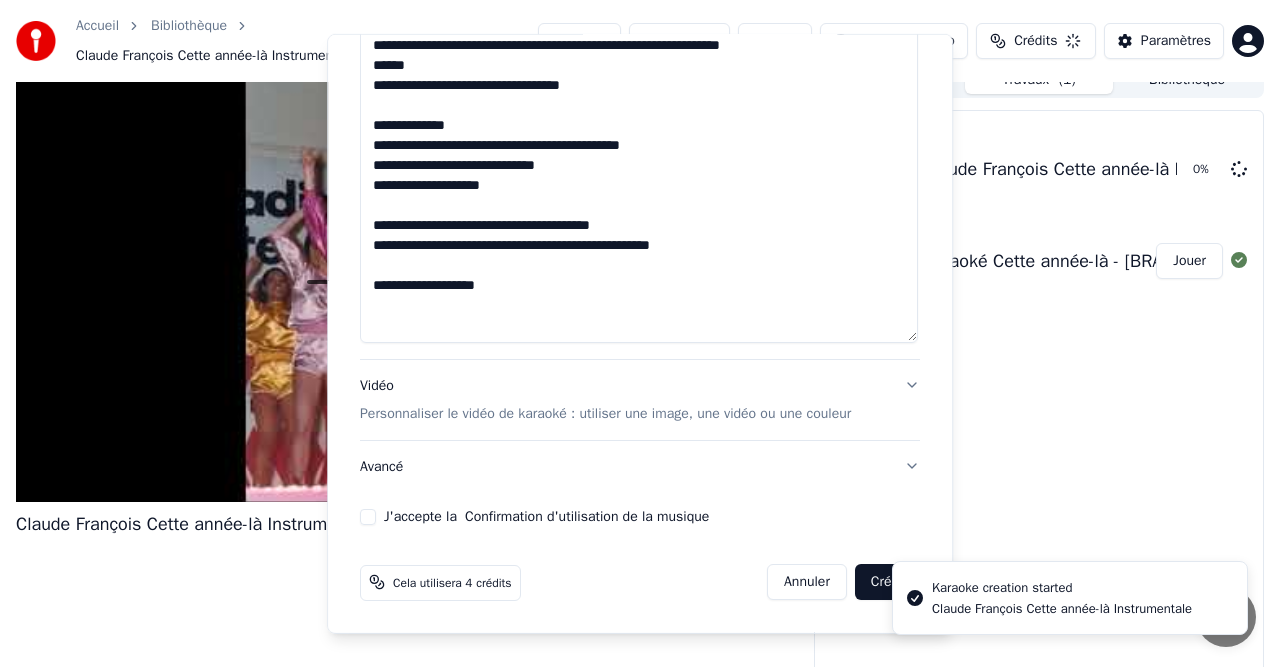 type 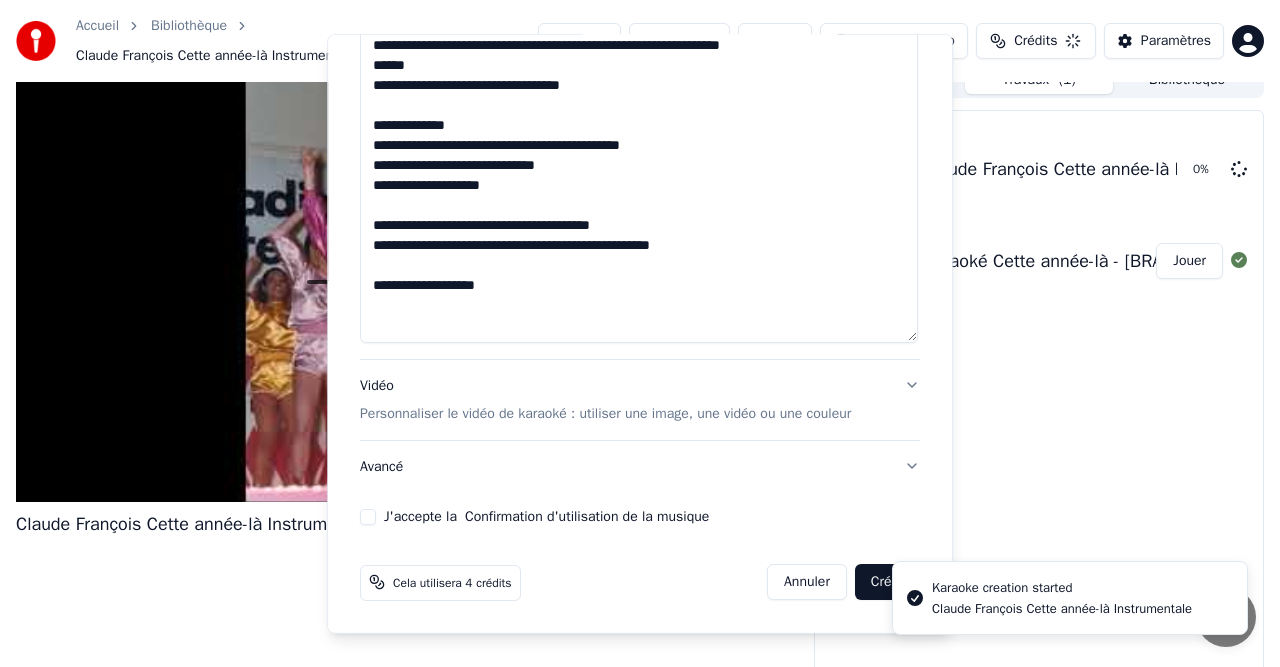 type 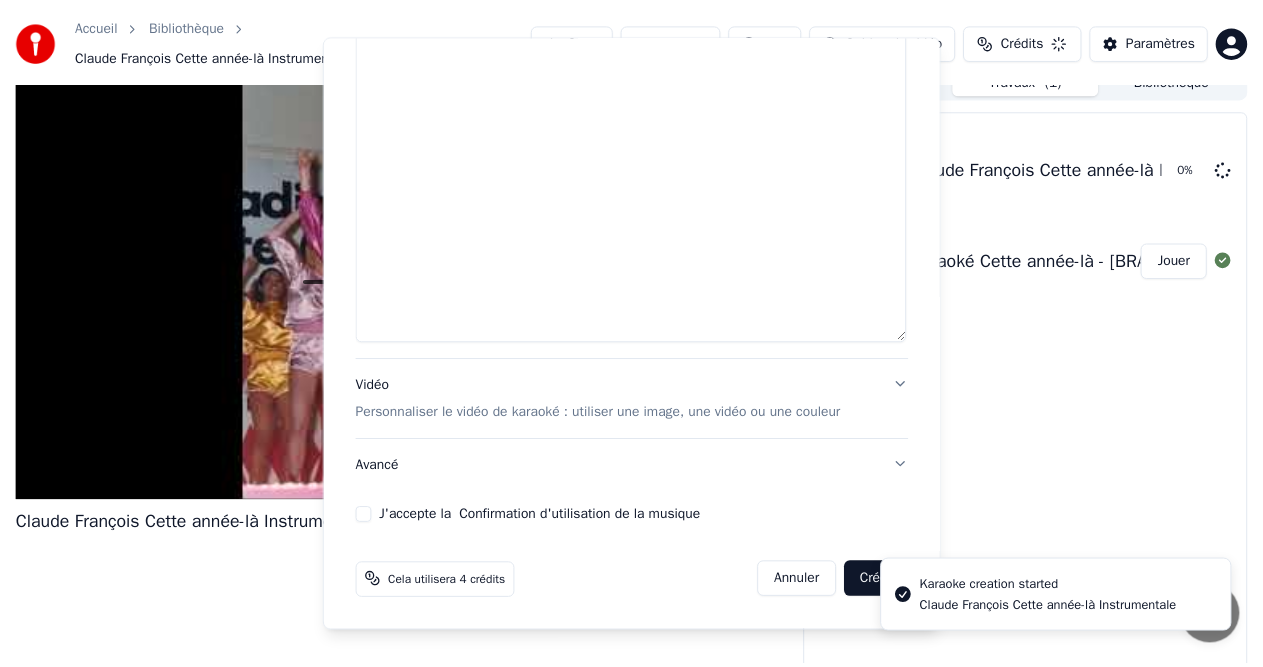 scroll, scrollTop: 29, scrollLeft: 0, axis: vertical 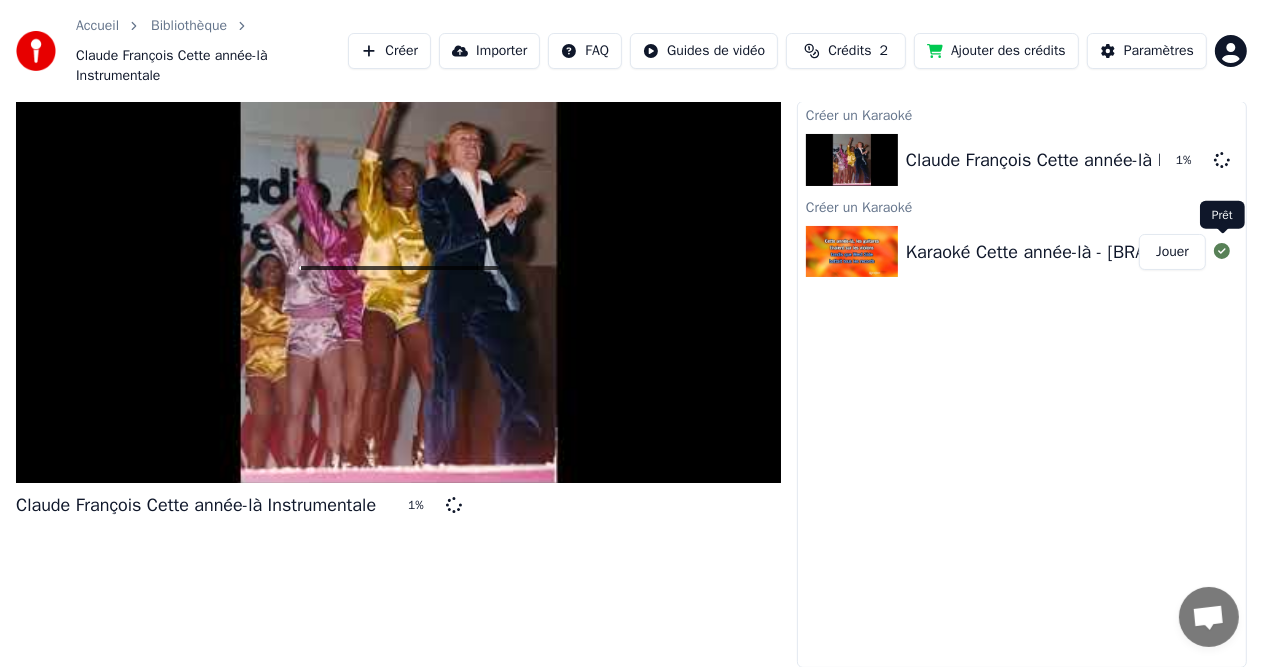 click 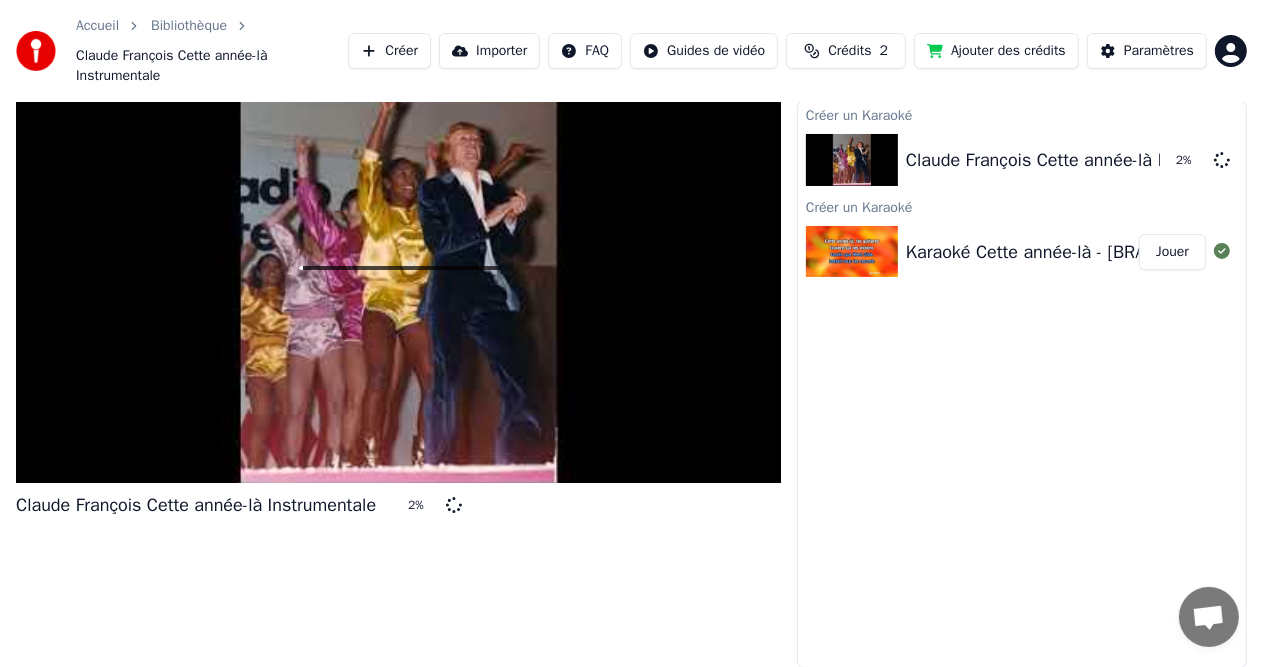 click on "Karaoké Cette année-là - [BRAND]" at bounding box center (1040, 252) 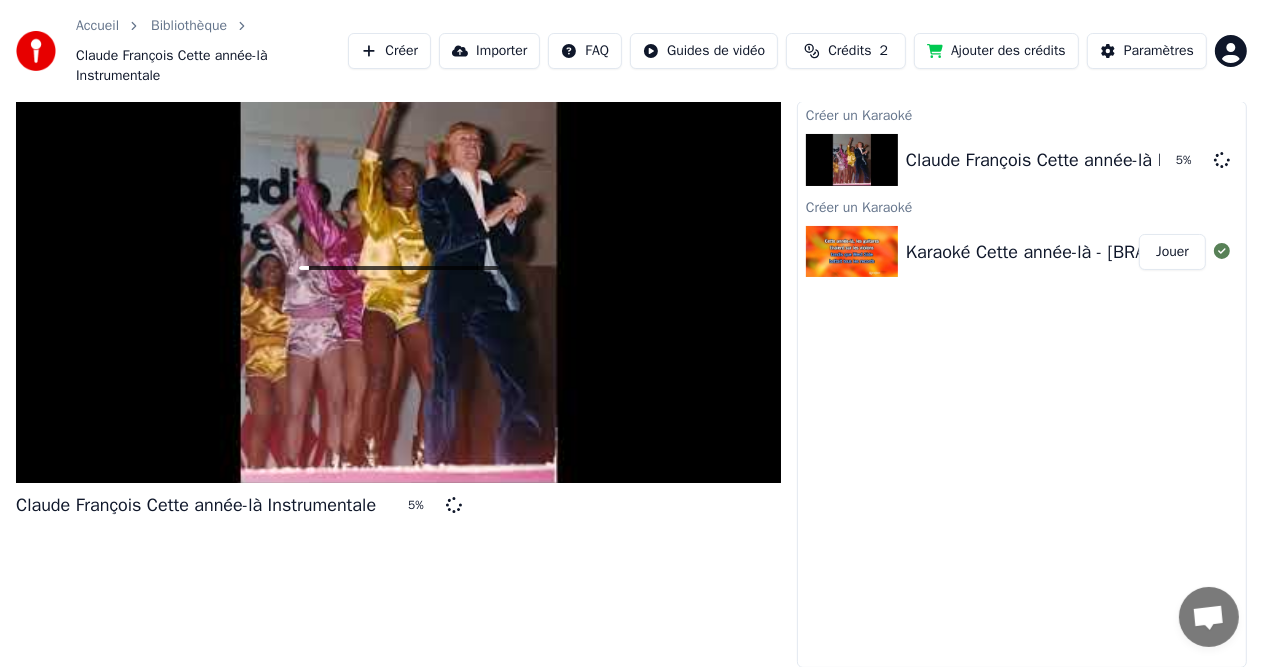click on "Créer un Karaoké Claude François Cette année-là Instrumentale 5 % Créer un Karaoké Karaoké Cette année-là - Claude François  Jouer" at bounding box center (1022, 384) 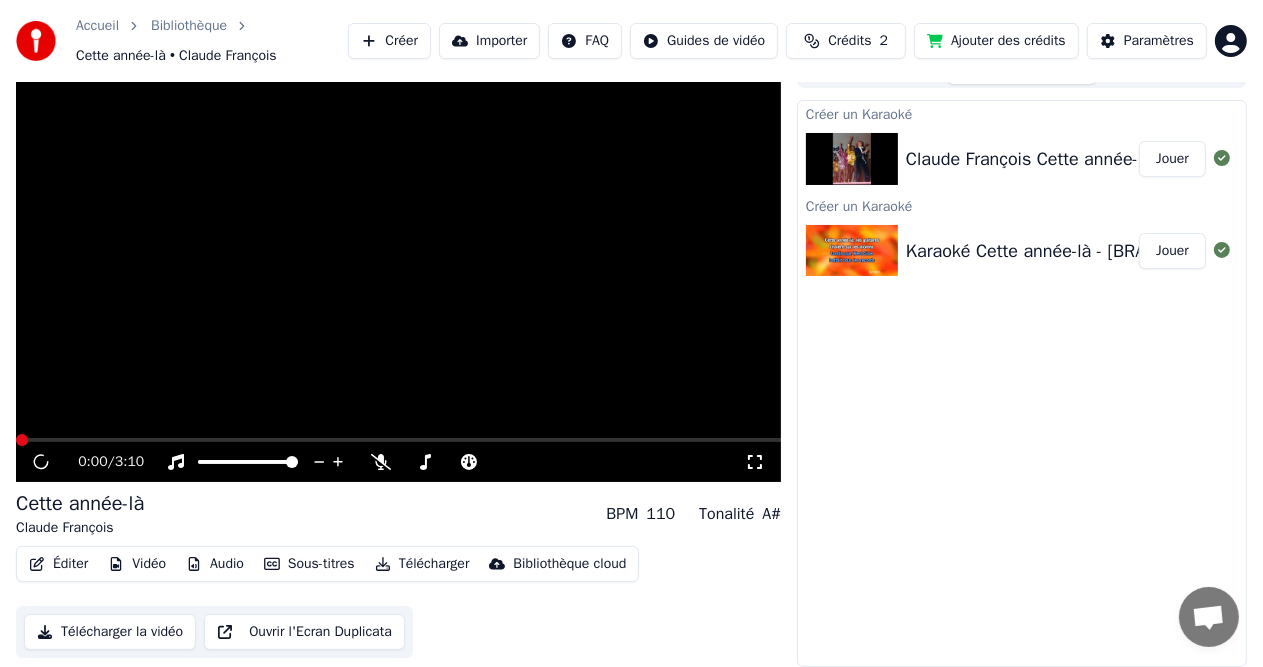 scroll, scrollTop: 29, scrollLeft: 0, axis: vertical 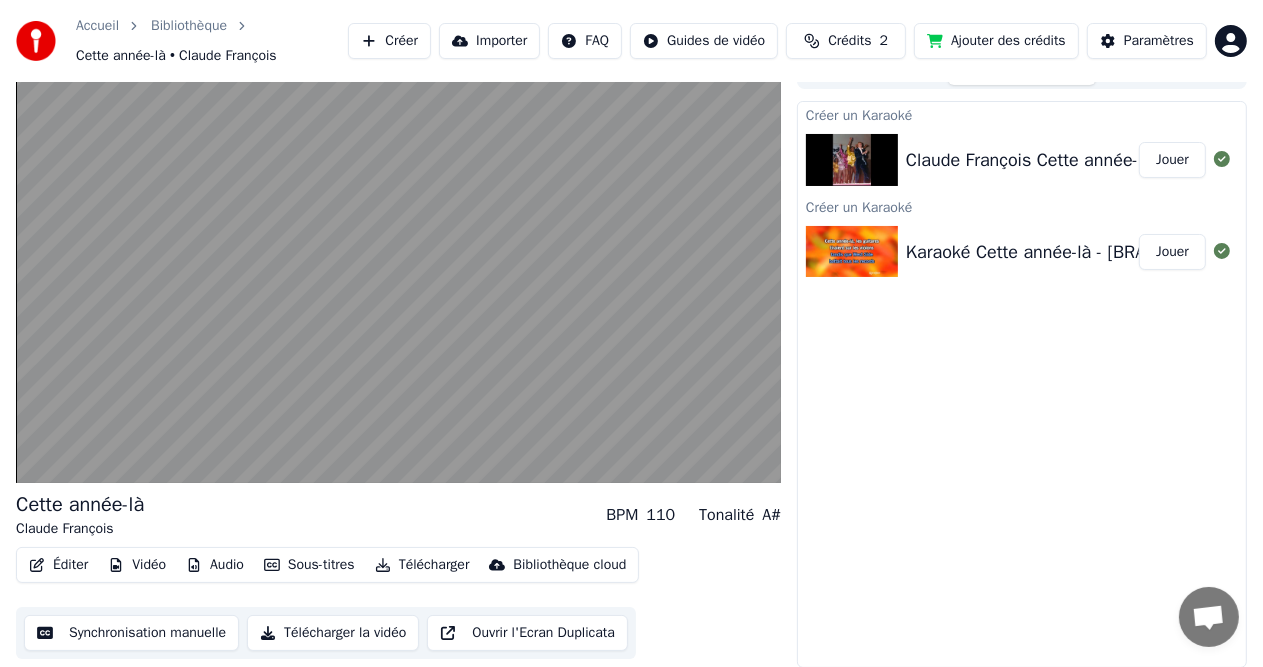 click on "Sous-titres" at bounding box center [309, 565] 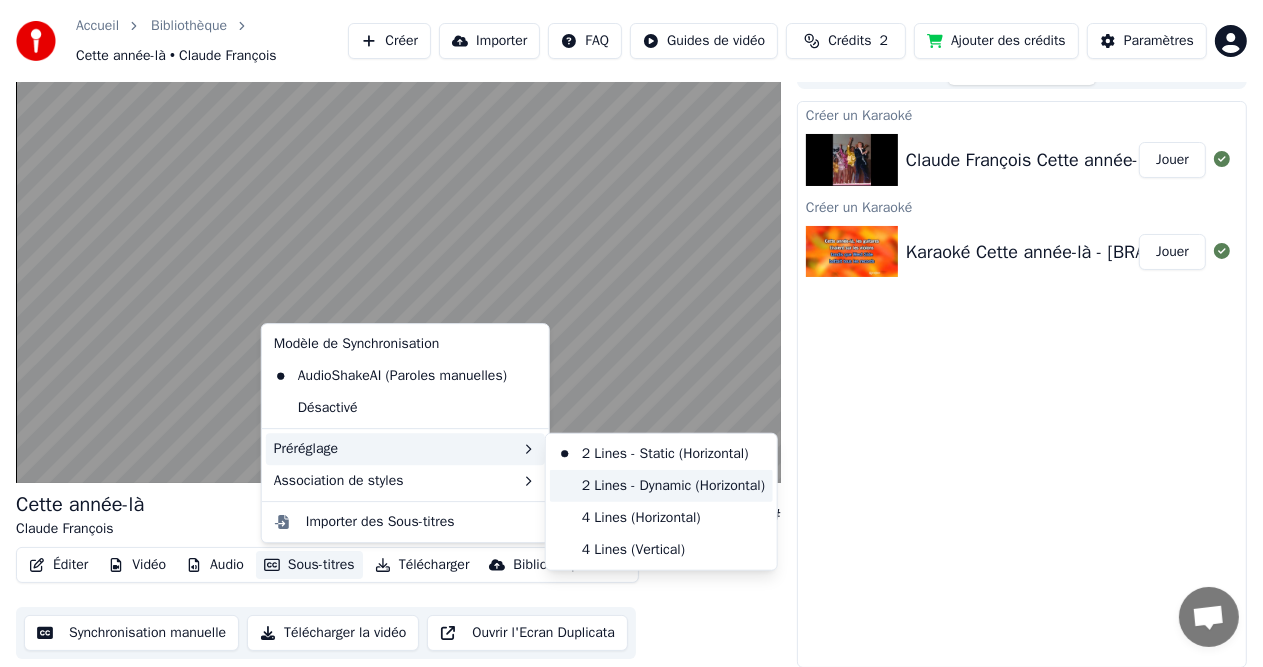 click on "2 Lines - Dynamic (Horizontal)" at bounding box center [661, 486] 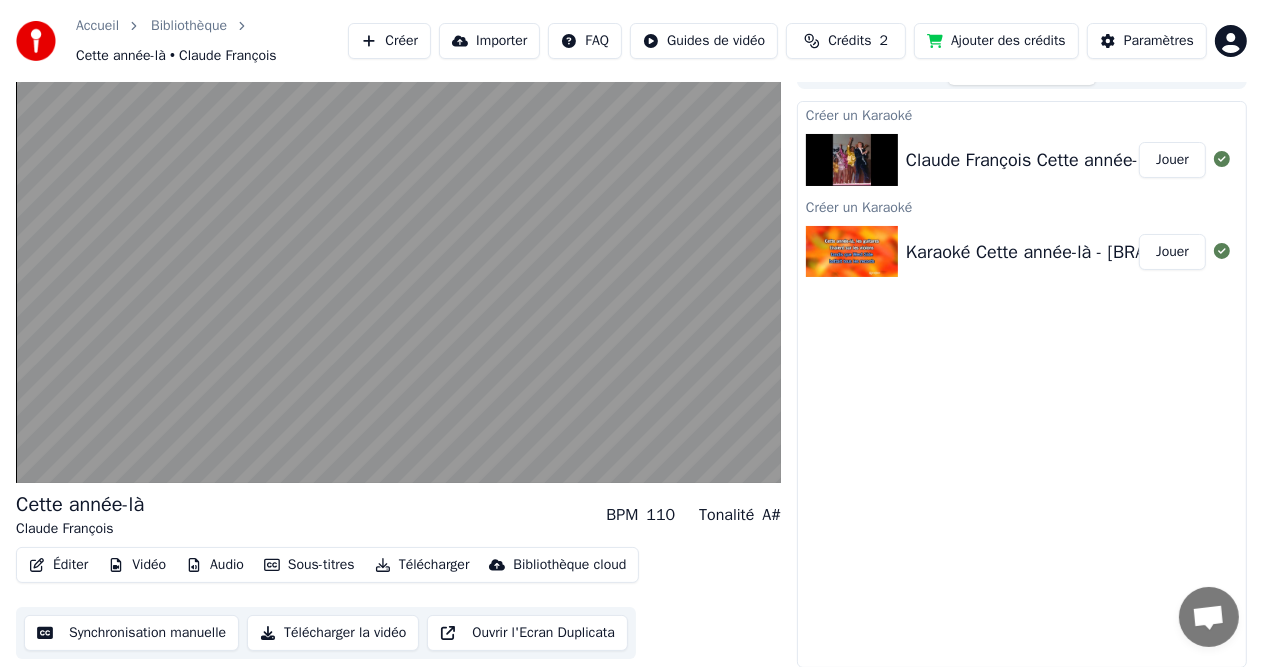 click on "Vidéo" at bounding box center [137, 565] 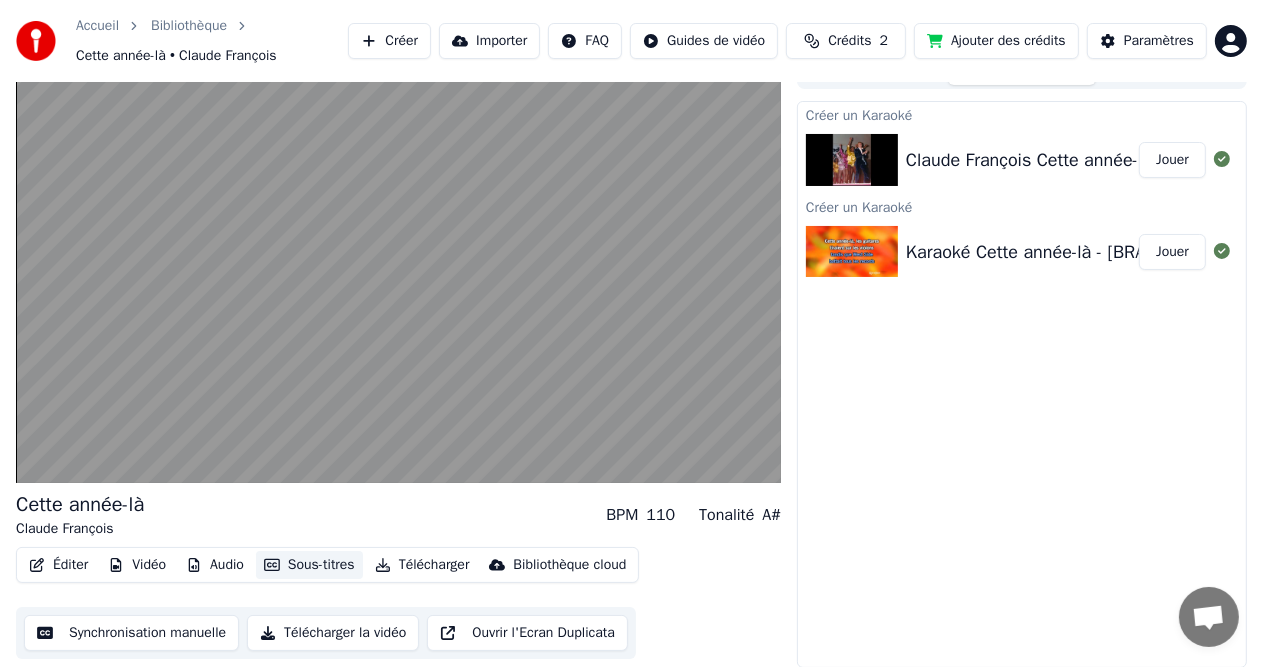 click on "Sous-titres" at bounding box center (309, 565) 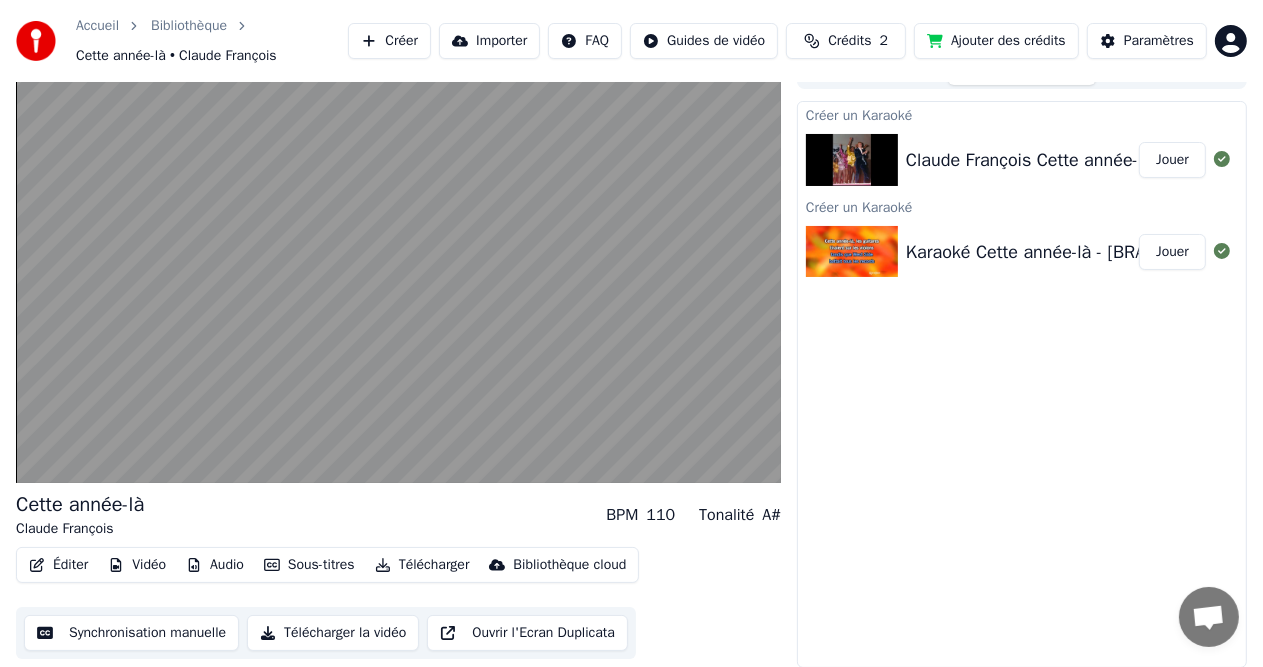 click on "Sous-titres" at bounding box center [309, 565] 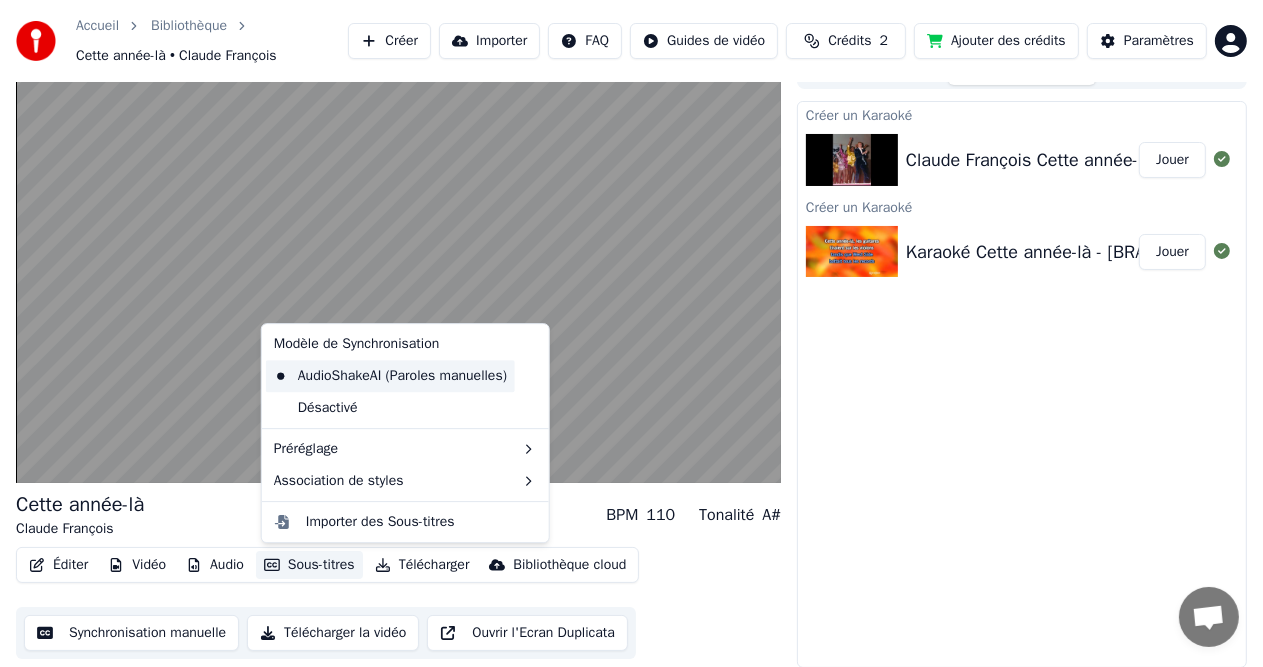 click on "AudioShakeAI (Paroles manuelles)" at bounding box center [390, 376] 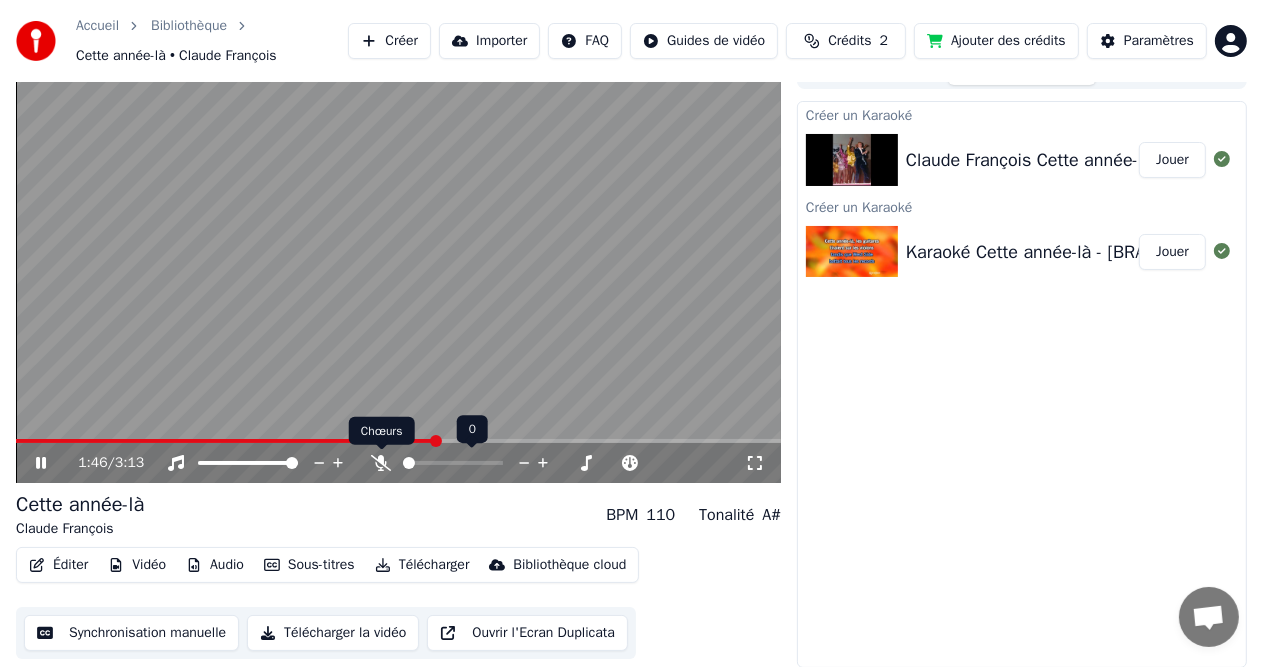 click 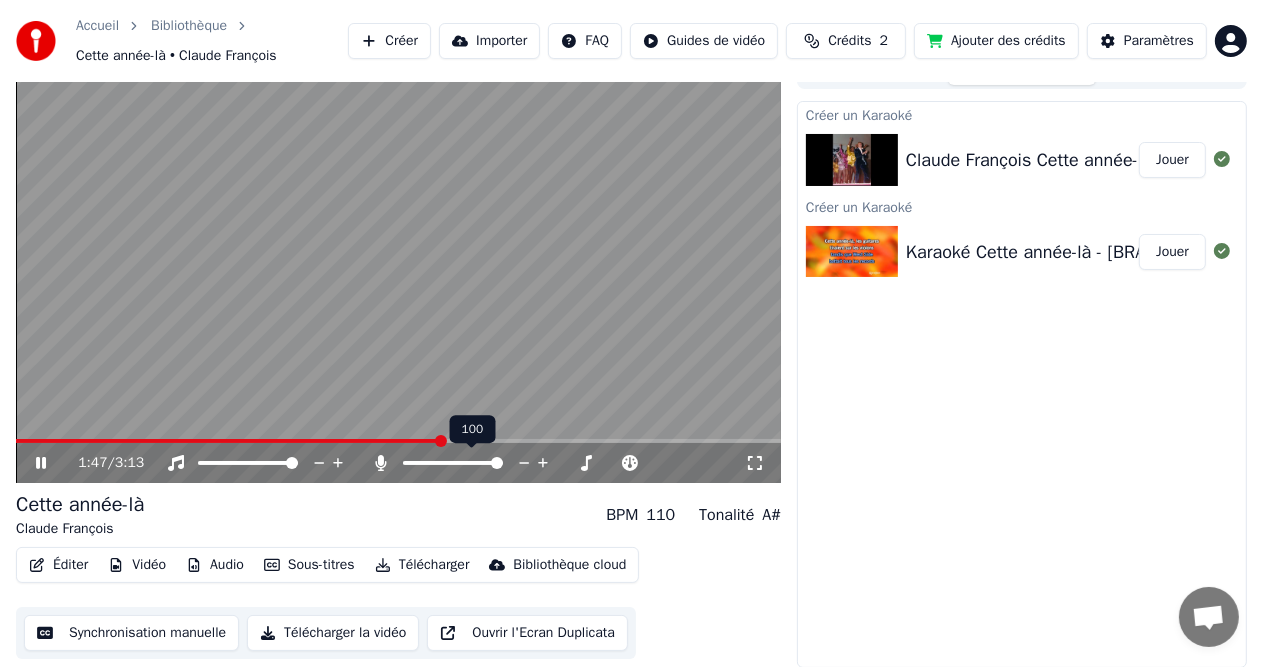 click 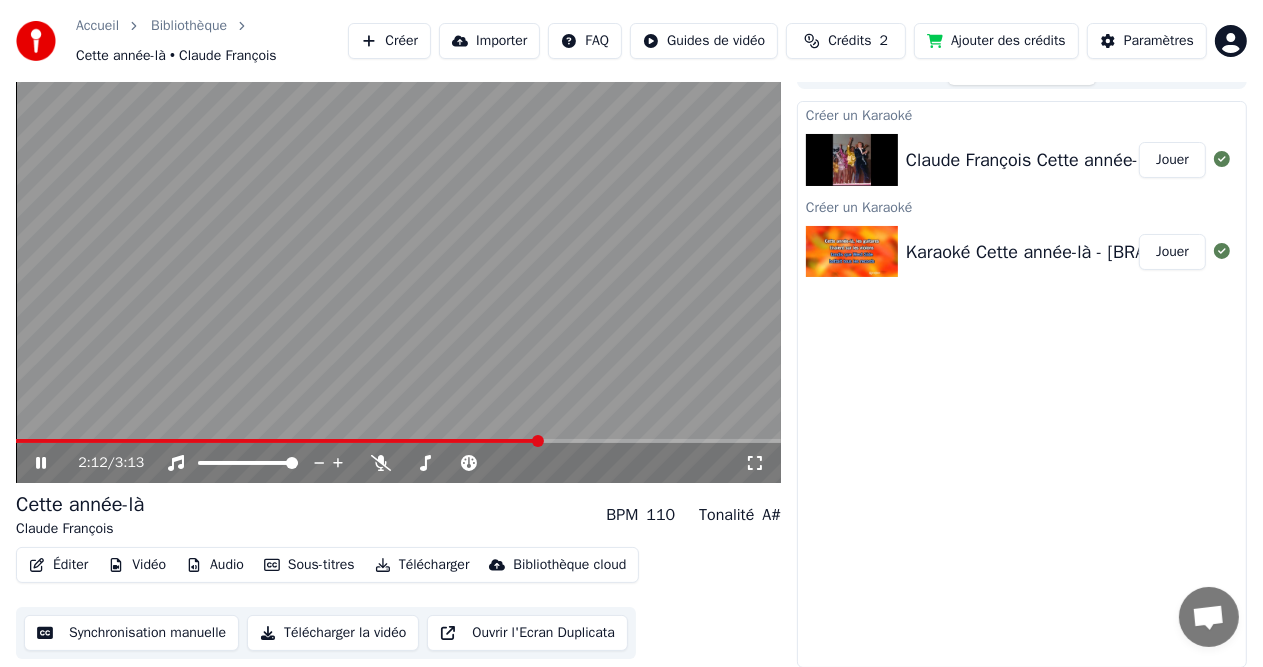 click on "Synchronisation manuelle" at bounding box center [131, 633] 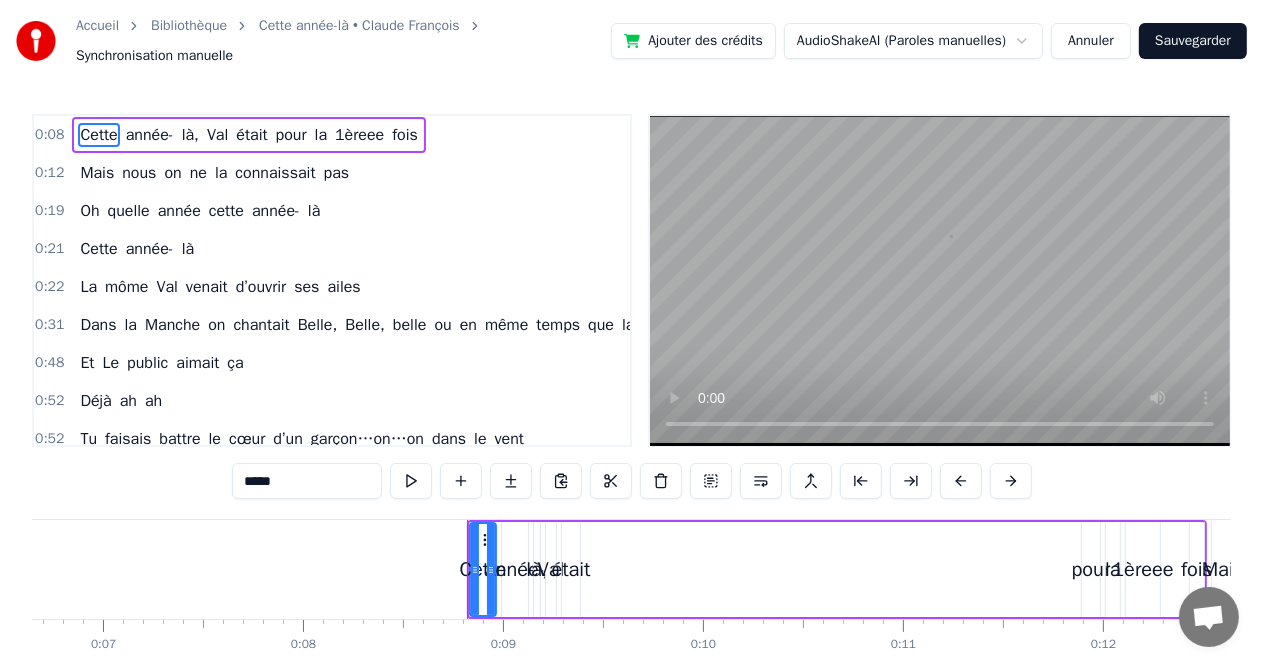 scroll, scrollTop: 0, scrollLeft: 1664, axis: horizontal 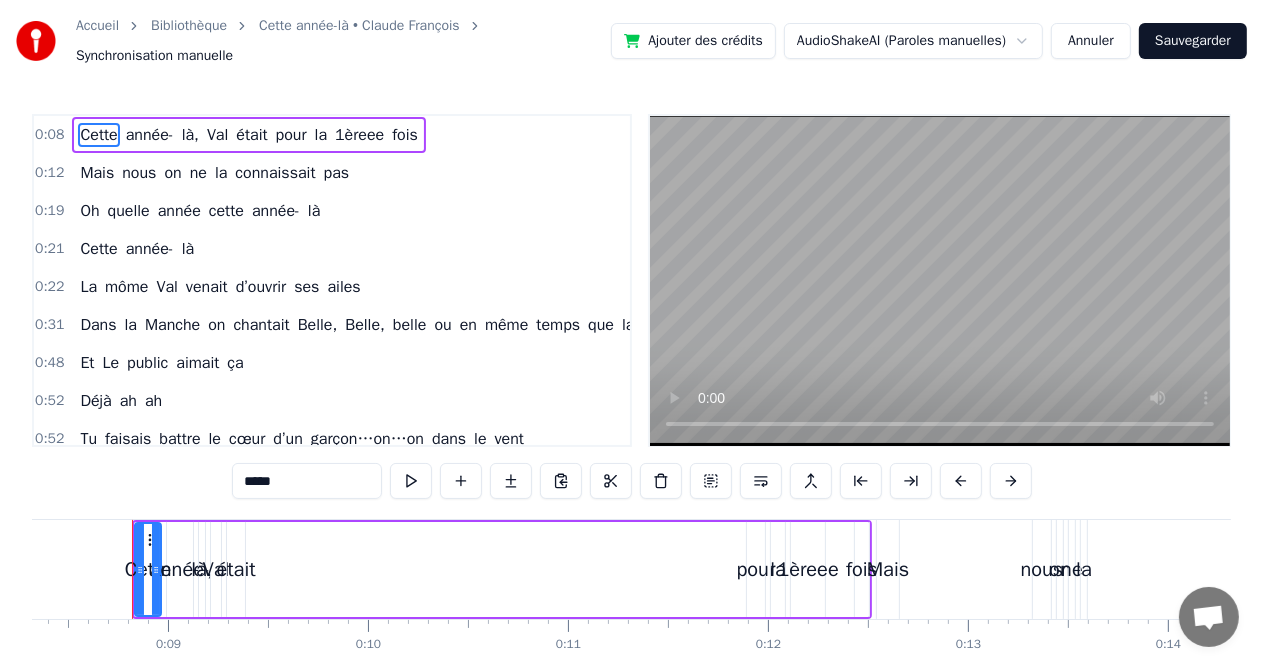 click on "Accueil Bibliothèque Cette année-là • Claude François Synchronisation manuelle Ajouter des crédits AudioShakeAI (Paroles manuelles) Annuler Sauvegarder 0:08 Cette année- là, Val était pour la 1èreee fois 0:12 Mais nous on ne la connaissait pas 0:19 Oh quelle année cette année- là 0:21 Cette année- là 0:22 La môme Val venait d’ouvrir ses ailes 0:31 Dans la Manche on chantait Belle, Belle, belle ou en même temps que la maison Courreges 0:48 Et Le public aimait ça 0:52 Déjà ah ah 0:52 Tu faisais battre le cœur d’un garçon…on…on dans le vent 0:58 Et toi….. 0:58 Tu pensais celui- là, très peu pour moi 1:00 Cette année là 1:03 L'aventure se poursuit au Club Med 1:11 La Tu couds, tu vends, tu fais la belle 1:19 Et ton public aime ça 1:22 Ohh 1:22 C'était hier et la vie a tout bousculé 1:24 Il y a pour toi de l' amour, de l'amitié pour toujours, 1:39 Cette année- là 1:40 Tu décides enfin de te marier 1:51 Pierre Louis arrive dans la foulée 1:58 Et Paul A. 2 ou ans plus il" at bounding box center (631, 376) 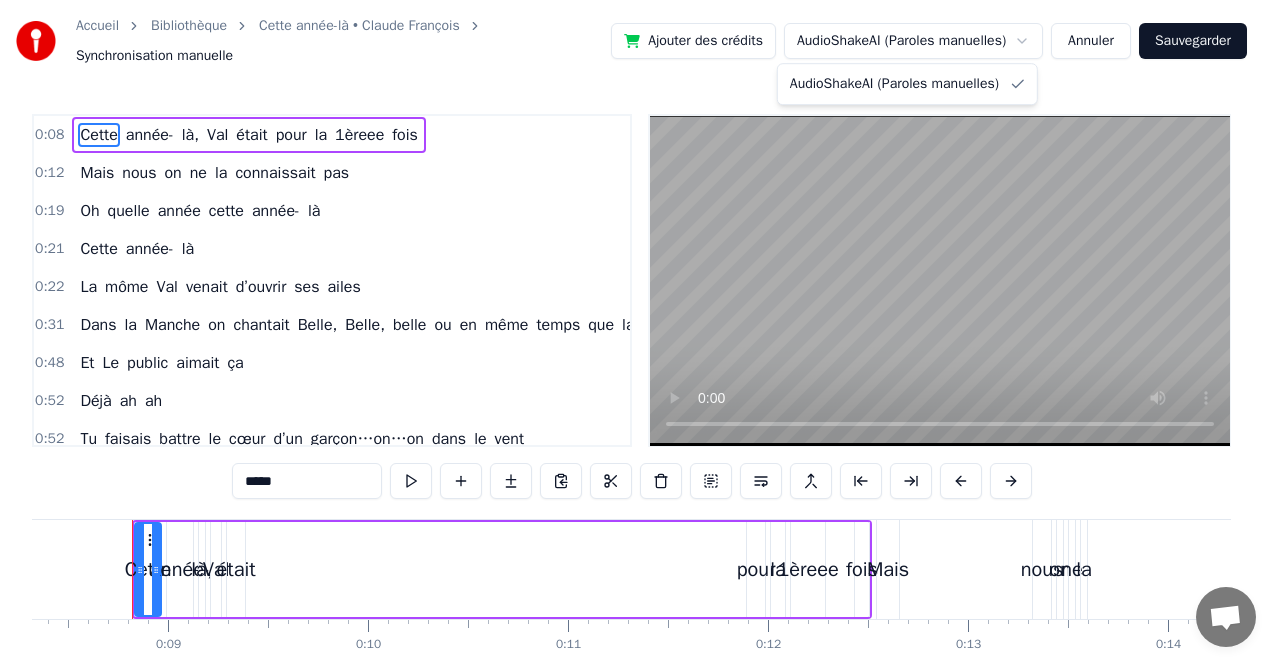click on "Accueil Bibliothèque Cette année-là • Claude François Synchronisation manuelle Ajouter des crédits AudioShakeAI (Paroles manuelles) Annuler Sauvegarder 0:08 Cette année- là, Val était pour la 1èreee fois 0:12 Mais nous on ne la connaissait pas 0:19 Oh quelle année cette année- là 0:21 Cette année- là 0:22 La môme Val venait d’ouvrir ses ailes 0:31 Dans la Manche on chantait Belle, Belle, belle ou en même temps que la maison Courreges 0:48 Et Le public aimait ça 0:52 Déjà ah ah 0:52 Tu faisais battre le cœur d’un garçon…on…on dans le vent 0:58 Et toi….. 0:58 Tu pensais celui- là, très peu pour moi 1:00 Cette année là 1:03 L'aventure se poursuit au Club Med 1:11 La Tu couds, tu vends, tu fais la belle 1:19 Et ton public aime ça 1:22 Ohh 1:22 C'était hier et la vie a tout bousculé 1:24 Il y a pour toi de l' amour, de l'amitié pour toujours, 1:39 Cette année- là 1:40 Tu décides enfin de te marier 1:51 Pierre Louis arrive dans la foulée 1:58 Et Paul A. 2 ou ans plus il" at bounding box center [640, 376] 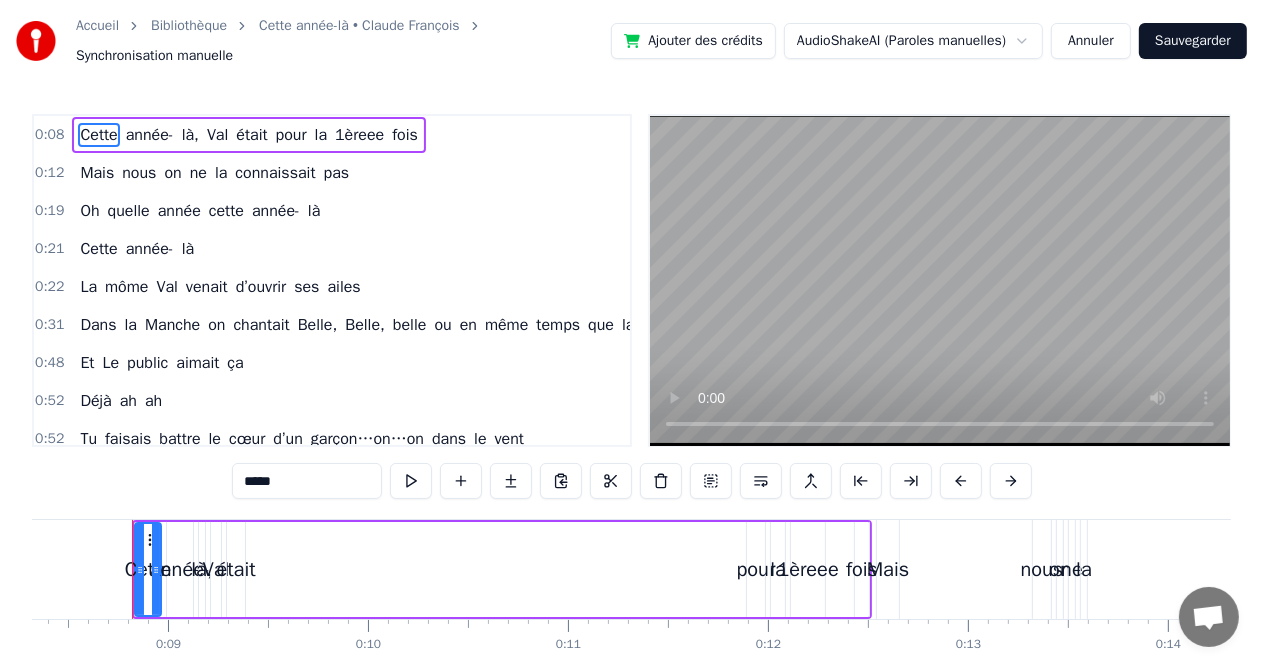 click on "Accueil Bibliothèque Cette année-là • Claude François Synchronisation manuelle Ajouter des crédits AudioShakeAI (Paroles manuelles) Annuler Sauvegarder 0:08 Cette année- là, Val était pour la 1èreee fois 0:12 Mais nous on ne la connaissait pas 0:19 Oh quelle année cette année- là 0:21 Cette année- là 0:22 La môme Val venait d’ouvrir ses ailes 0:31 Dans la Manche on chantait Belle, Belle, belle ou en même temps que la maison Courreges 0:48 Et Le public aimait ça 0:52 Déjà ah ah 0:52 Tu faisais battre le cœur d’un garçon…on…on dans le vent 0:58 Et toi….. 0:58 Tu pensais celui- là, très peu pour moi 1:00 Cette année là 1:03 L'aventure se poursuit au Club Med 1:11 La Tu couds, tu vends, tu fais la belle 1:19 Et ton public aime ça 1:22 Ohh 1:22 C'était hier et la vie a tout bousculé 1:24 Il y a pour toi de l' amour, de l'amitié pour toujours, 1:39 Cette année- là 1:40 Tu décides enfin de te marier 1:51 Pierre Louis arrive dans la foulée 1:58 Et Paul A. 2 ou ans plus il" at bounding box center (631, 376) 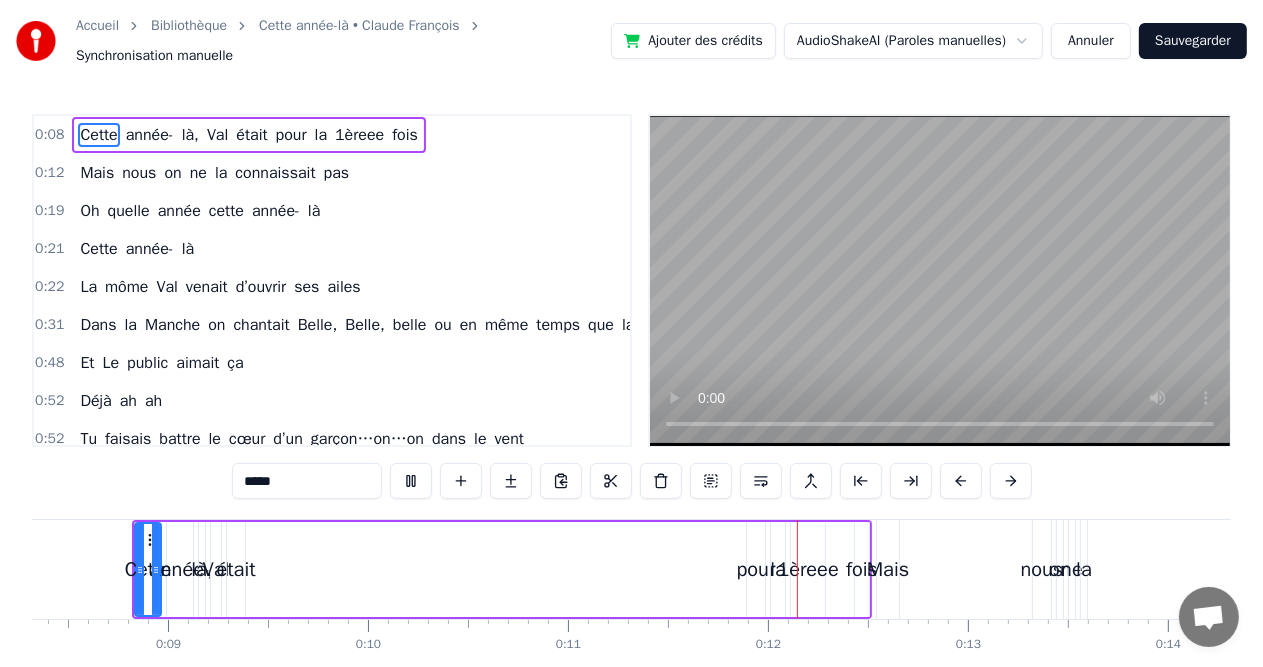 click at bounding box center [940, 281] 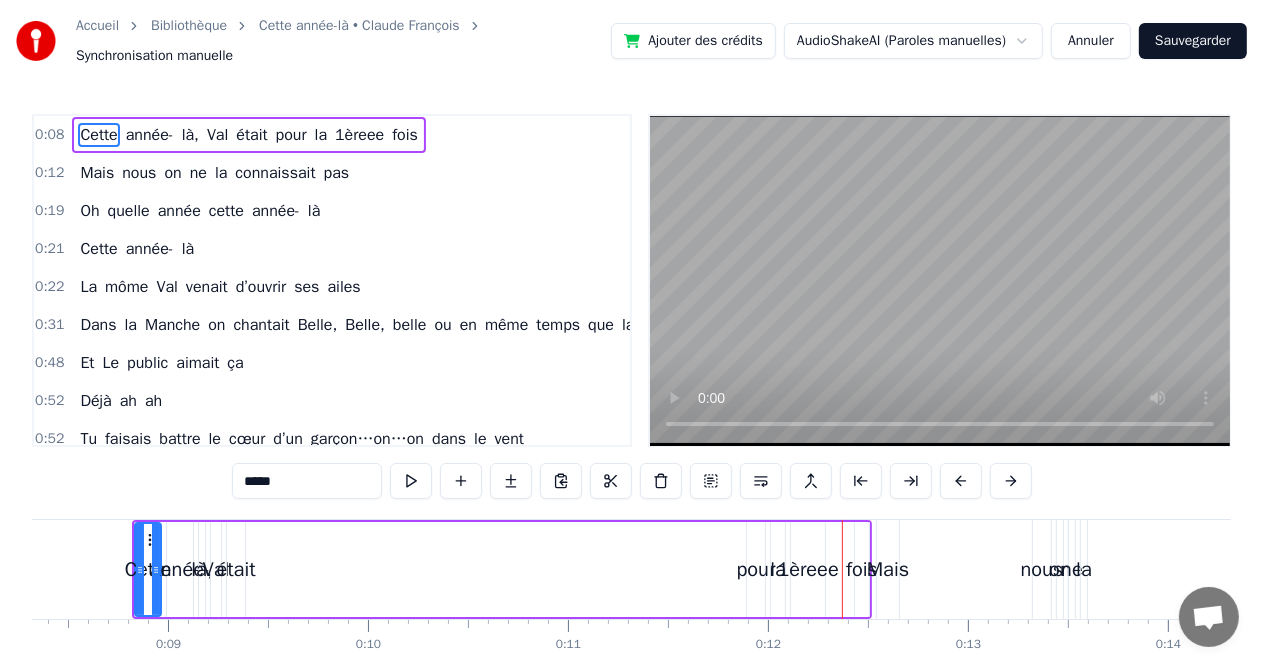 type 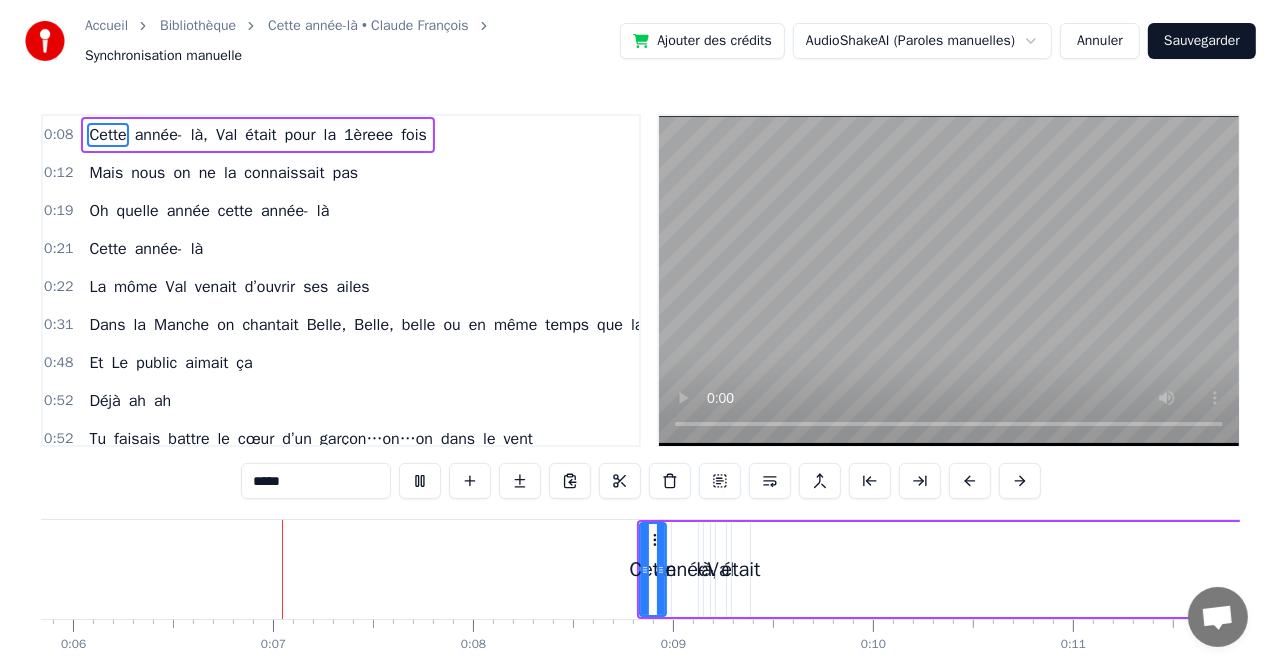 scroll, scrollTop: 0, scrollLeft: 1171, axis: horizontal 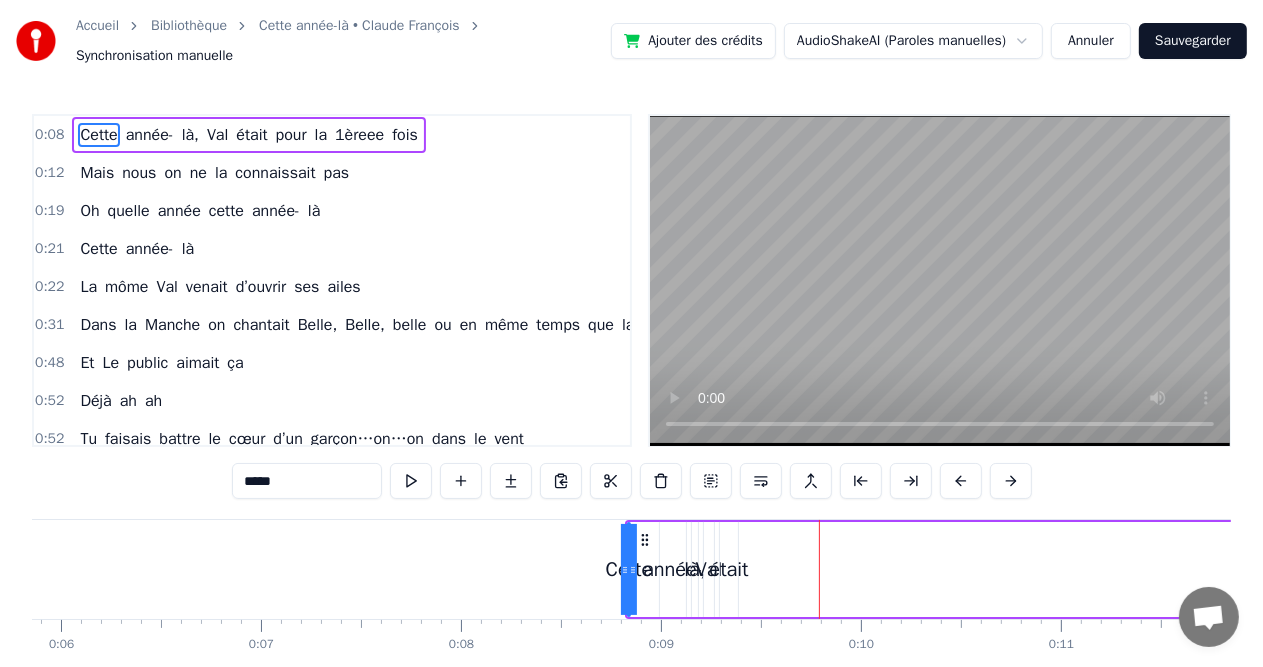 click on "Cette année- là, [PERSON] était pour la 1èreee fois Mais nous on ne la connaissait pas Oh quelle année cette année- là Cette année- là La môme [PERSON] venait d’ouvrir ses ailes Dans la Manche on chantait Belle, Belle, belle ou en même temps que la maison Courreges Et Le public aimait ça Déjà ah ah Tu faisais battre le cœur d’un garçon…on…on dans le vent Et toi….. Tu pensais celui- là, très peu pour moi Cette année la L'aventure se poursuit au Club Med La Tu couds, tu vends, tu fais la belle Et ton public aime ça Ohh C'était hier et la vie a tout bousculé Il y a pour toi de l' amour, de l'amitié pour toujours, Cette année- là Tu décides enfin de te marier [PERSON] arrive dans la foulée Et [PERSON] 2 ou ans plus tard Hélas, il n'y a pas de place chez Dior. Or. Or, la marque de ton cœur Tandis Que la mode bat tous les records ooor Cette année là Peu importe la marque pourvu qu'il y ait l'étoffe La création, c'est ta révolution Et ton public aime ça C'était hier et rien Il" at bounding box center (18219, 569) 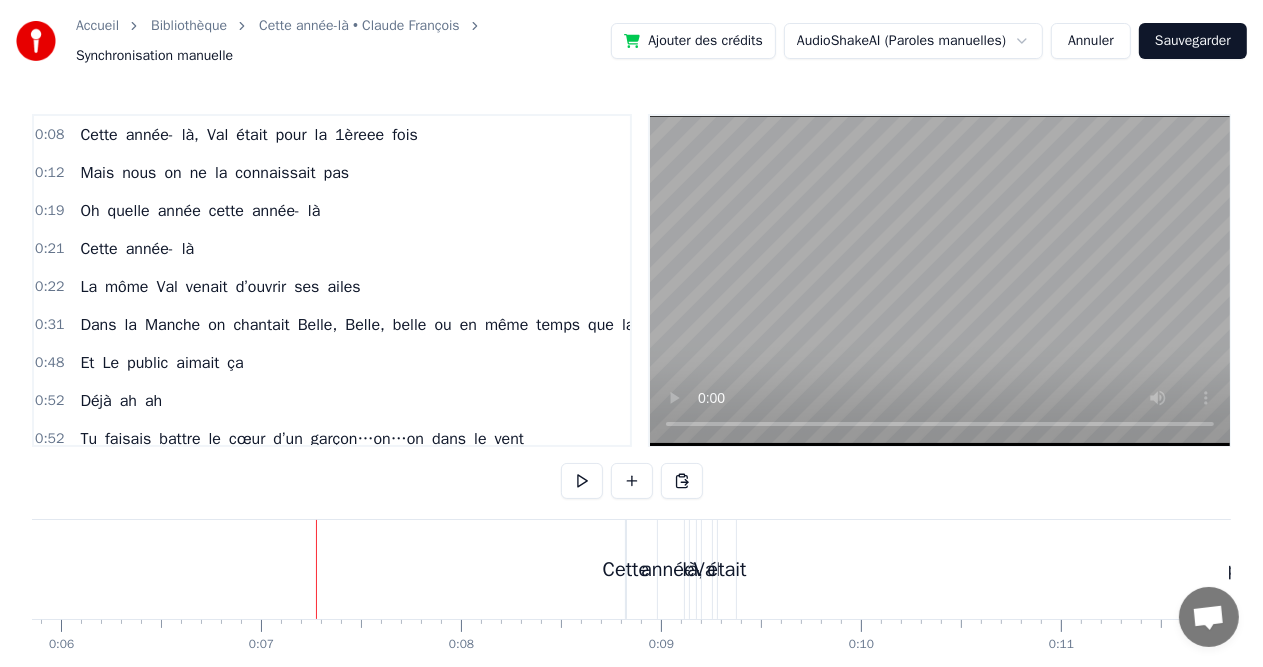 click on "Cette" at bounding box center (626, 570) 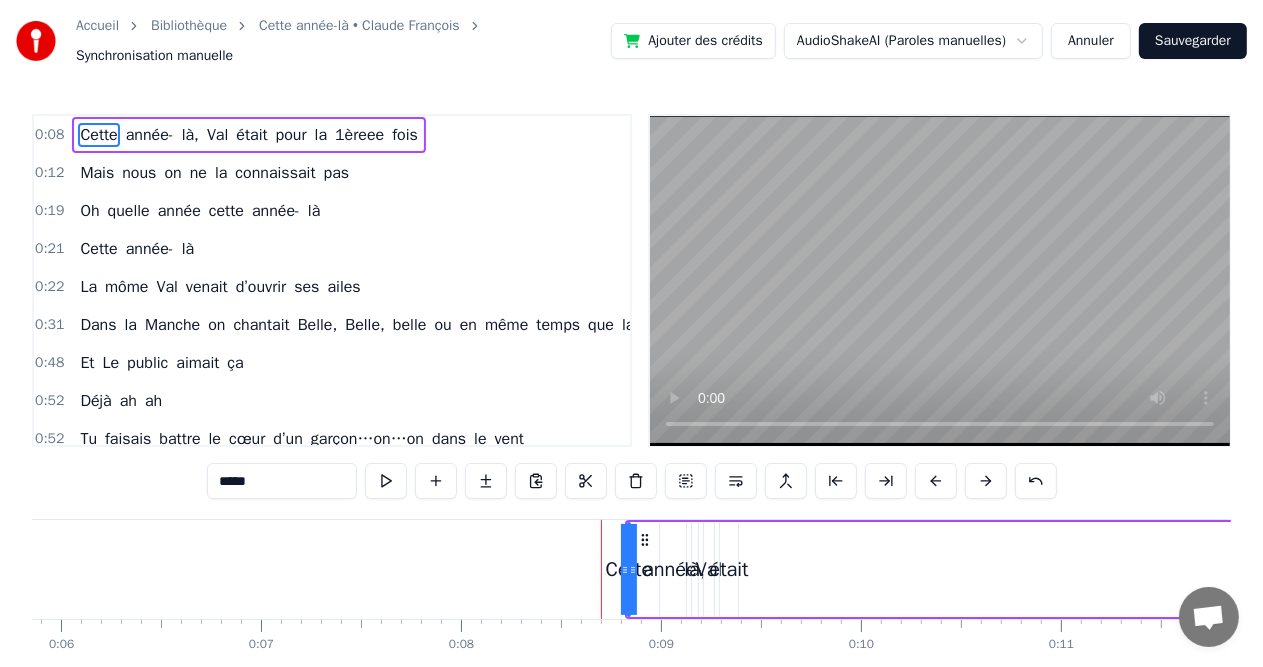 click on "Synchronisation manuelle" at bounding box center (154, 56) 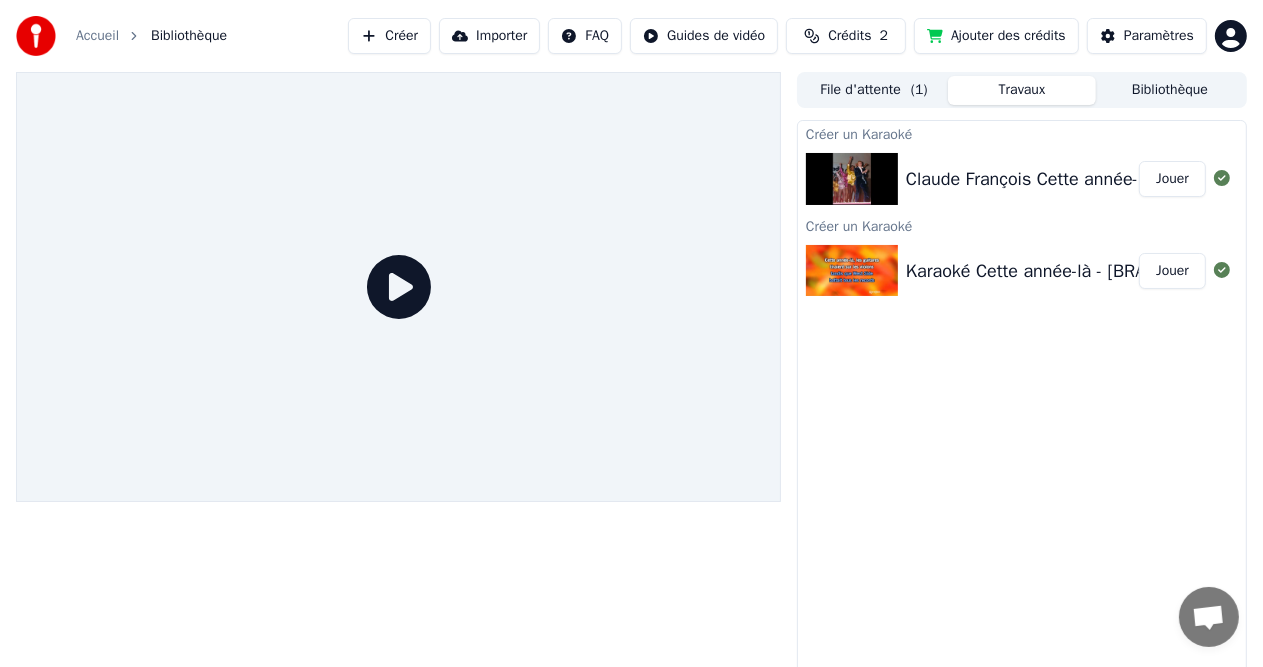 click on "Karaoké Cette année-là - [BRAND]" at bounding box center (1040, 271) 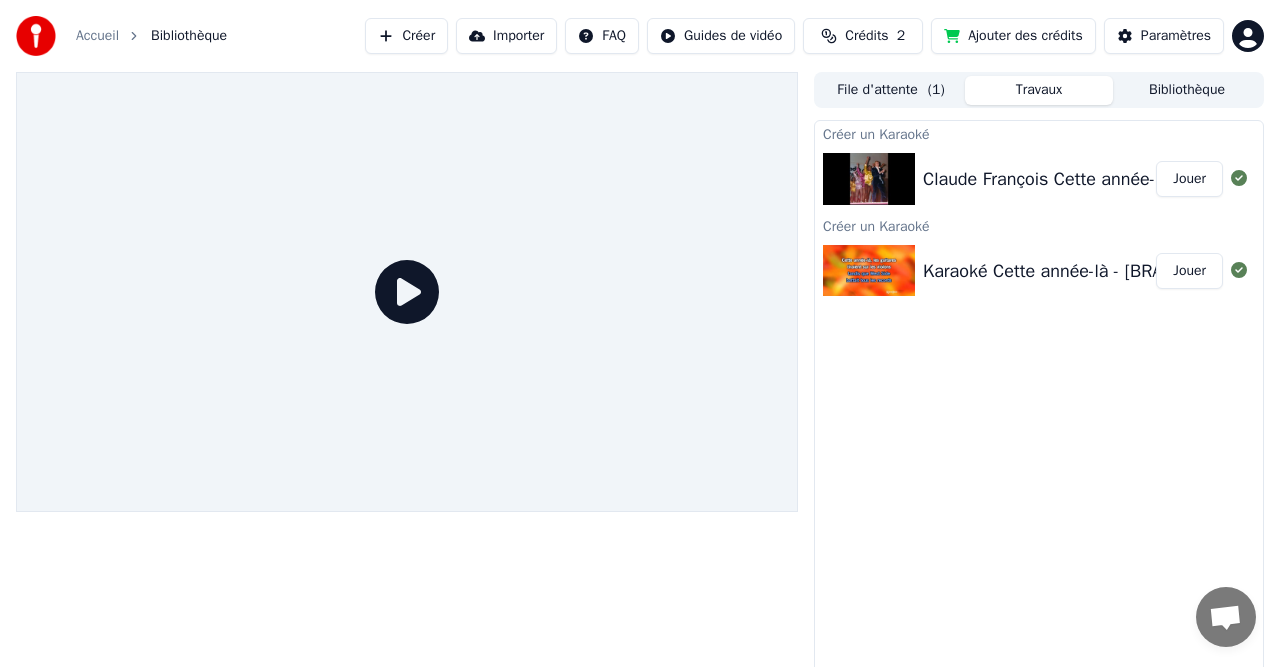 click on "Accueil Bibliothèque Créer Importer FAQ Guides de vidéo Crédits 2 Ajouter des crédits Paramètres File d'attente ( 1 ) Travaux Bibliothèque Créer un Karaoké Claude François Cette année-là Instrumentale Jouer Créer un Karaoké Karaoké Cette année-là - Claude François  Jouer" at bounding box center [640, 333] 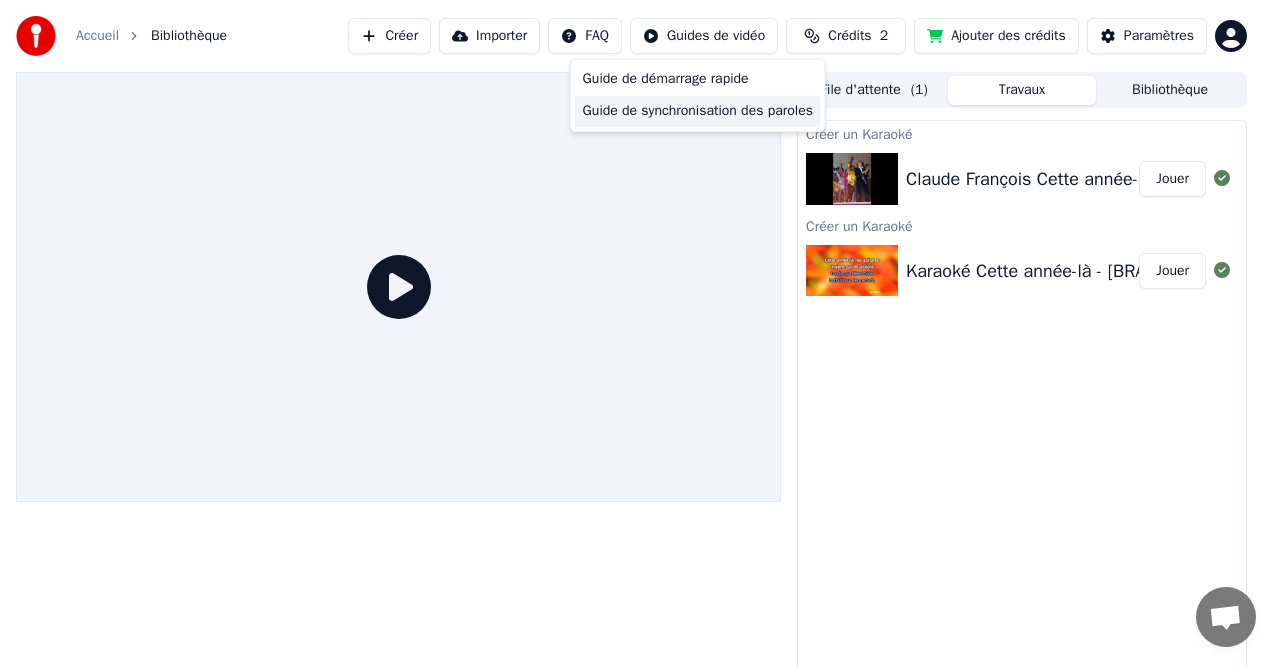 click on "Guide de synchronisation des paroles" at bounding box center (698, 111) 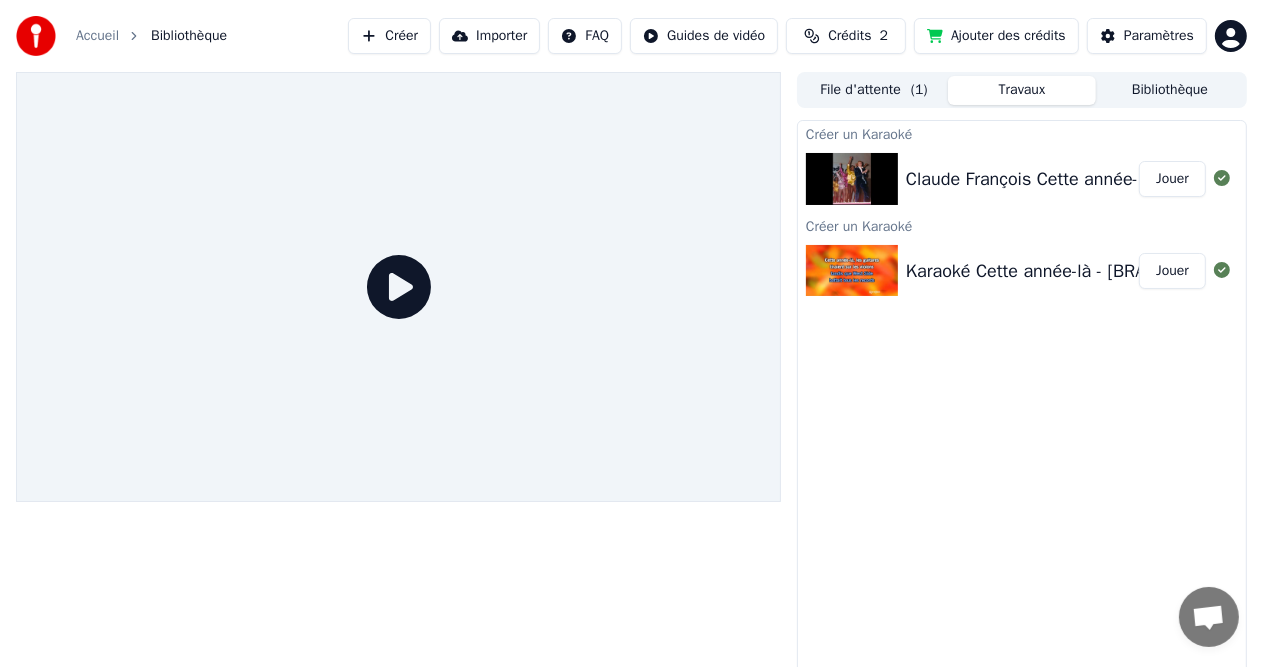 click 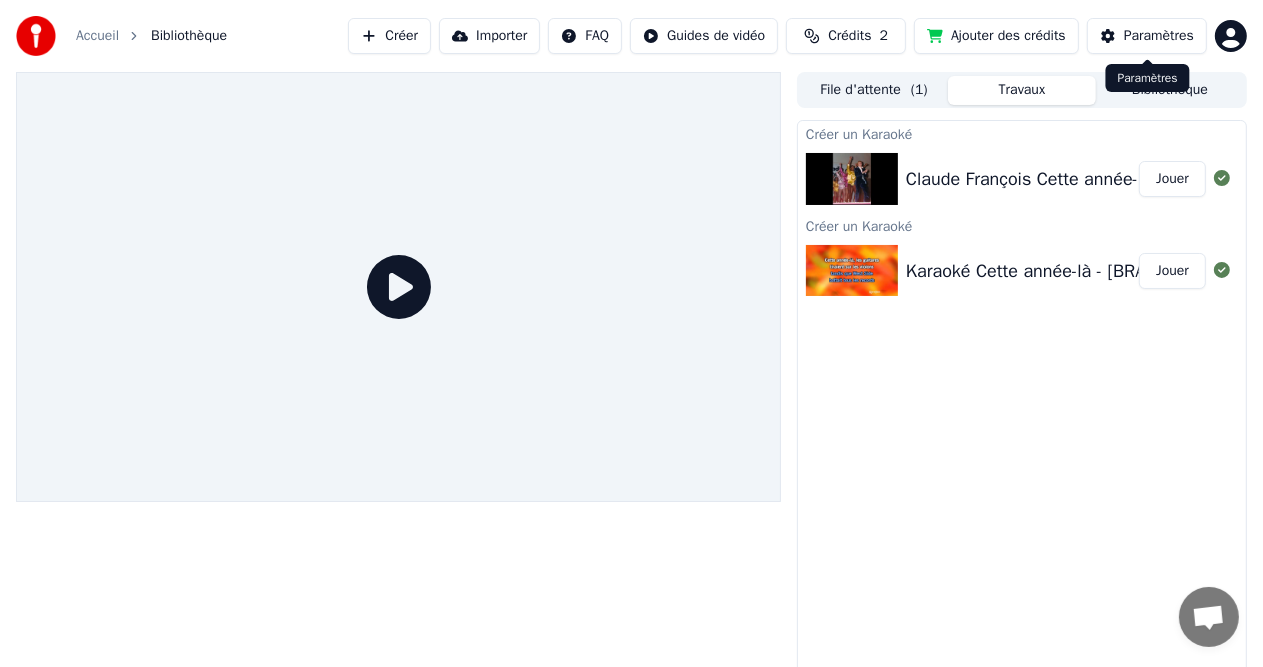 click on "Paramètres" at bounding box center [1159, 36] 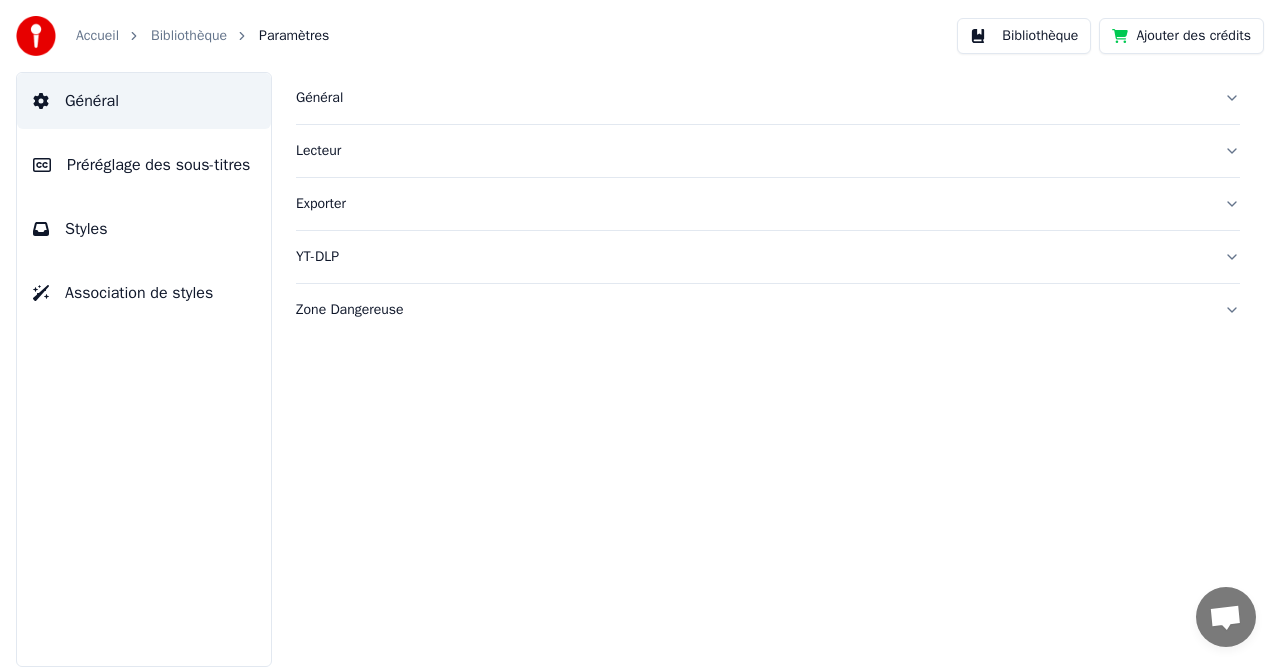 click on "Préréglage des sous-titres" at bounding box center [158, 165] 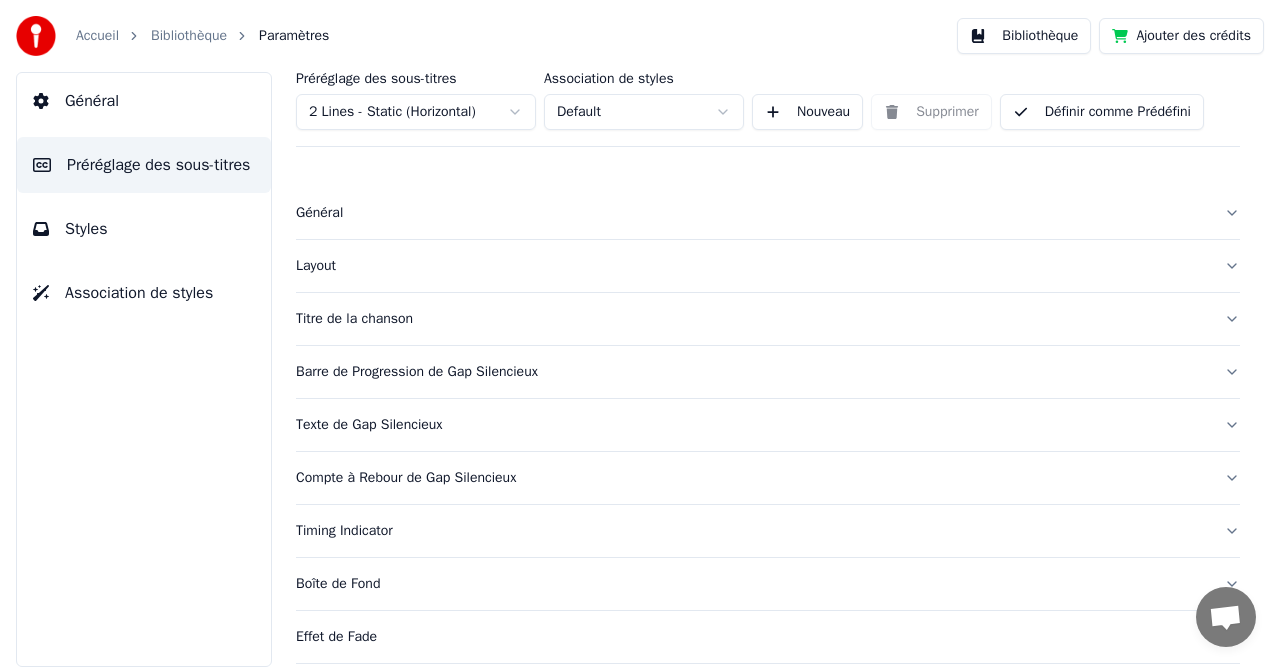 click on "Titre de la chanson" at bounding box center (768, 319) 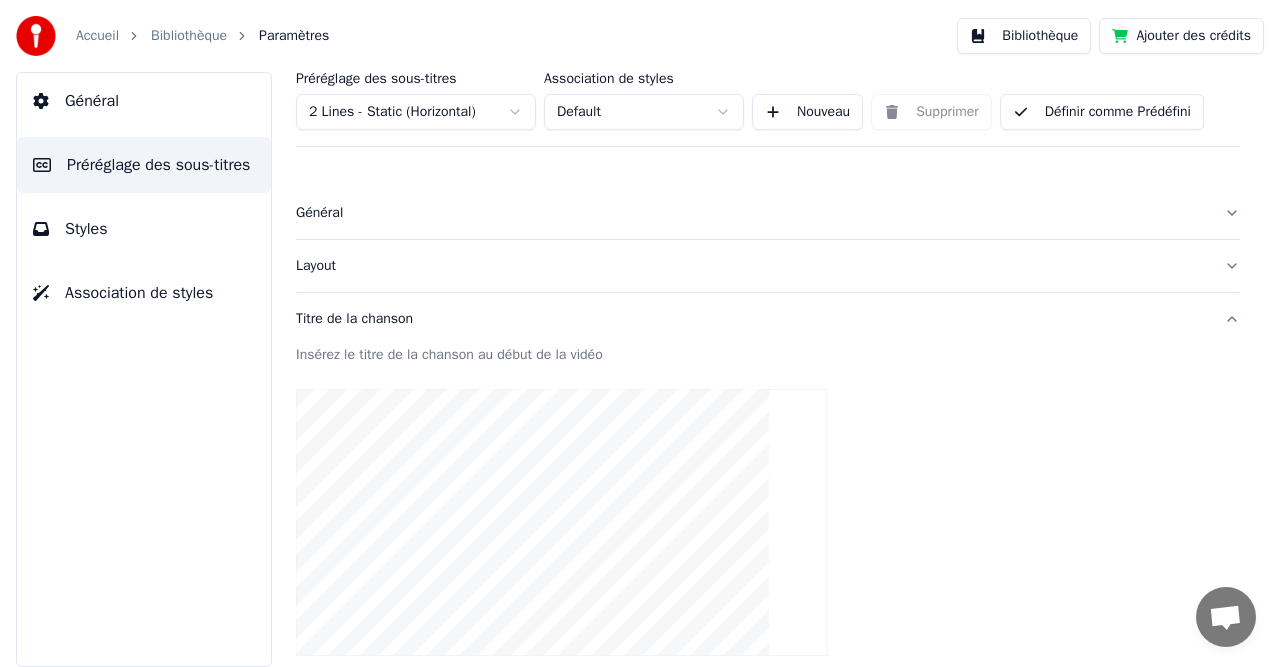click at bounding box center [562, 522] 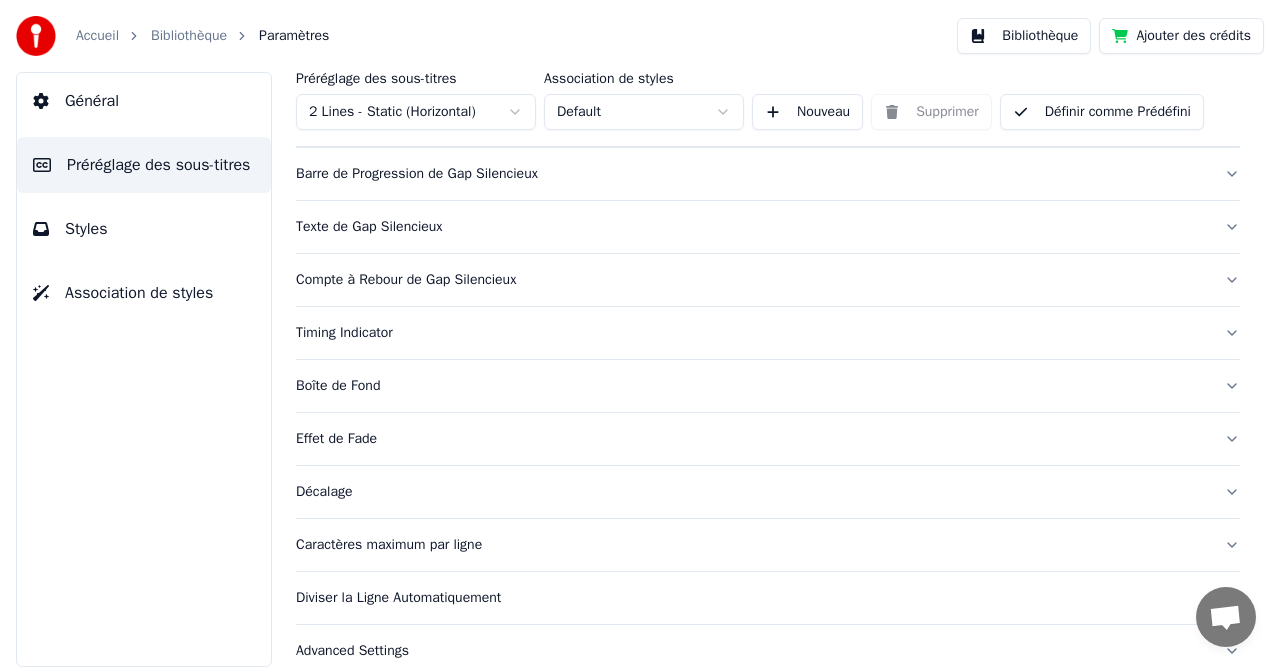 scroll, scrollTop: 220, scrollLeft: 0, axis: vertical 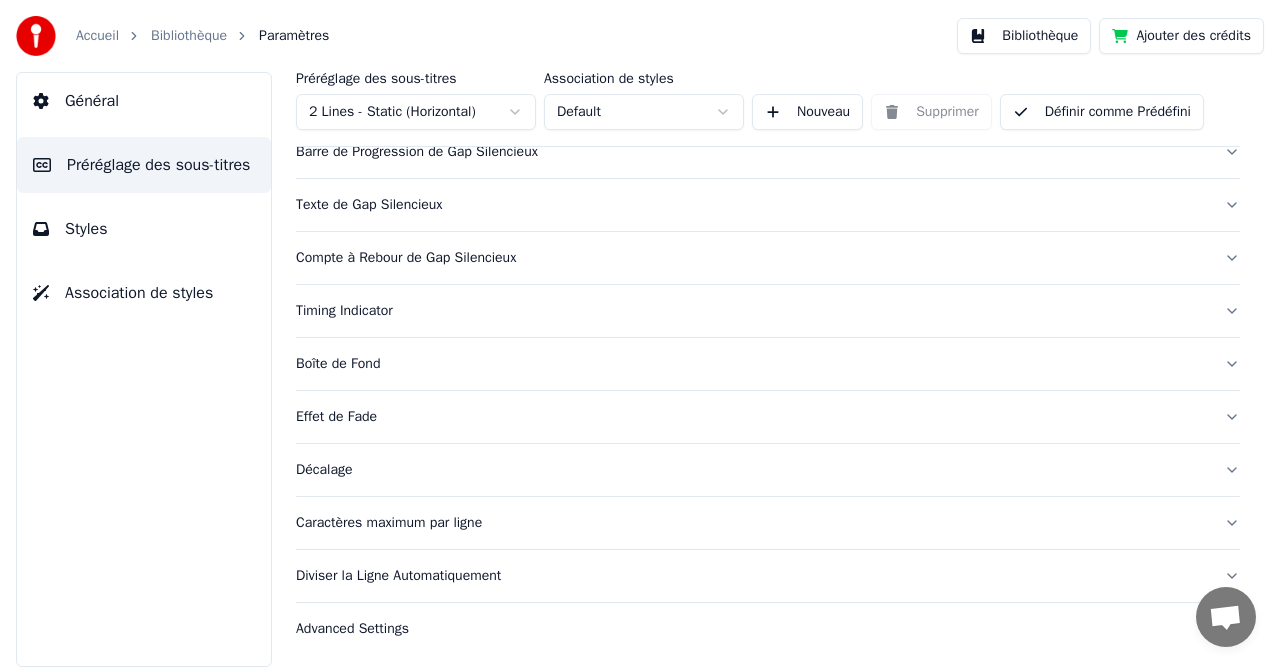 click on "Diviser la Ligne Automatiquement" at bounding box center (752, 576) 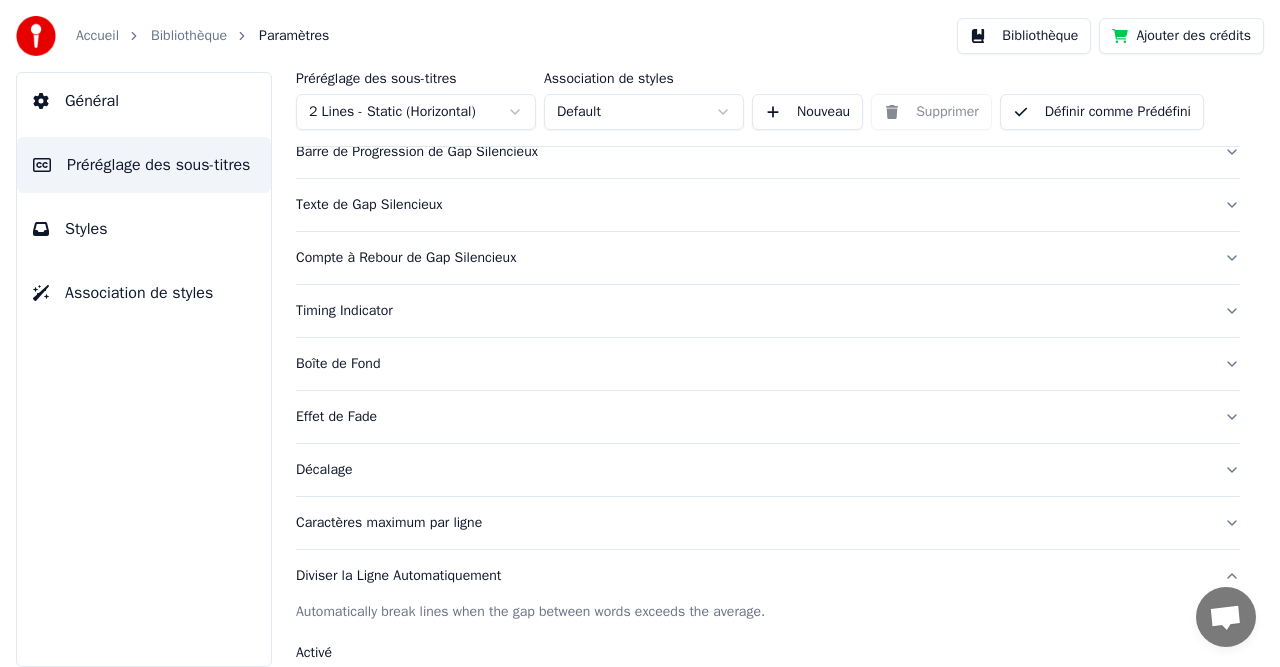 click on "Caractères maximum par ligne" at bounding box center (752, 523) 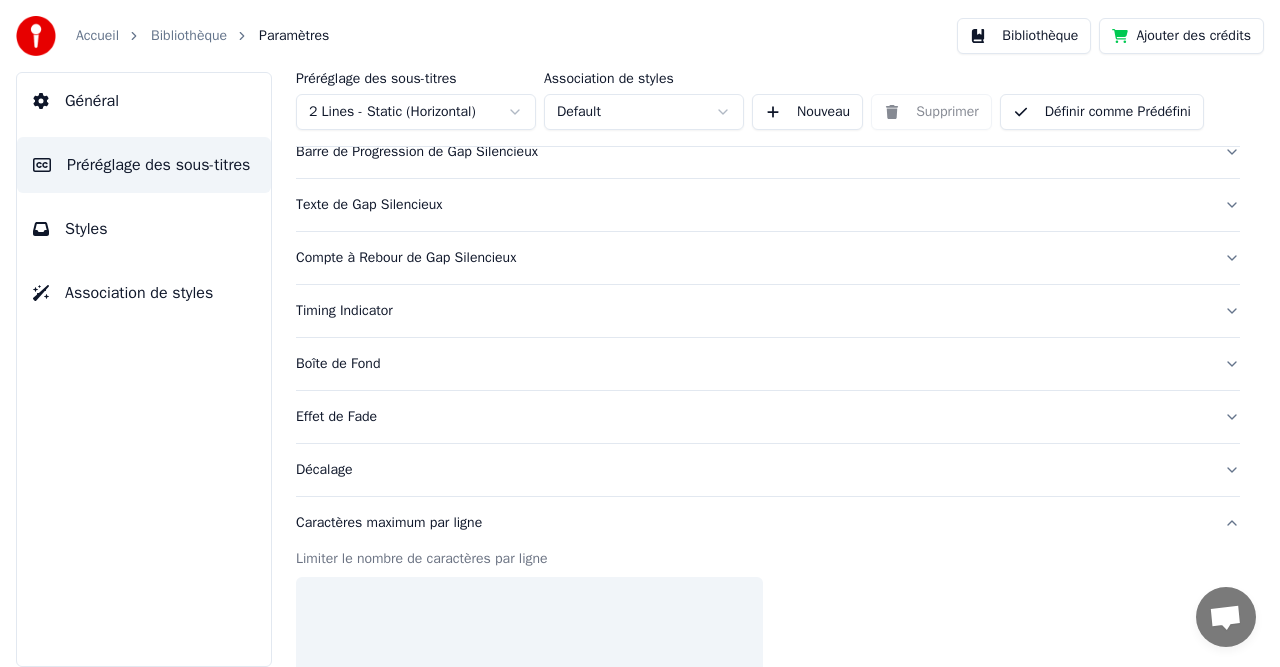 click on "Décalage" at bounding box center [752, 470] 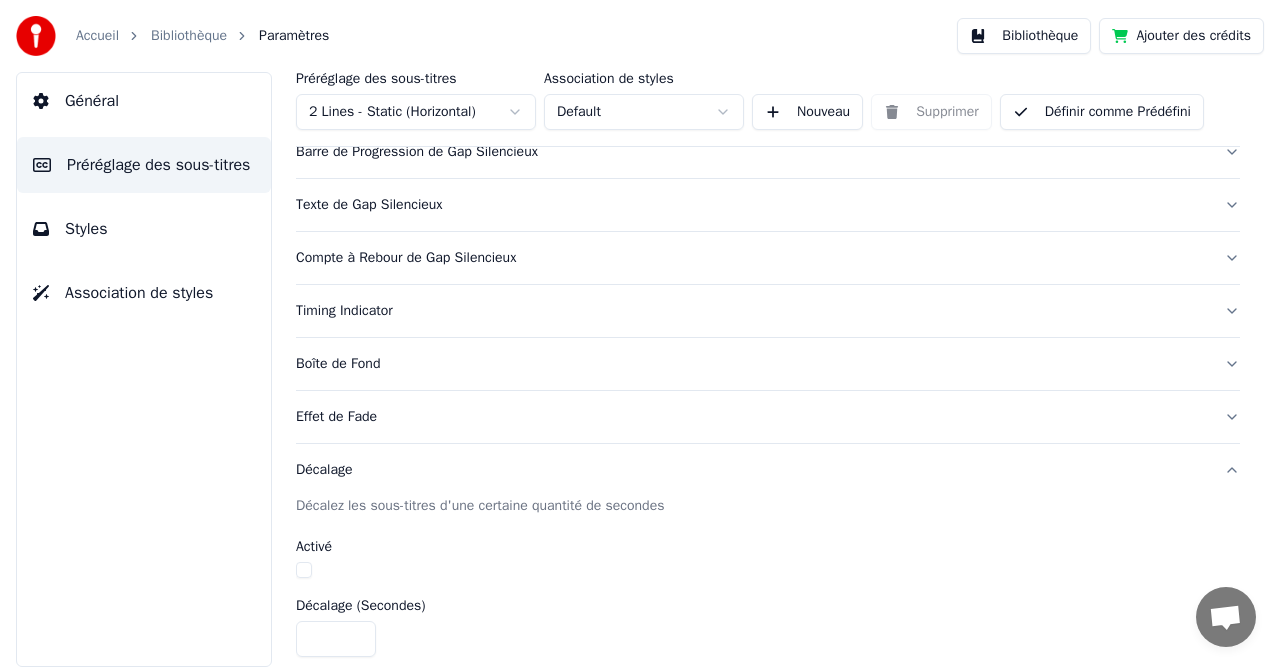 click on "Timing Indicator" at bounding box center (752, 311) 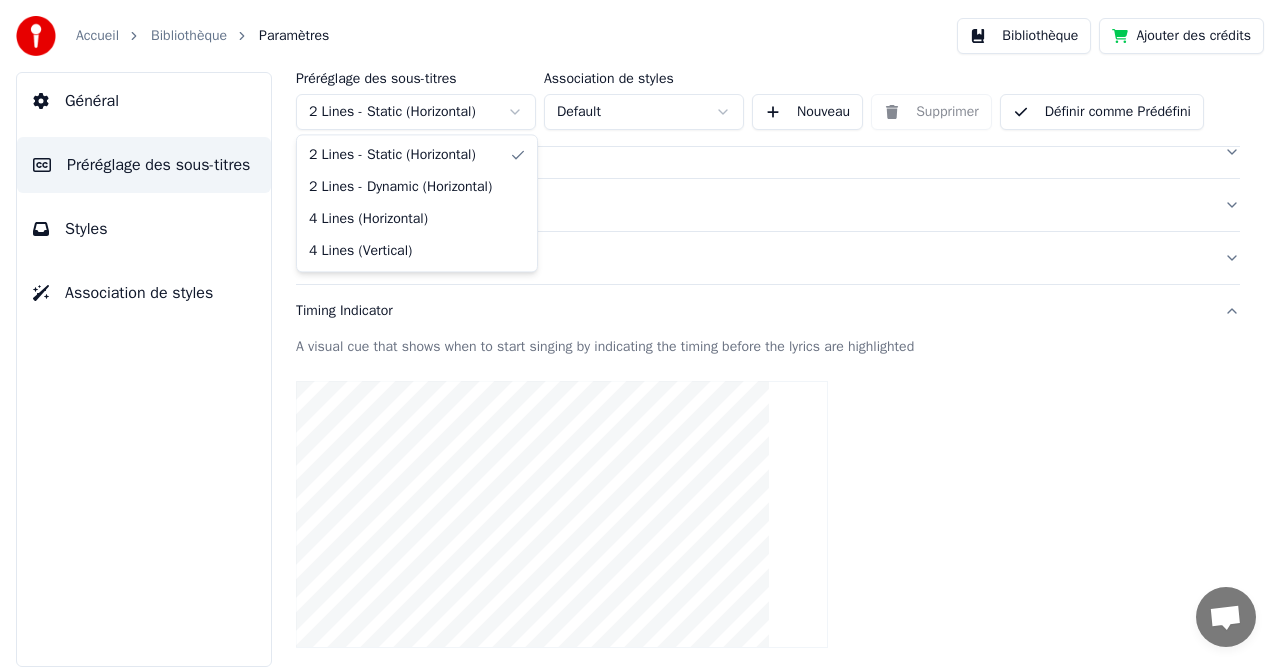 click on "Accueil Bibliothèque Paramètres Bibliothèque Ajouter des crédits Général Préréglage des sous-titres Styles Association de styles Préréglage des sous-titres 2 Lines - Static (Horizontal) Association de styles Default Nouveau Supprimer Définir comme Prédéfini Général Layout Titre de la chanson Barre de Progression de Gap Silencieux Texte de Gap Silencieux Compte à Rebour de Gap Silencieux Timing Indicator A visual cue that shows when to start singing by indicating the timing before the lyrics are highlighted Activé Couleur Automatique Taille Automatique Texte * Style Nom de la Police Arial Bold Contour * Gap (Secondes) * Durée (Secondes) * Début (px) **** Fin (px) *** Réinitialiser Boîte de Fond Effet de Fade Décalage Caractères maximum par ligne Diviser la Ligne Automatiquement Advanced Settings 2 Lines - Static (Horizontal) 2 Lines - Dynamic (Horizontal) 4 Lines (Horizontal) 4 Lines (Vertical)" at bounding box center (640, 333) 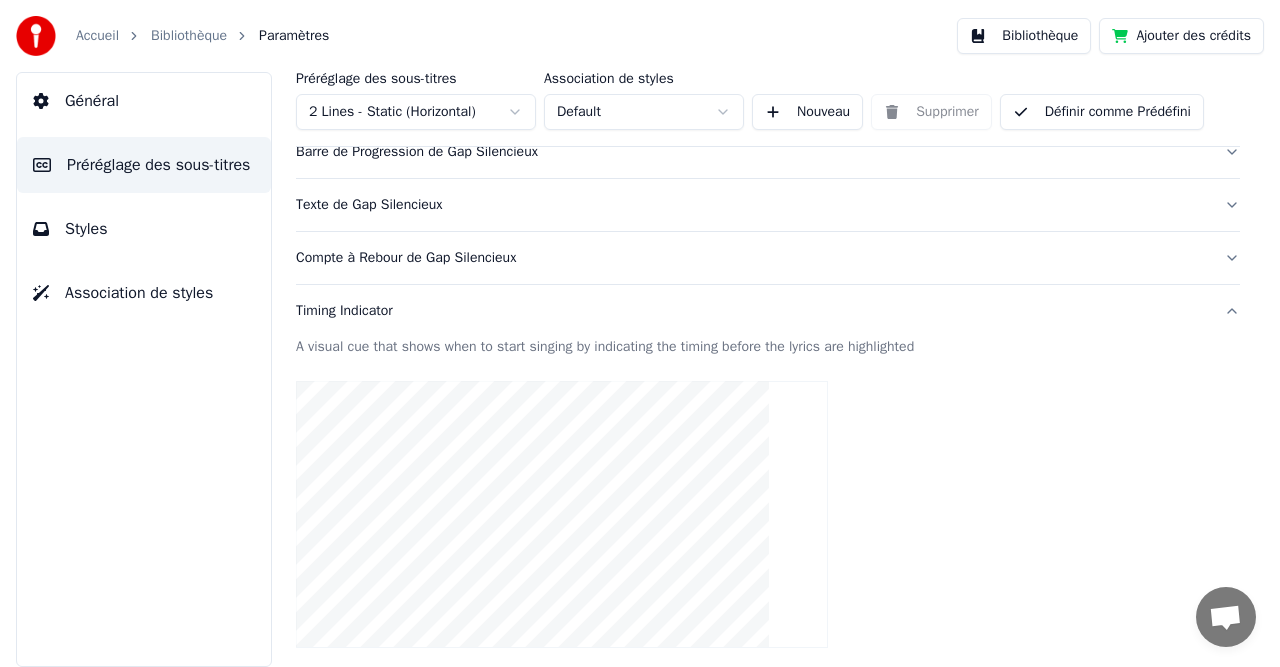 click on "Accueil Bibliothèque Paramètres Bibliothèque Ajouter des crédits Général Préréglage des sous-titres Styles Association de styles Préréglage des sous-titres 2 Lines - Static (Horizontal) Association de styles Default Nouveau Supprimer Définir comme Prédéfini Général Layout Titre de la chanson Barre de Progression de Gap Silencieux Texte de Gap Silencieux Compte à Rebour de Gap Silencieux Timing Indicator A visual cue that shows when to start singing by indicating the timing before the lyrics are highlighted Activé Couleur Automatique Taille Automatique Texte * Style Nom de la Police Arial Bold Contour * Gap (Secondes) * Durée (Secondes) * Début (px) **** Fin (px) *** Réinitialiser Boîte de Fond Effet de Fade Décalage Caractères maximum par ligne Diviser la Ligne Automatiquement Advanced Settings" at bounding box center (640, 333) 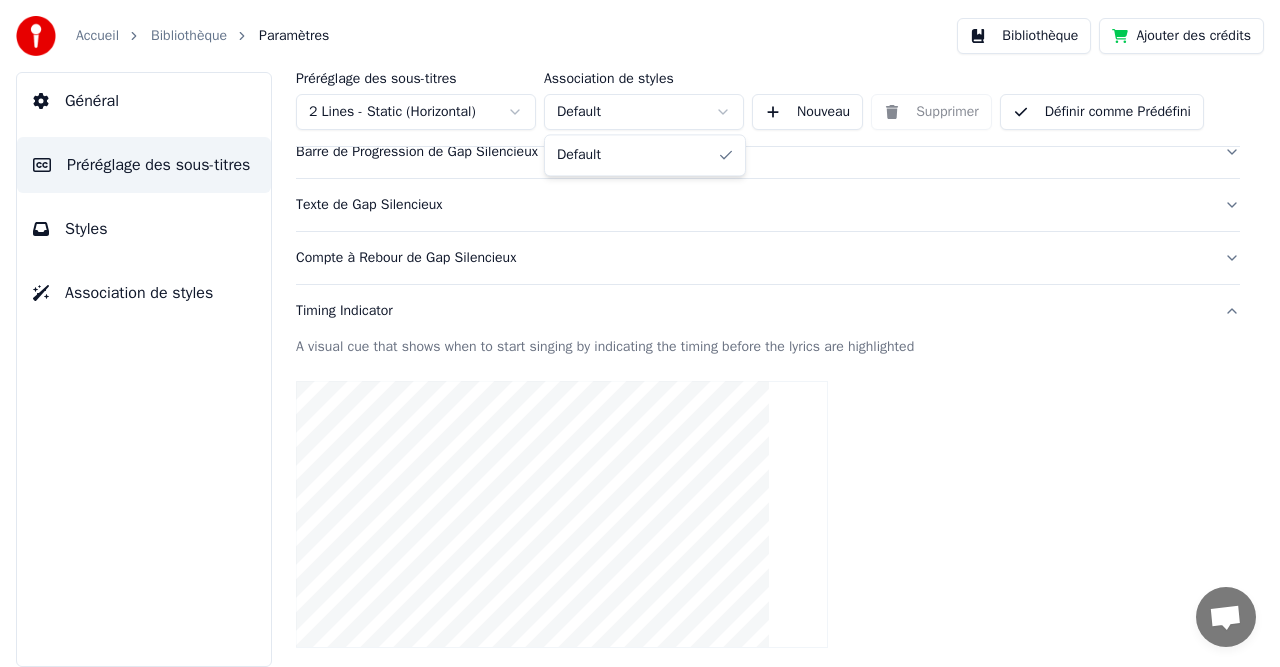 click on "Accueil Bibliothèque Paramètres Bibliothèque Ajouter des crédits Général Préréglage des sous-titres Styles Association de styles Préréglage des sous-titres 2 Lines - Static (Horizontal) Association de styles Default Nouveau Supprimer Définir comme Prédéfini Général Layout Titre de la chanson Barre de Progression de Gap Silencieux Texte de Gap Silencieux Compte à Rebour de Gap Silencieux Timing Indicator A visual cue that shows when to start singing by indicating the timing before the lyrics are highlighted Activé Couleur Automatique Taille Automatique Texte * Style Nom de la Police Arial Bold Contour * Gap (Secondes) * Durée (Secondes) * Début (px) **** Fin (px) *** Réinitialiser Boîte de Fond Effet de Fade Décalage Caractères maximum par ligne Diviser la Ligne Automatiquement Advanced Settings Default" at bounding box center [640, 333] 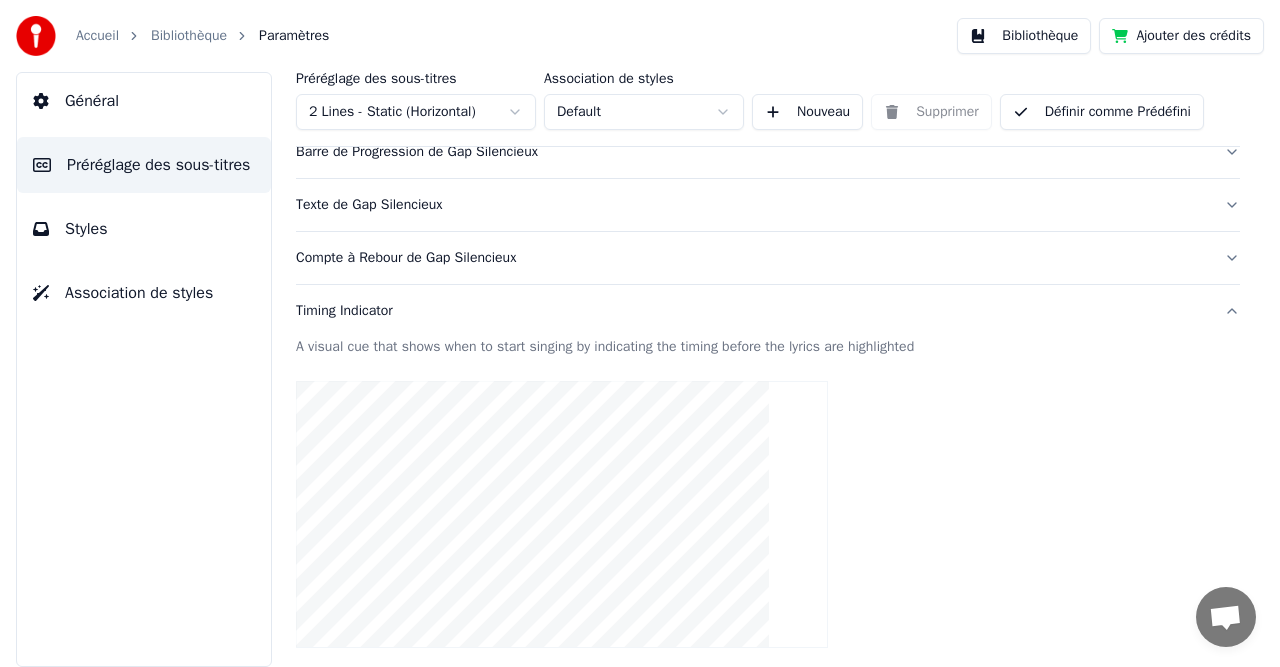 click on "Styles" at bounding box center (86, 229) 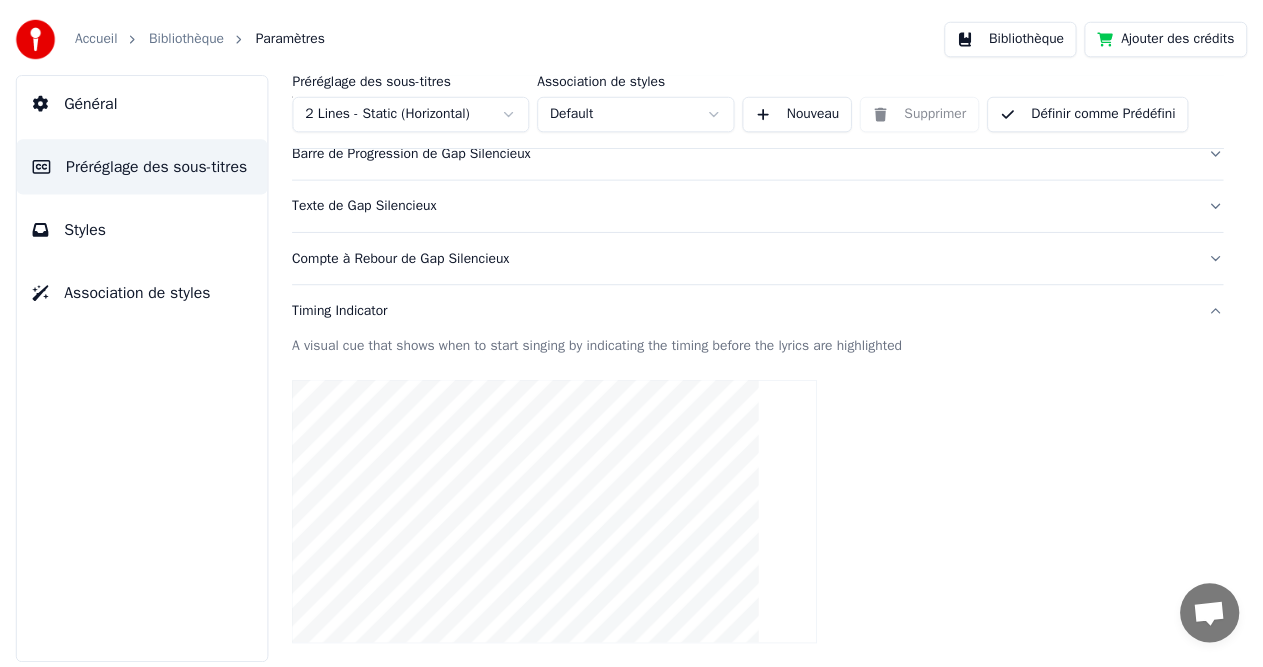scroll, scrollTop: 0, scrollLeft: 0, axis: both 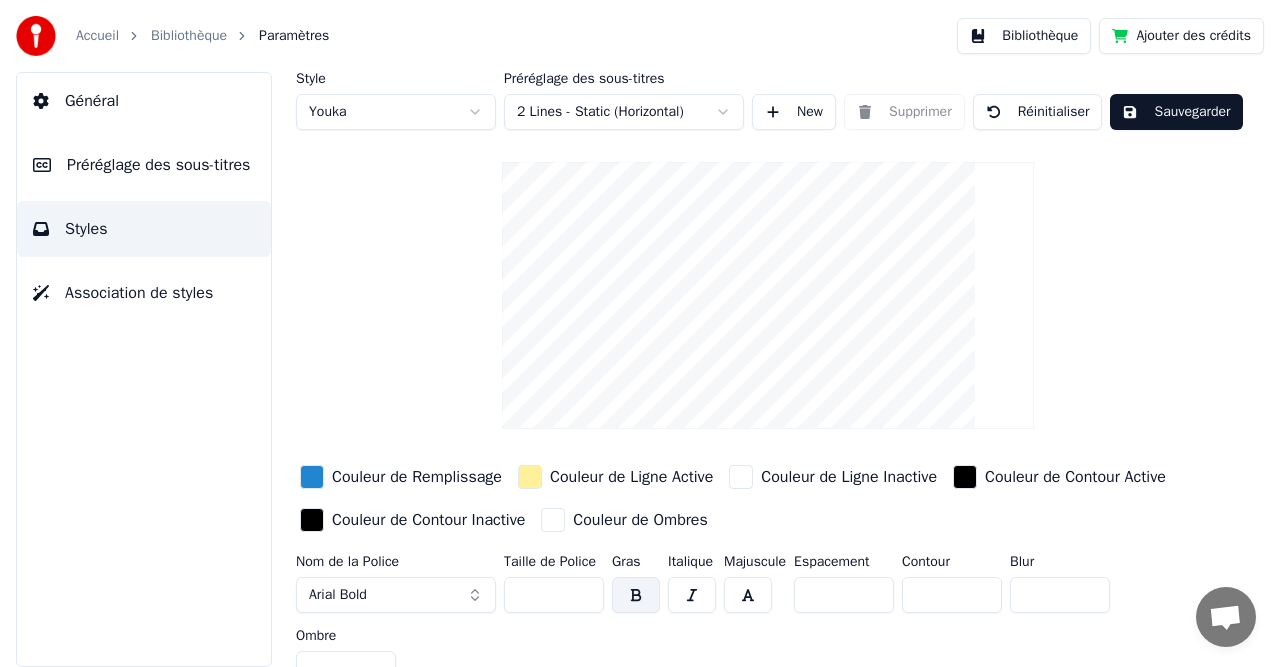 click on "Sauvegarder" at bounding box center [1176, 112] 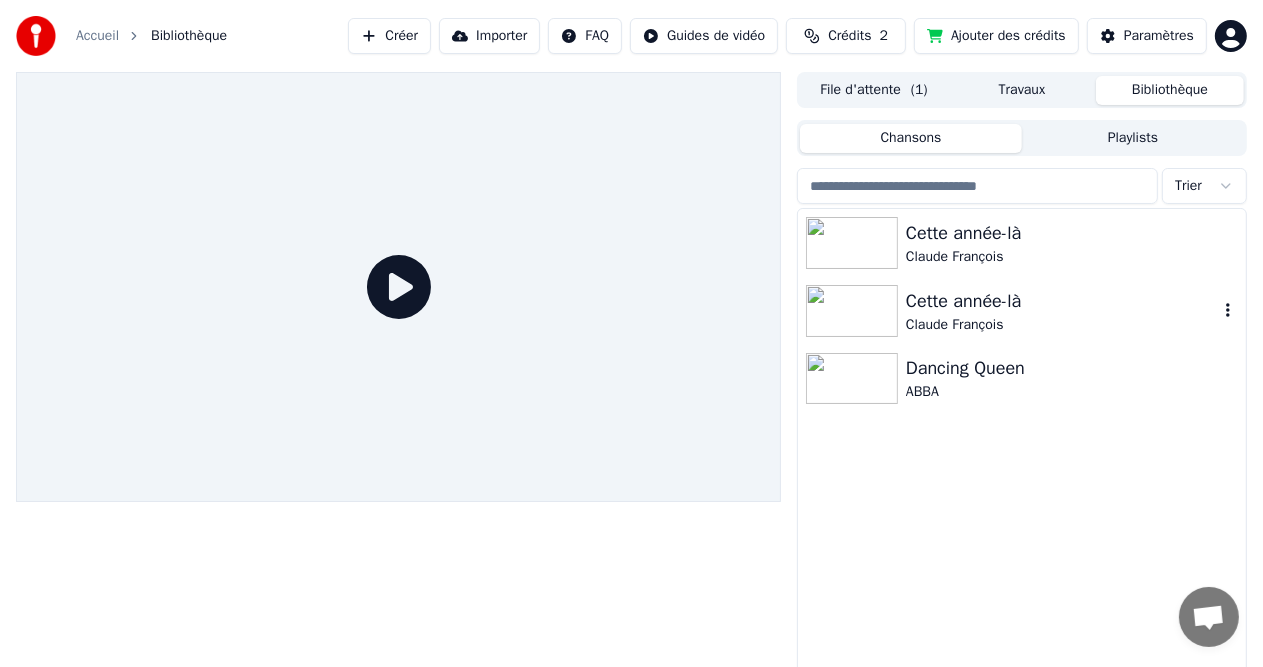 click on "Cette année-là" at bounding box center (1062, 301) 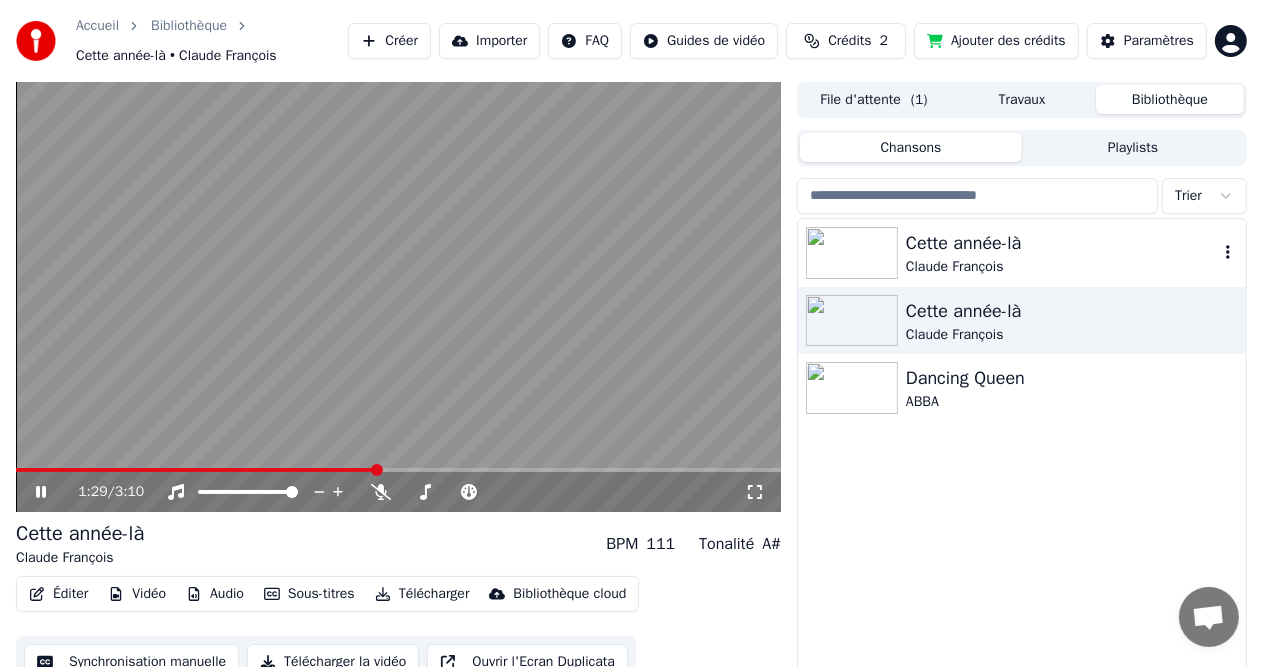 click on "Cette année-là" at bounding box center [1062, 243] 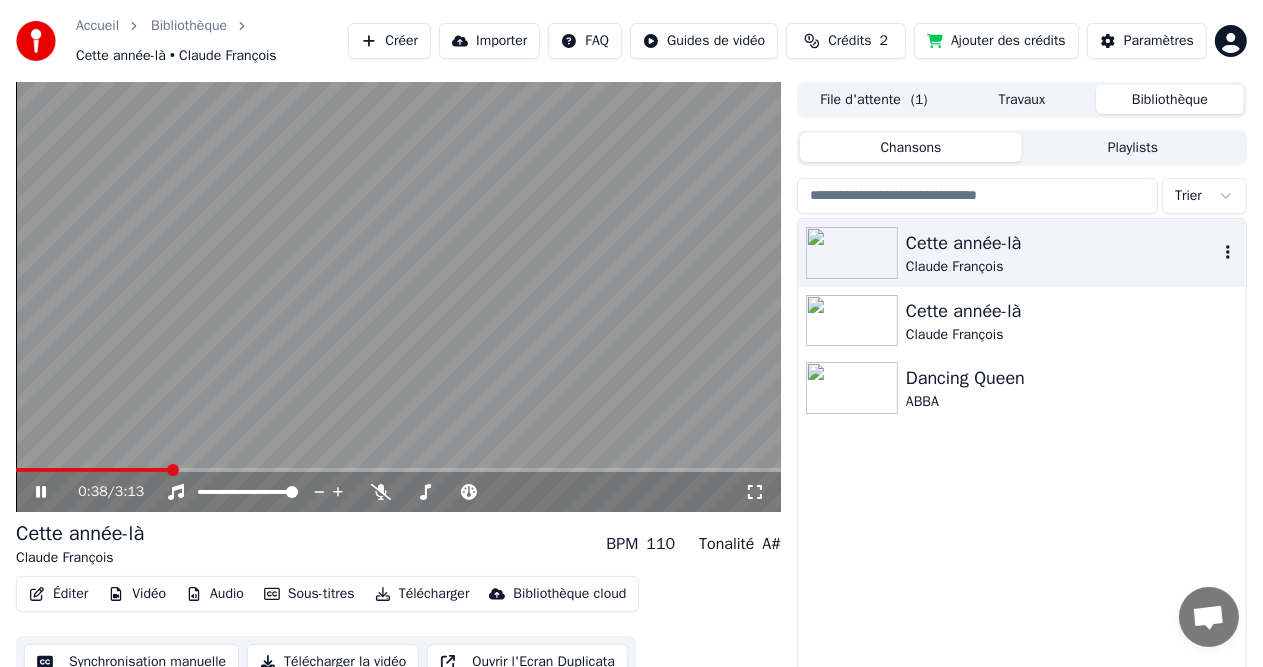 click on "Claude François" at bounding box center [1062, 267] 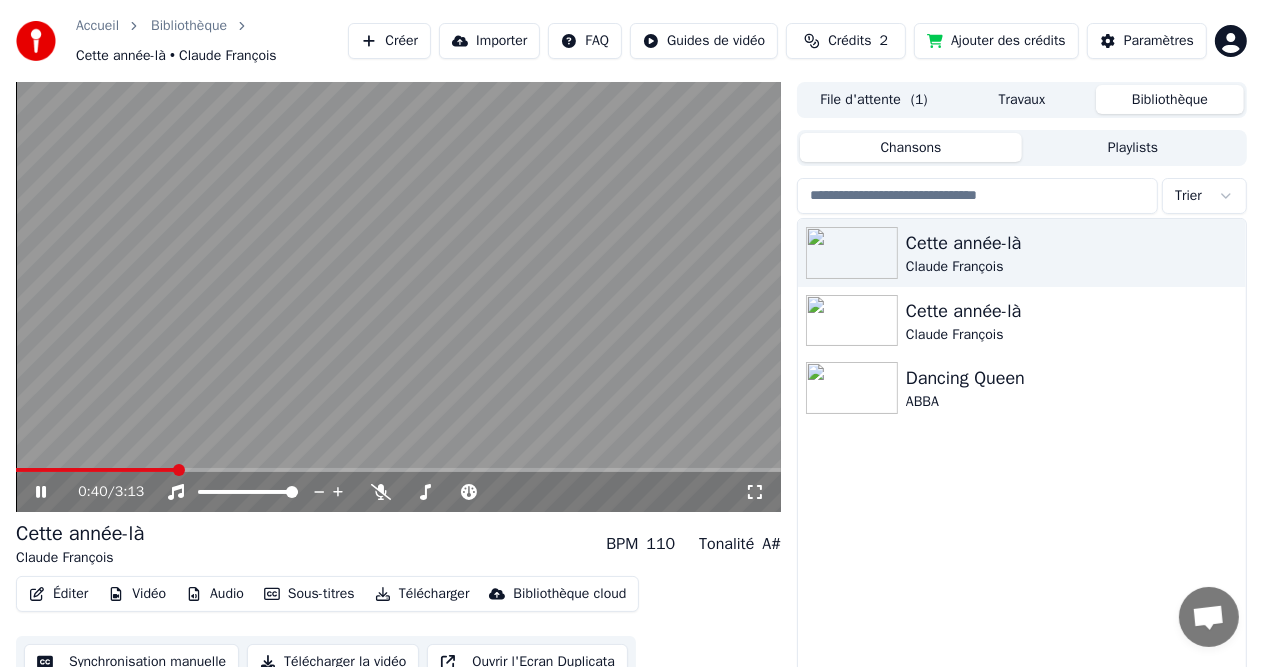 click at bounding box center [398, 297] 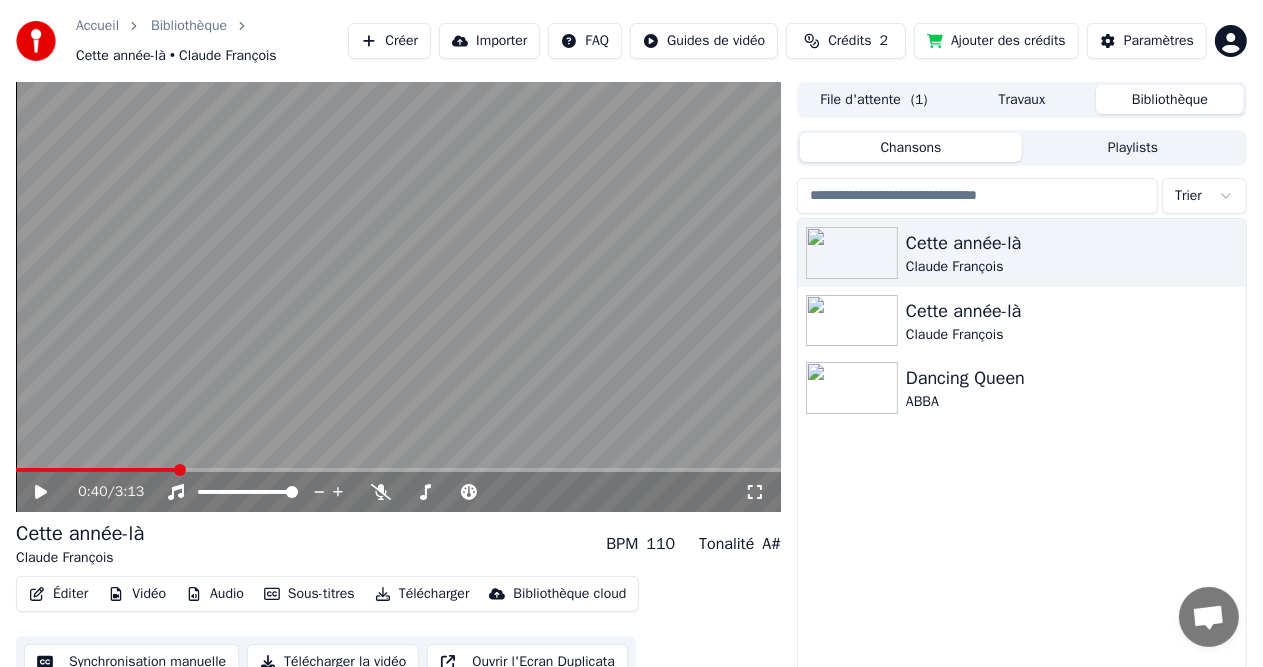 click on "Synchronisation manuelle" at bounding box center (131, 662) 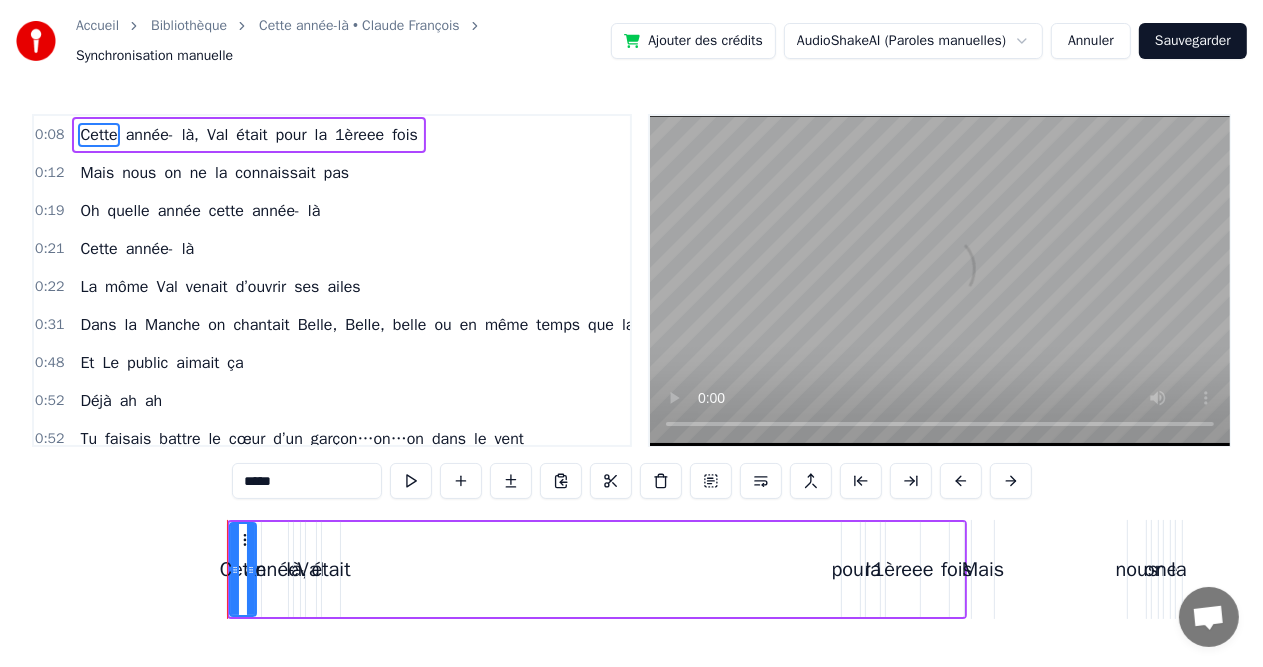 scroll, scrollTop: 0, scrollLeft: 1664, axis: horizontal 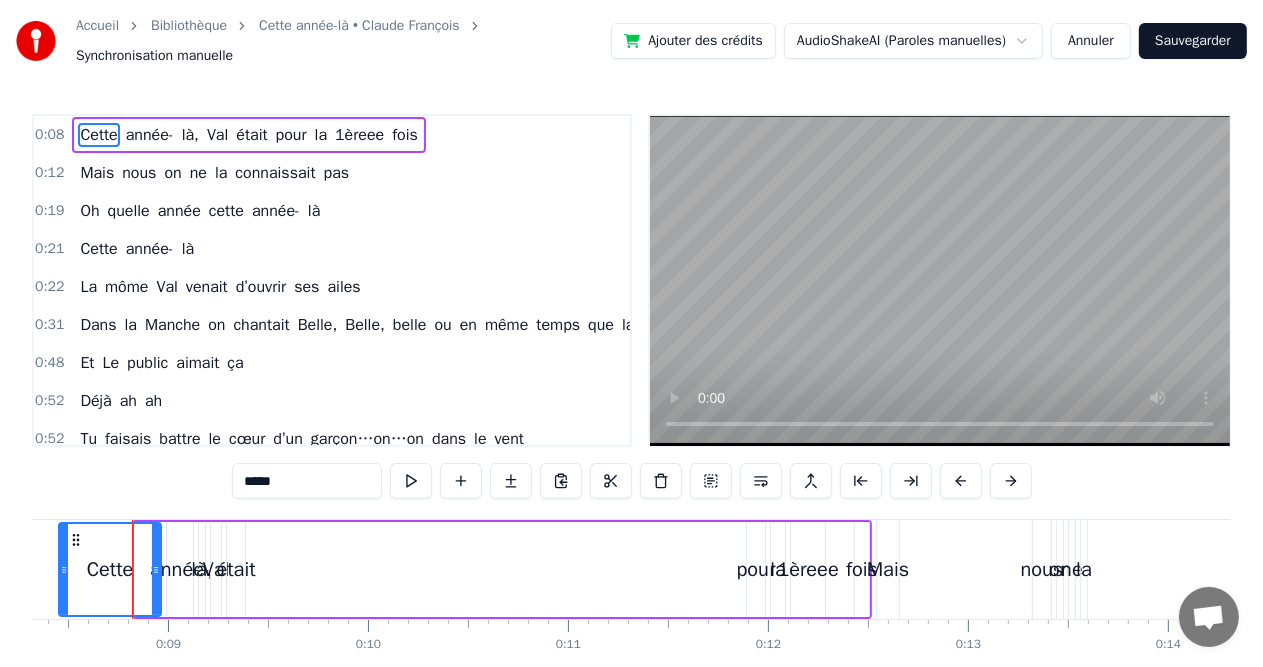 drag, startPoint x: 136, startPoint y: 552, endPoint x: 60, endPoint y: 560, distance: 76.41989 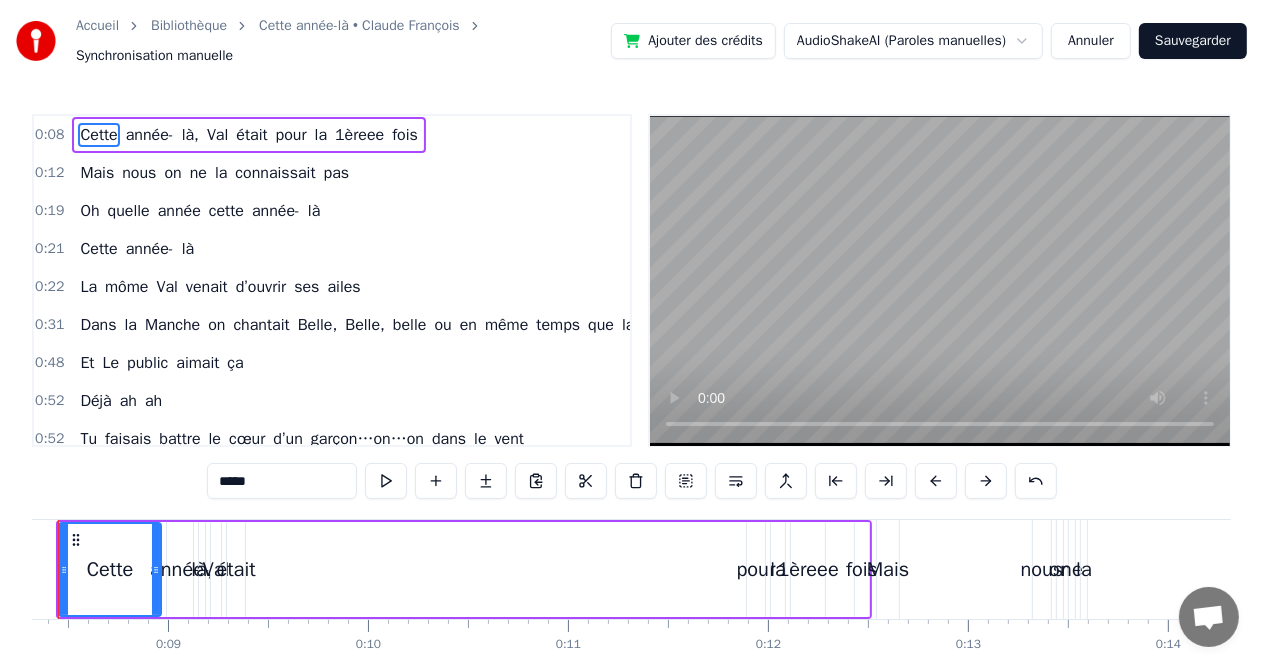scroll, scrollTop: 0, scrollLeft: 1590, axis: horizontal 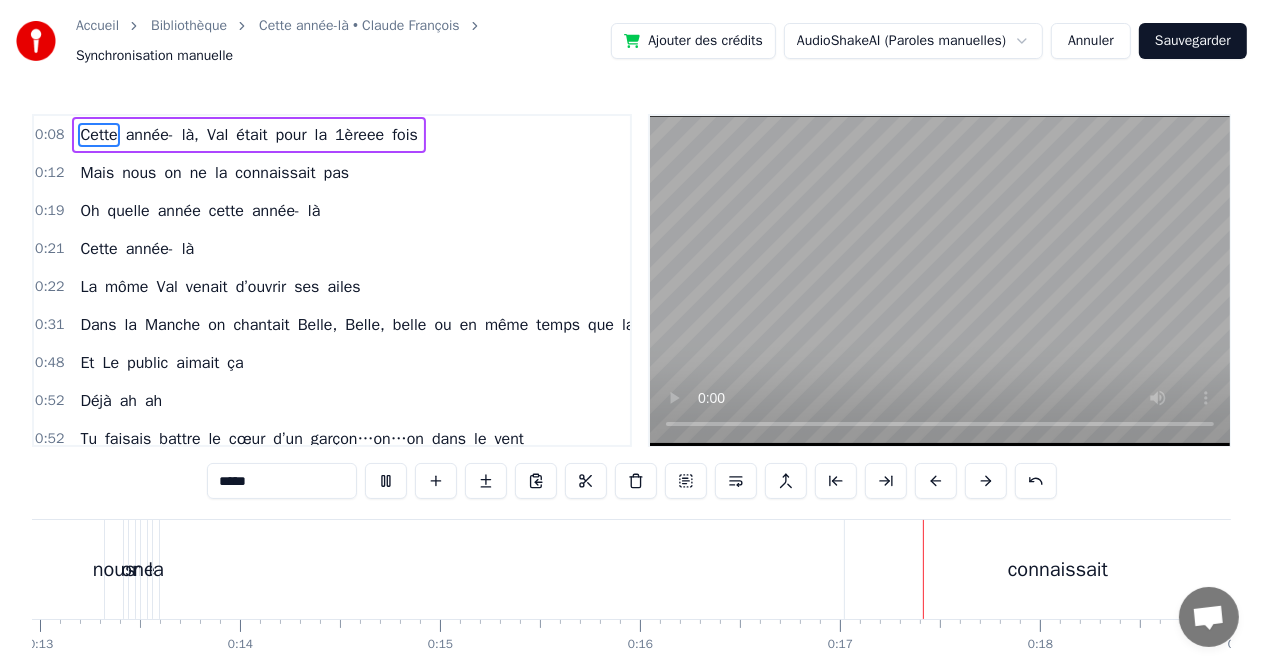 click on "connaissait" at bounding box center (275, 173) 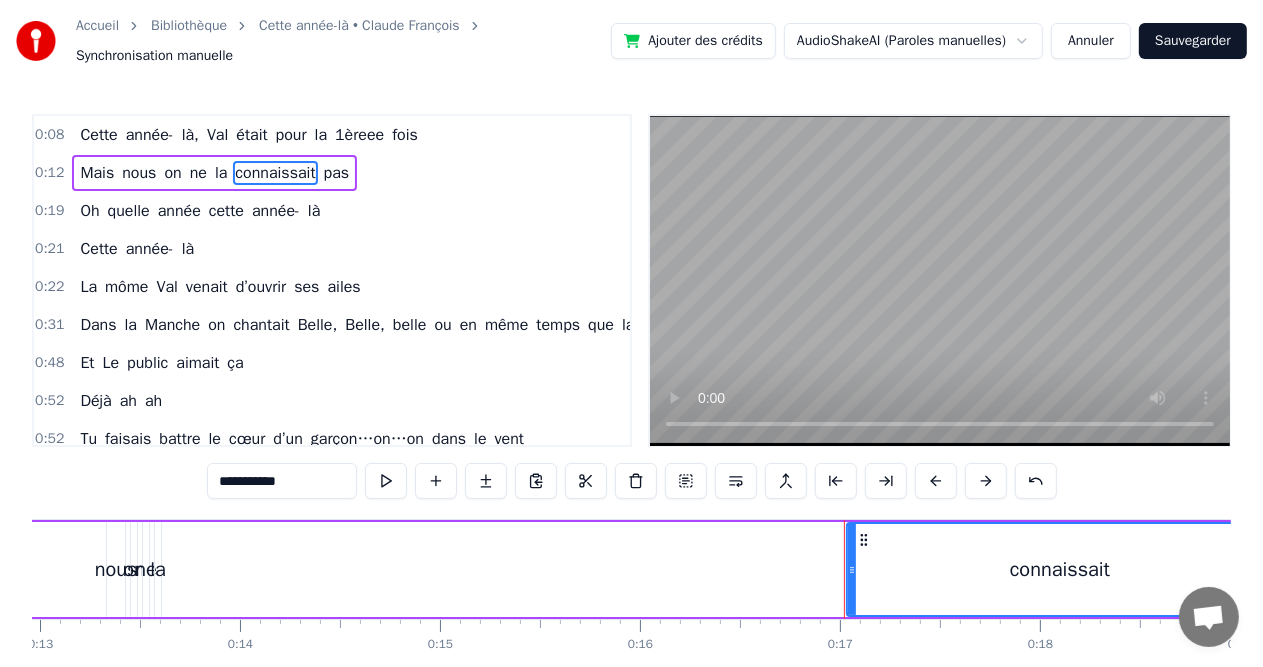 click on "Accueil Bibliothèque Cette année-là • Claude François Synchronisation manuelle Ajouter des crédits AudioShakeAI (Paroles manuelles) Annuler Sauvegarder 0:08 Cette année- là, Val était pour la 1èreee fois 0:12 Mais nous on ne la connaissait pas 0:19 Oh quelle année cette année- là 0:21 Cette année- là 0:22 La môme Val venait d’ouvrir ses ailes 0:31 Dans la Manche on chantait Belle, Belle, belle ou en même temps que la maison Courreges 0:48 Et Le public aimait ça 0:52 Déjà ah ah 0:52 Tu faisais battre le cœur d’un garçon…on…on dans le vent 0:58 Et toi….. 0:58 Tu pensais celui- là, très peu pour moi 1:00 Cette année là 1:03 L'aventure se poursuit au Club Med 1:11 La Tu couds, tu vends, tu fais la belle 1:19 Et ton public aime ça 1:22 Ohh 1:22 C'était hier et la vie a tout bousculé 1:24 Il y a pour toi de l' amour, de l'amitié pour toujours, 1:39 Cette année- là 1:40 Tu décides enfin de te marier 1:51 Pierre Louis arrive dans la foulée 1:58 Et Paul A. 2 ou ans plus il" at bounding box center (631, 376) 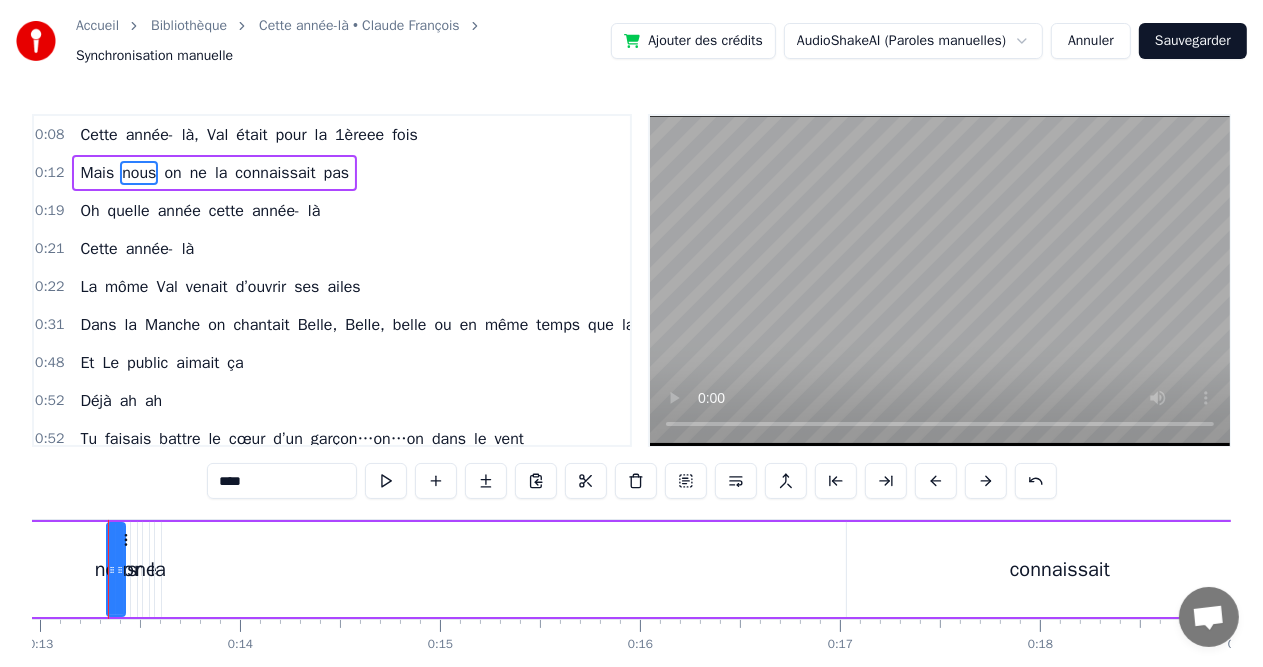 scroll, scrollTop: 0, scrollLeft: 2568, axis: horizontal 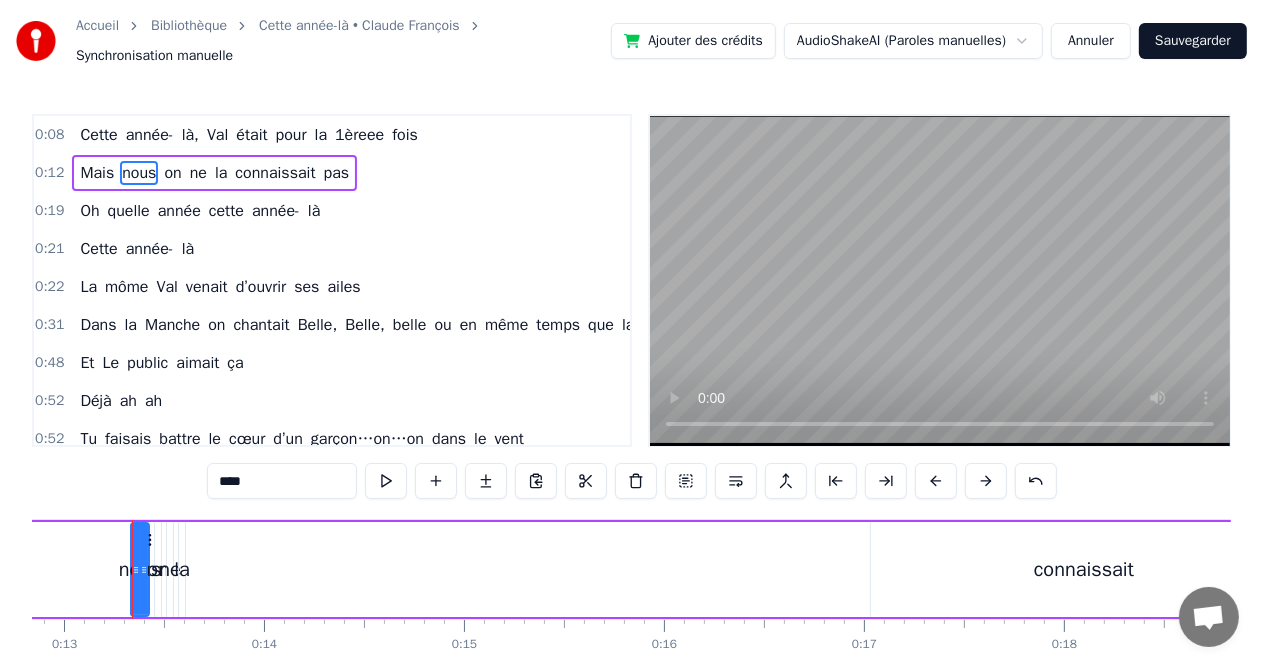 click on "Mais nous on ne la connaissait pas" at bounding box center [644, 569] 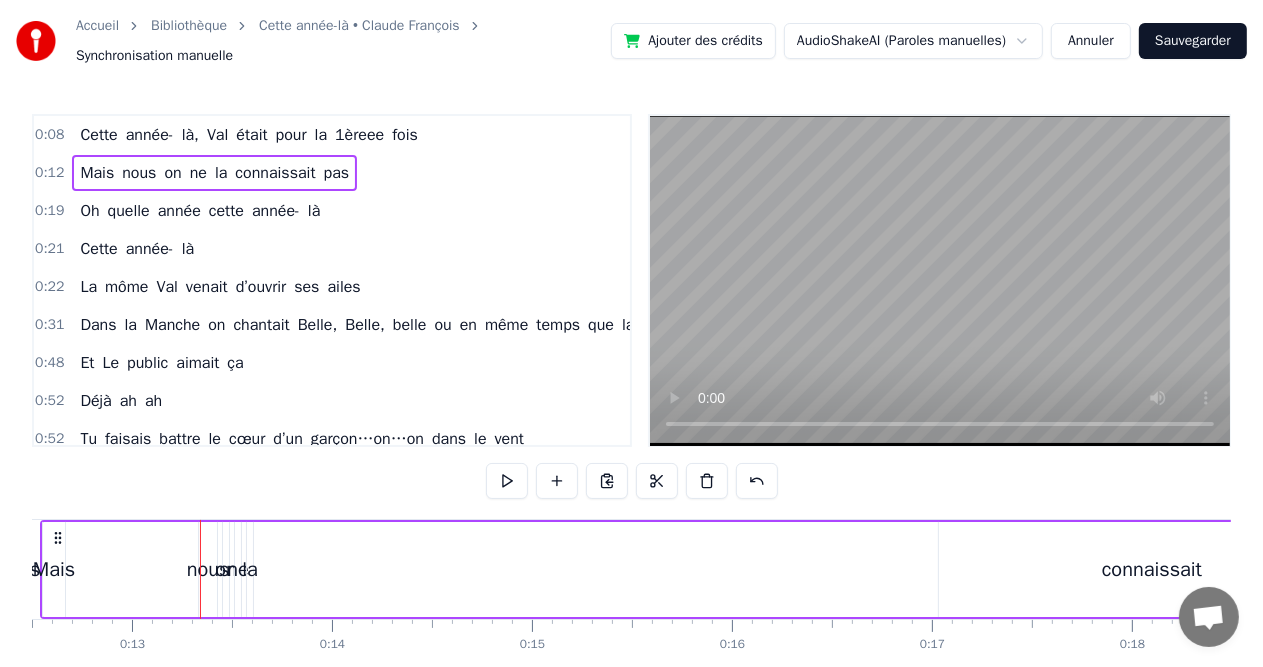 scroll, scrollTop: 0, scrollLeft: 2497, axis: horizontal 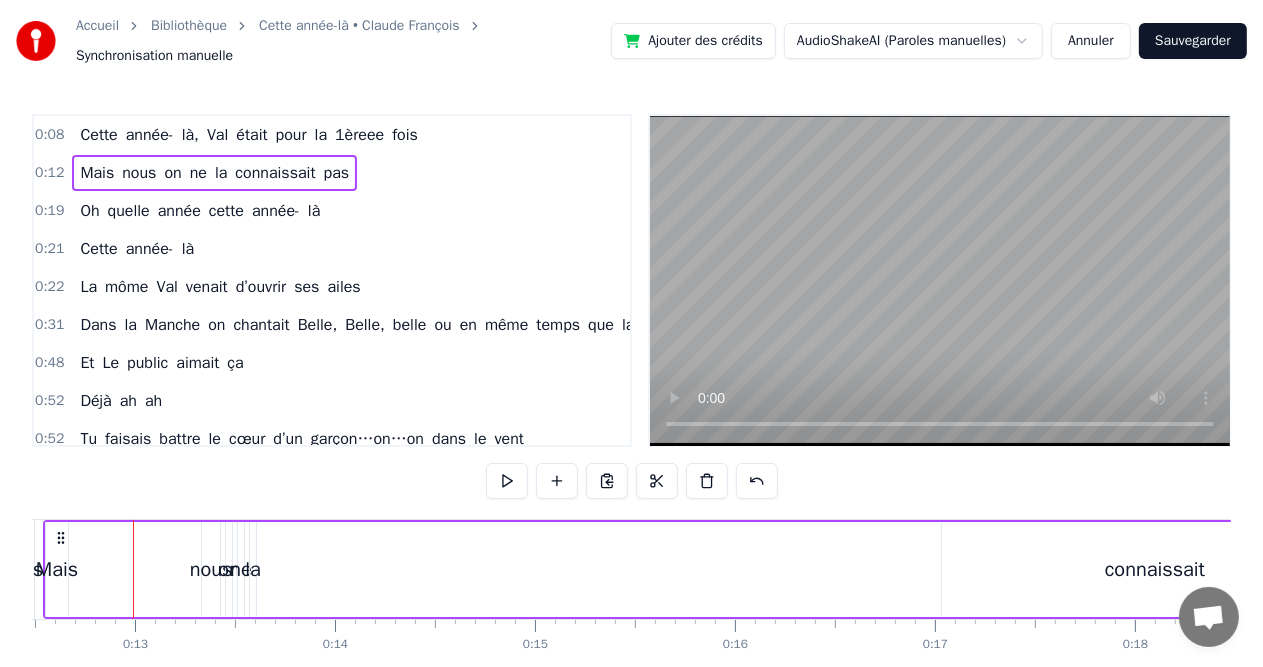 click on "Mais nous on ne la connaissait pas" at bounding box center [715, 569] 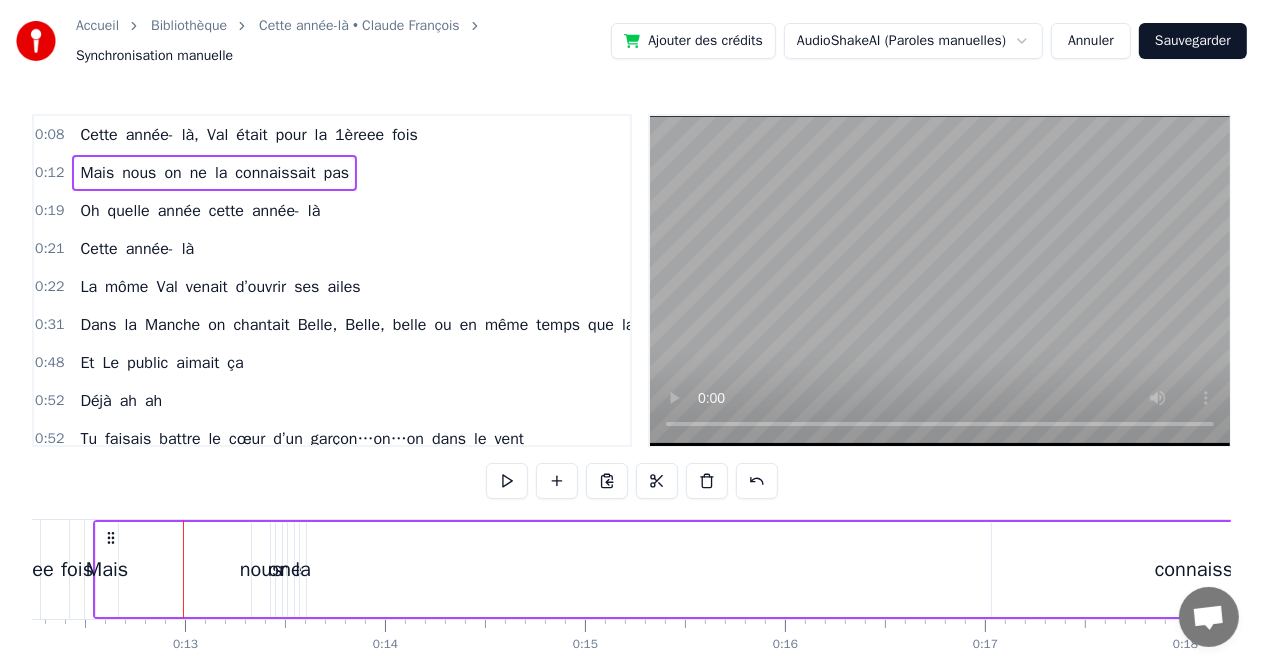 scroll, scrollTop: 0, scrollLeft: 2445, axis: horizontal 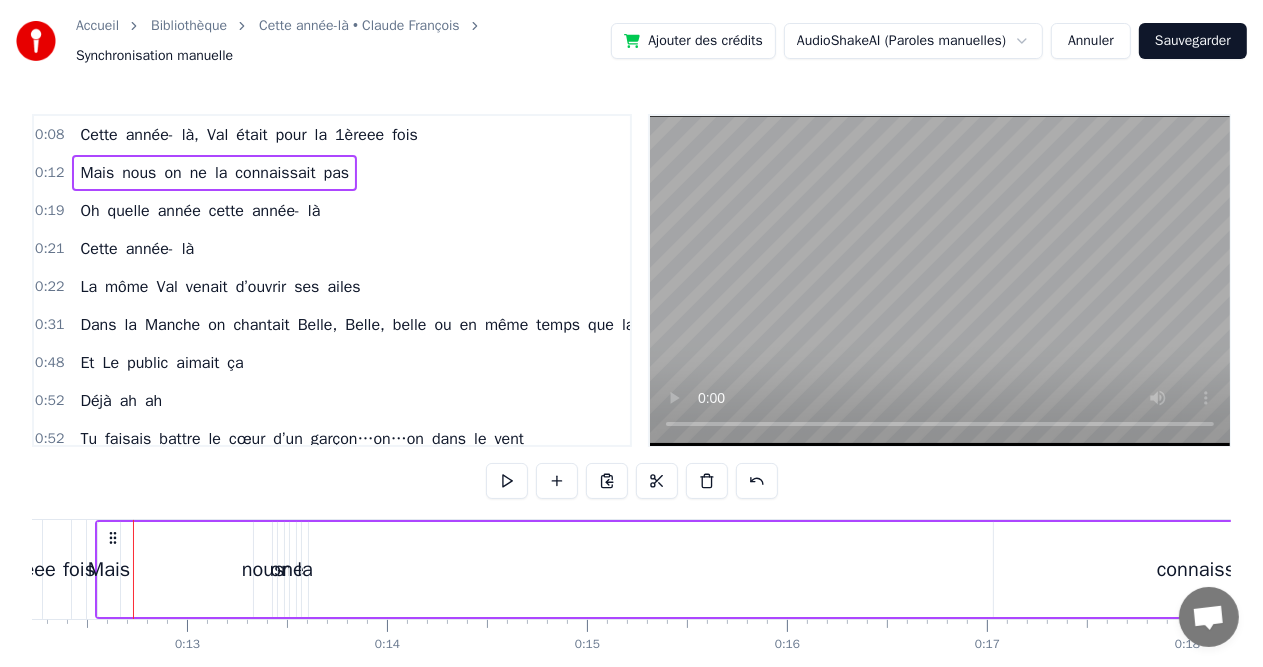 click on "1èreee" at bounding box center (25, 570) 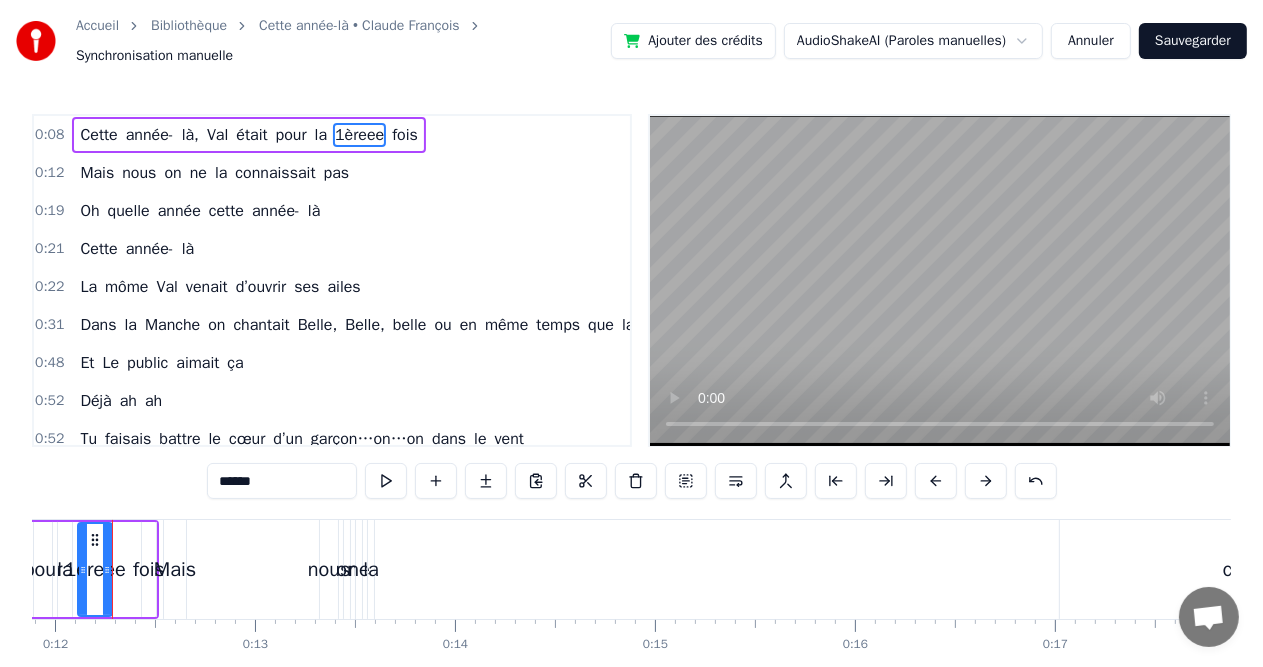 scroll, scrollTop: 0, scrollLeft: 2356, axis: horizontal 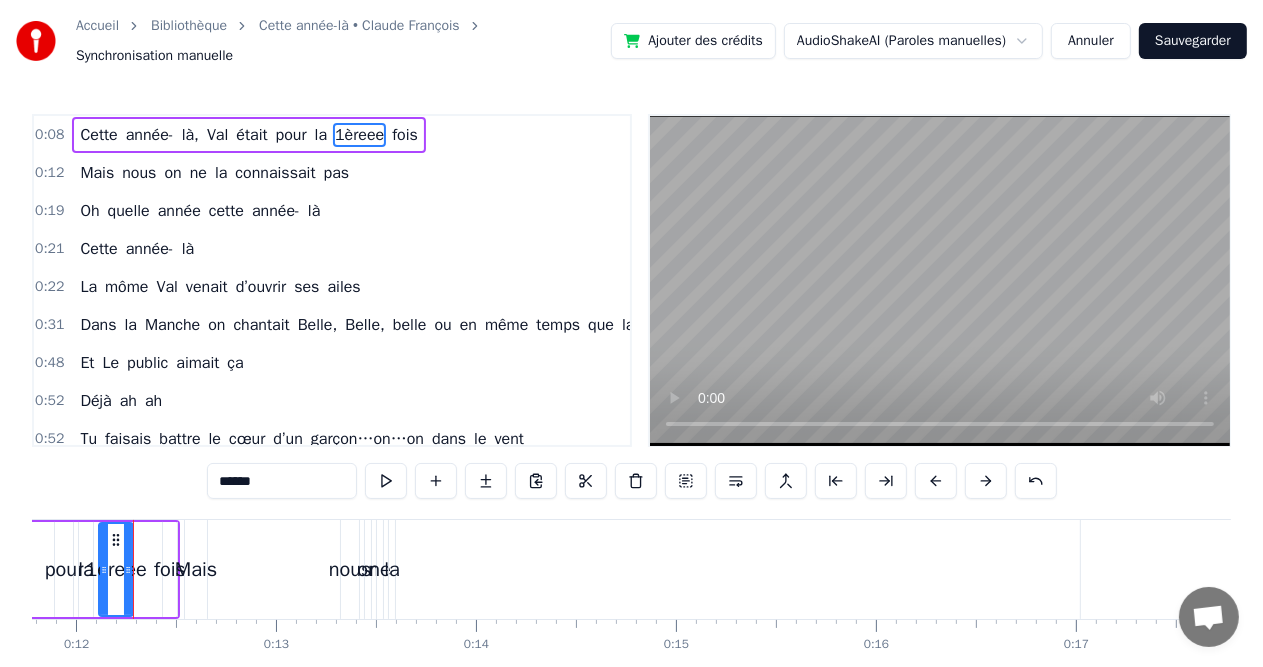 click on "pour" at bounding box center (64, 570) 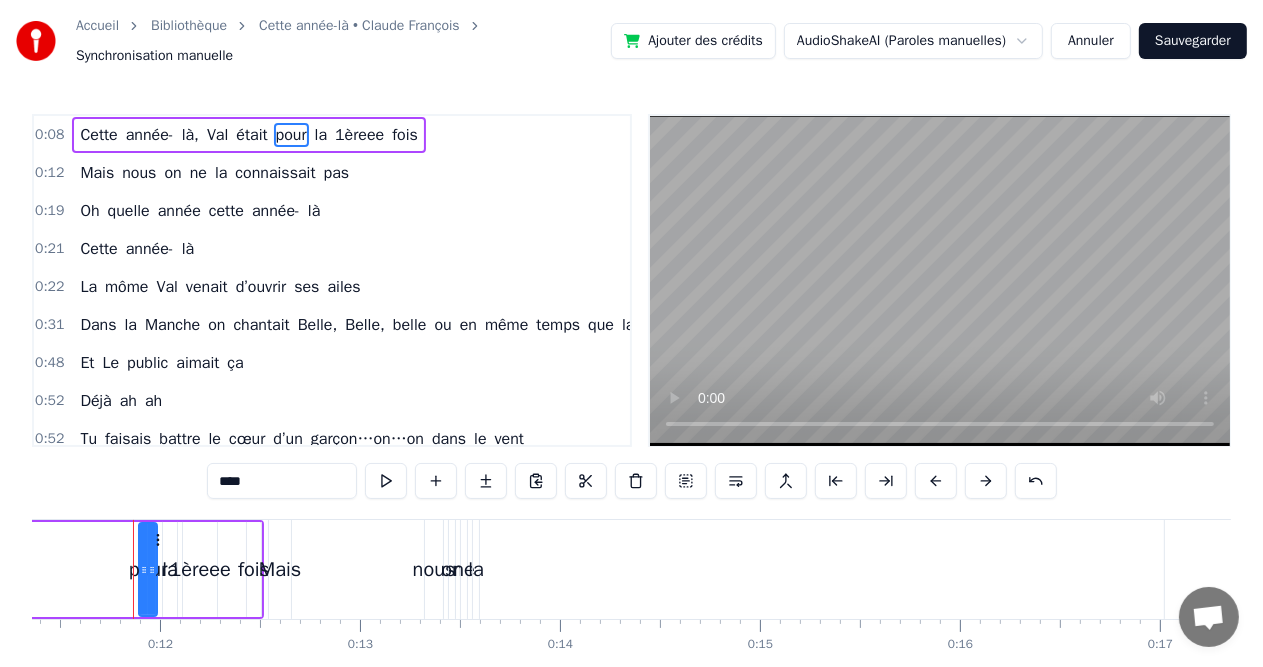 click on "Cette année- là, Val était pour la 1èreee fois" at bounding box center [-144, 569] 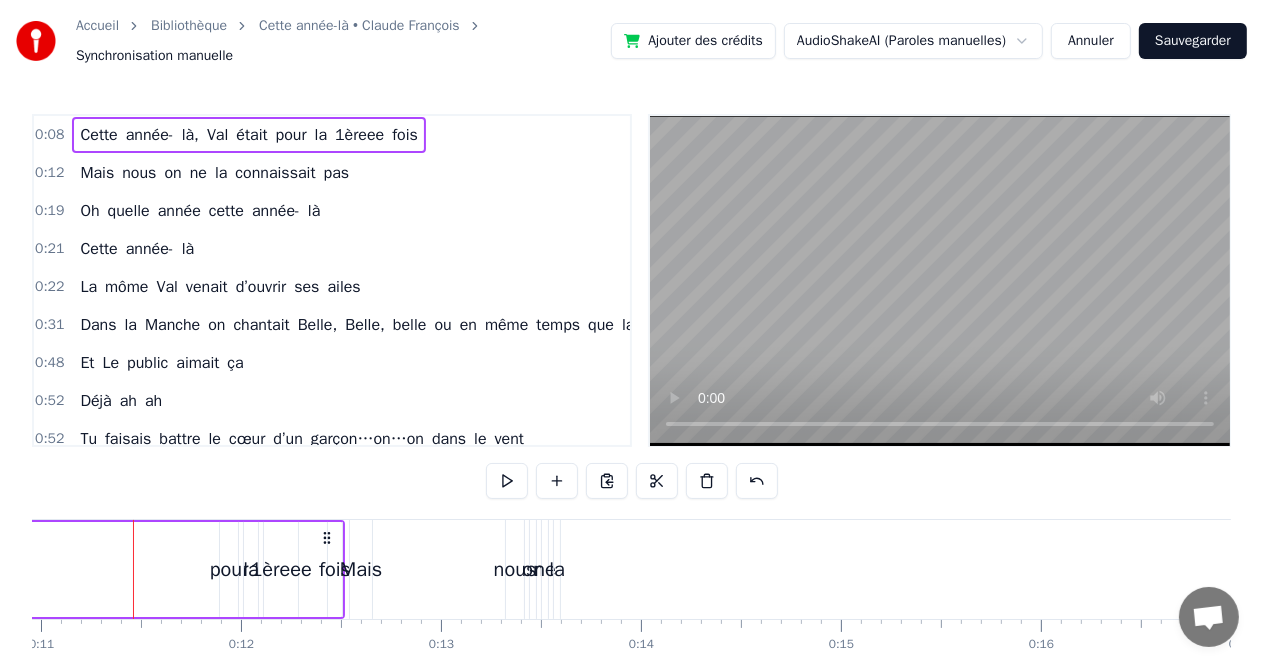 click on "Cette année- là, Val était pour la 1èreee fois" at bounding box center [-63, 569] 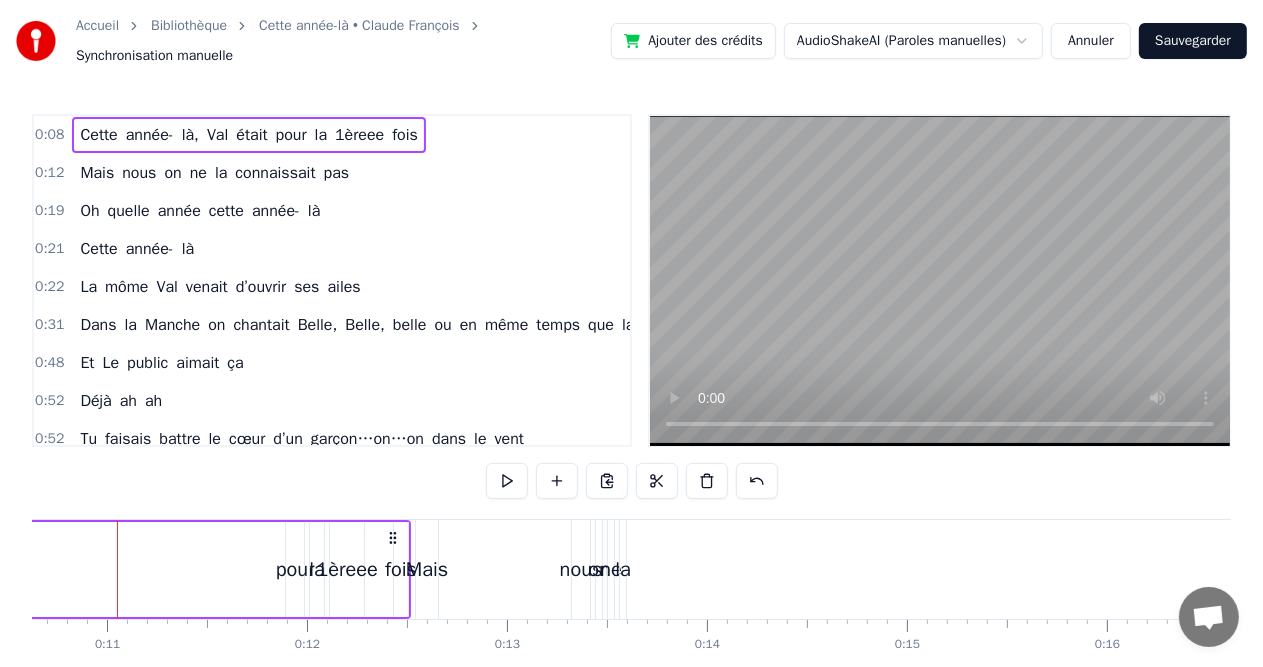 click on "Cette année- là, Val était pour la 1èreee fois" at bounding box center (3, 569) 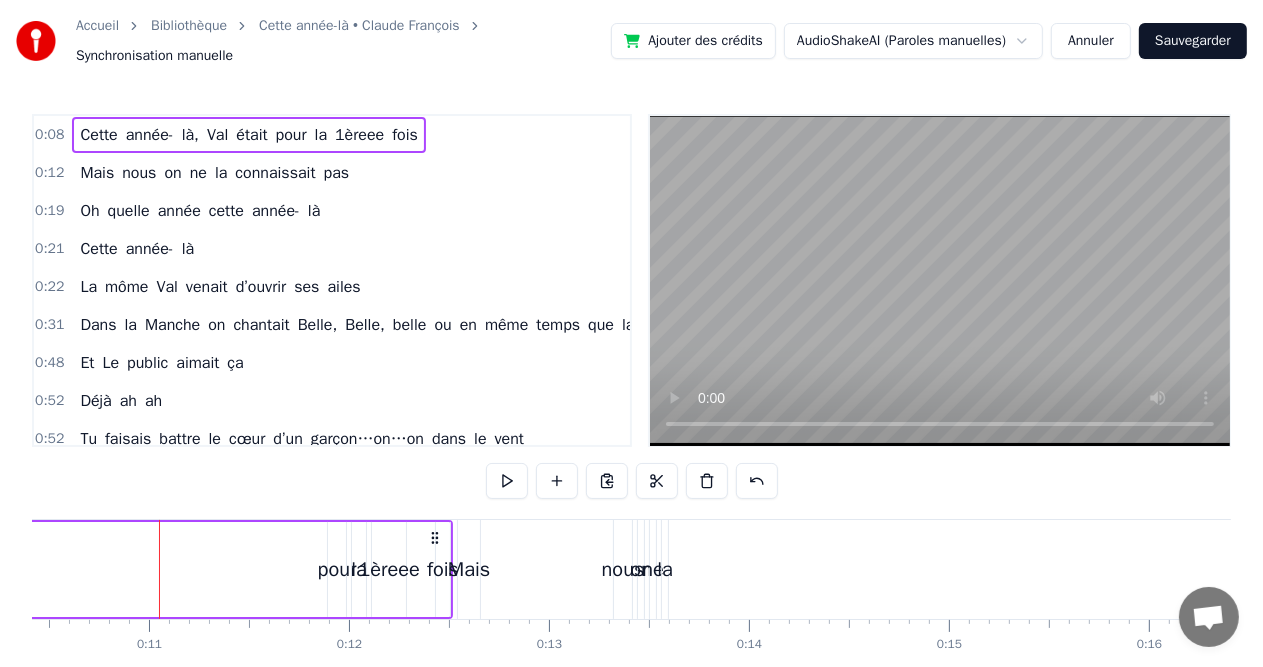 click on "Cette année- là, Val était pour la 1èreee fois" at bounding box center (45, 569) 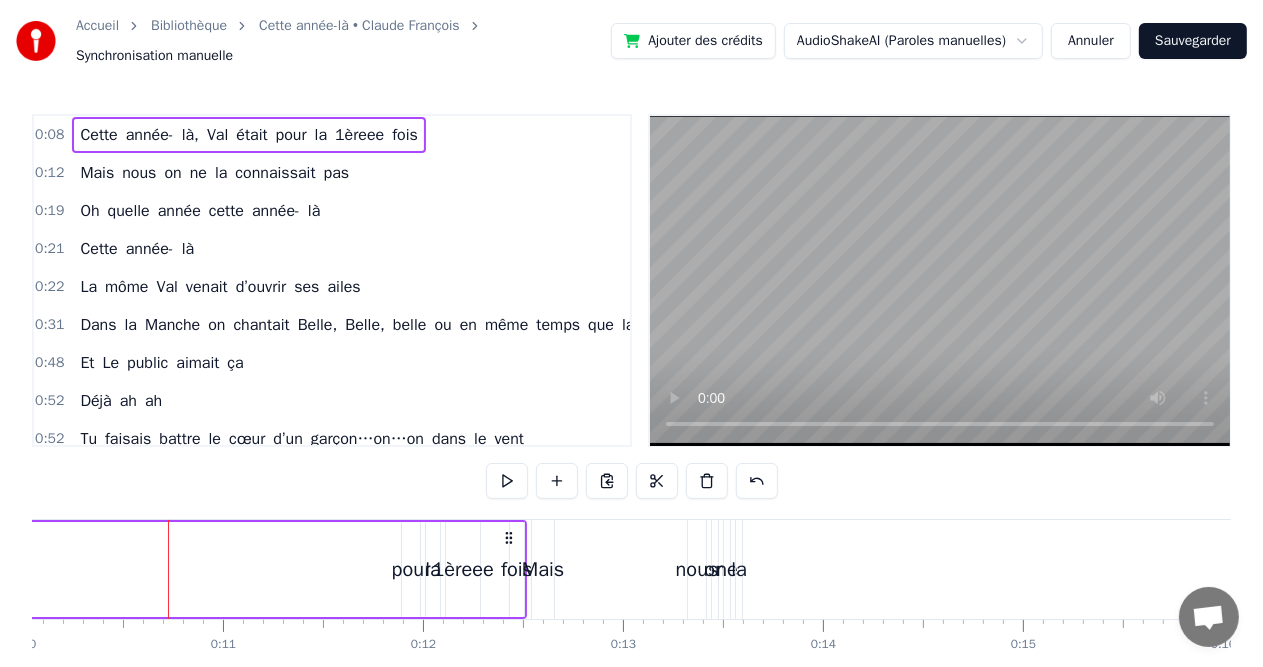 click on "Cette année- là, Val était pour la 1èreee fois" at bounding box center (119, 569) 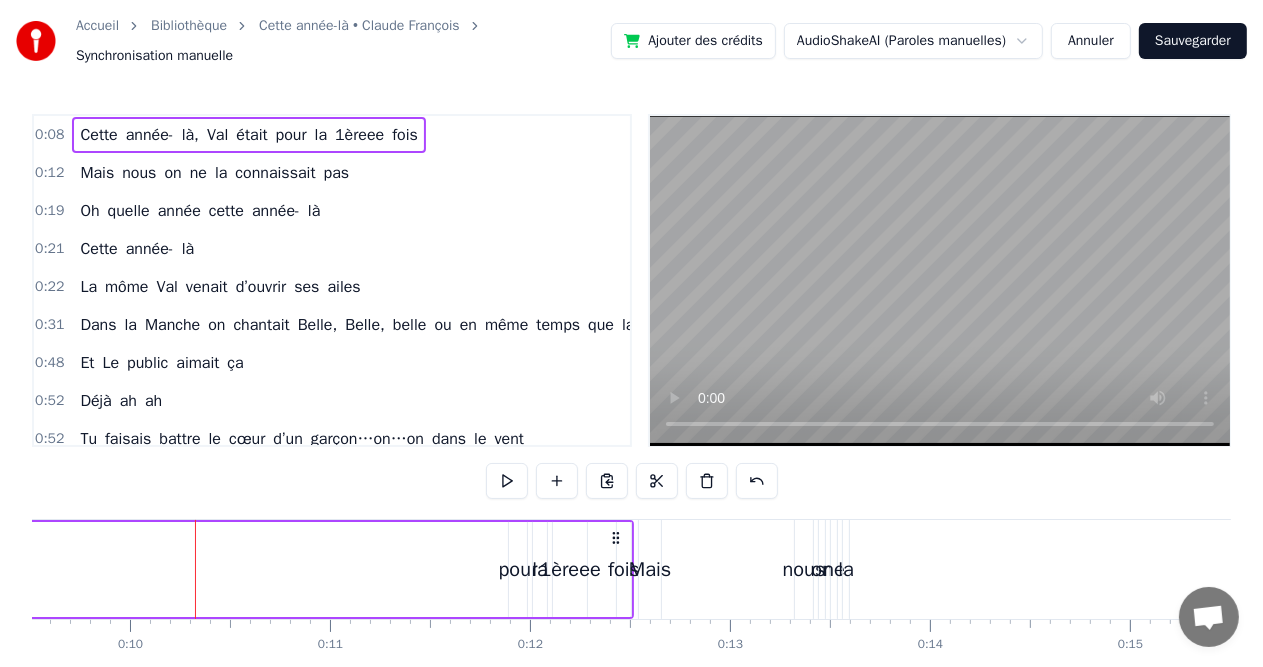 click on "Cette année- là, Val était pour la 1èreee fois" at bounding box center (226, 569) 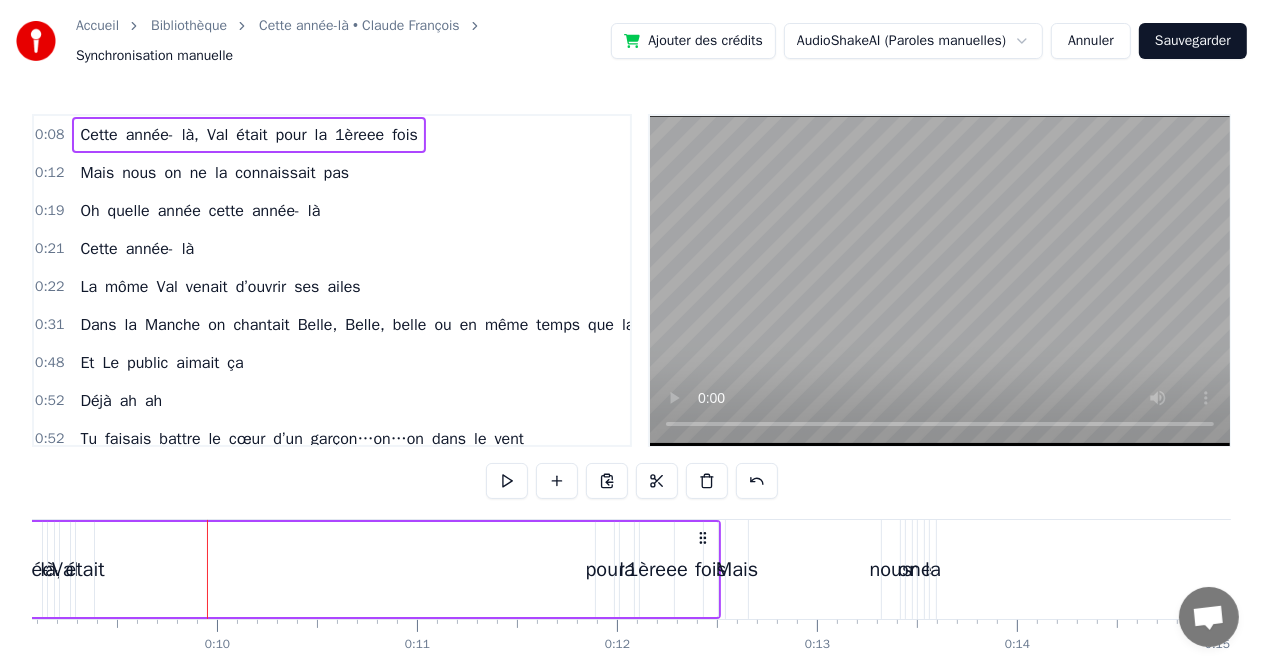 click on "Cette année- là, Val était pour la 1èreee fois" at bounding box center (313, 569) 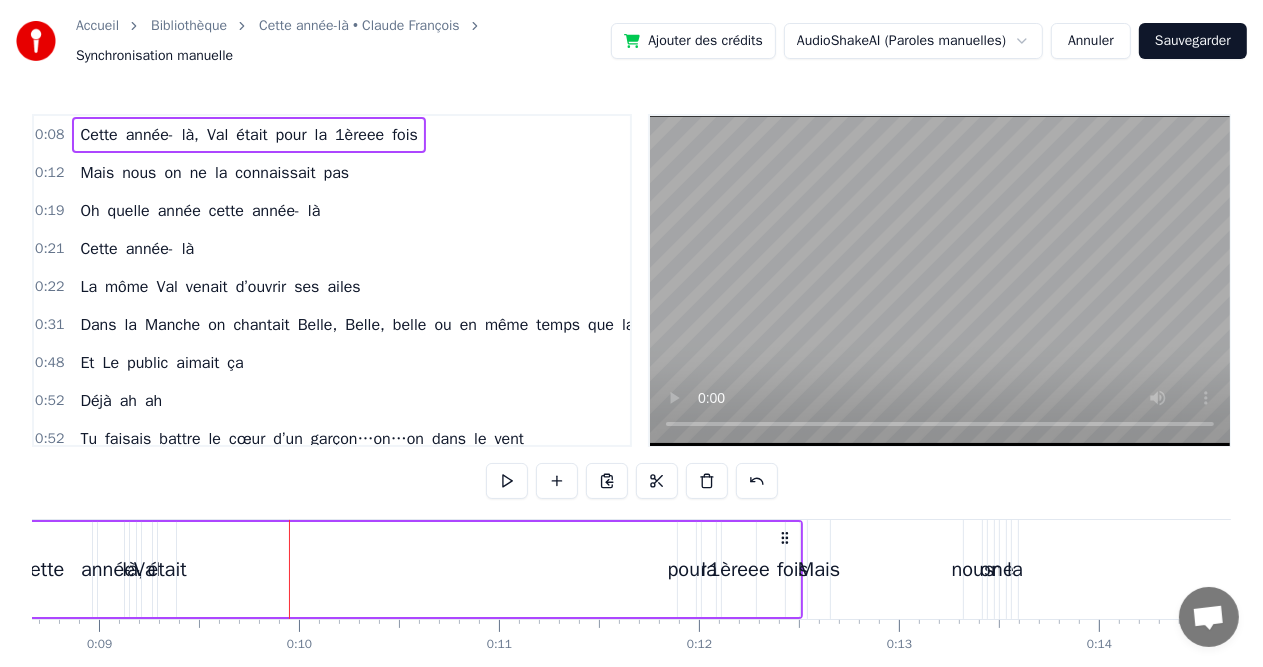 click on "Cette année- là, Val était pour la 1èreee fois" at bounding box center (395, 569) 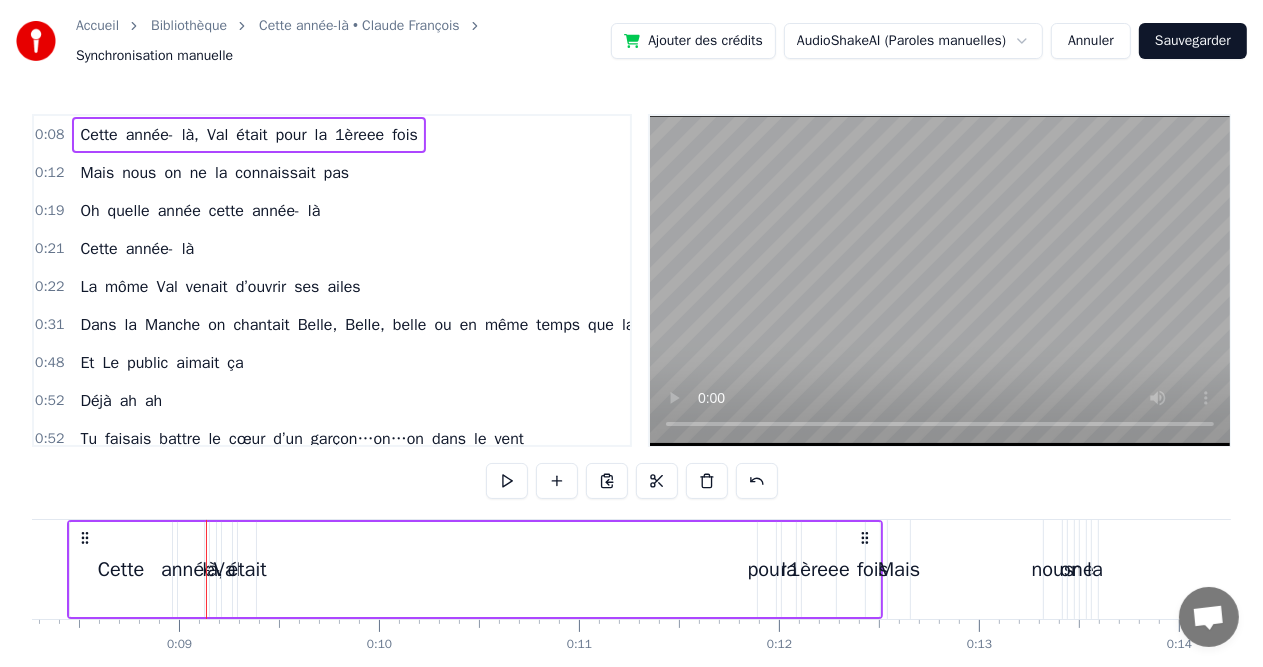 click on "Cette année- là, [PERSON] était pour la 1èreee fois Mais nous on ne la connaissait pas Oh quelle année cette année- là Cette année- là La môme [PERSON] venait d’ouvrir ses ailes Dans la Manche on chantait Belle, Belle, belle ou en même temps que la maison Courreges Et Le public aimait ça Déjà ah ah Tu faisais battre le cœur d’un garçon…on…on dans le vent Et toi….. Tu pensais celui- là, très peu pour moi Cette année la L'aventure se poursuit au Club Med La Tu couds, tu vends, tu fais la belle Et ton public aime ça Ohh C'était hier et la vie a tout bousculé Il y a pour toi de l' amour, de l'amitié pour toujours, Cette année- là Tu décides enfin de te marier [PERSON] arrive dans la foulée Et [PERSON] 2 ou ans plus tard Hélas, il n'y a pas de place chez Dior. Or. Or, la marque de ton cœur Tandis Que la mode bat tous les records ooor Cette année là Peu importe la marque pourvu qu'il y ait l'étoffe La création, c'est ta révolution Et ton public aime ça C'était hier et rien Il" at bounding box center [17737, 569] 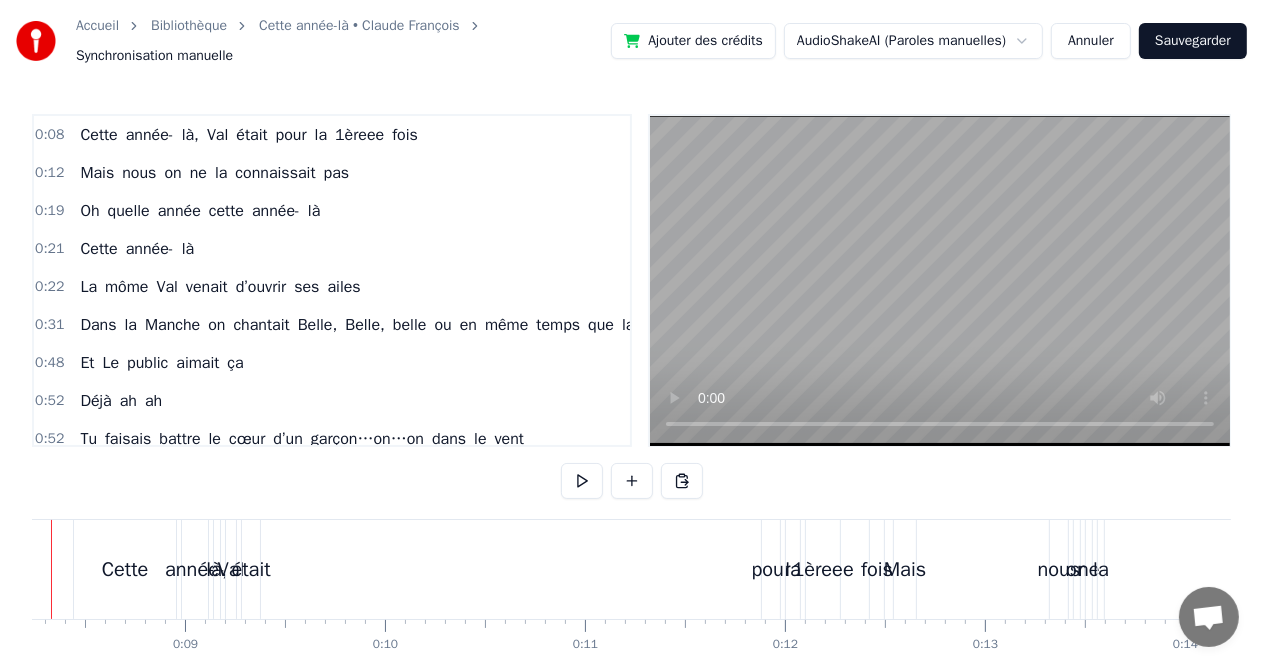 click at bounding box center (51, 569) 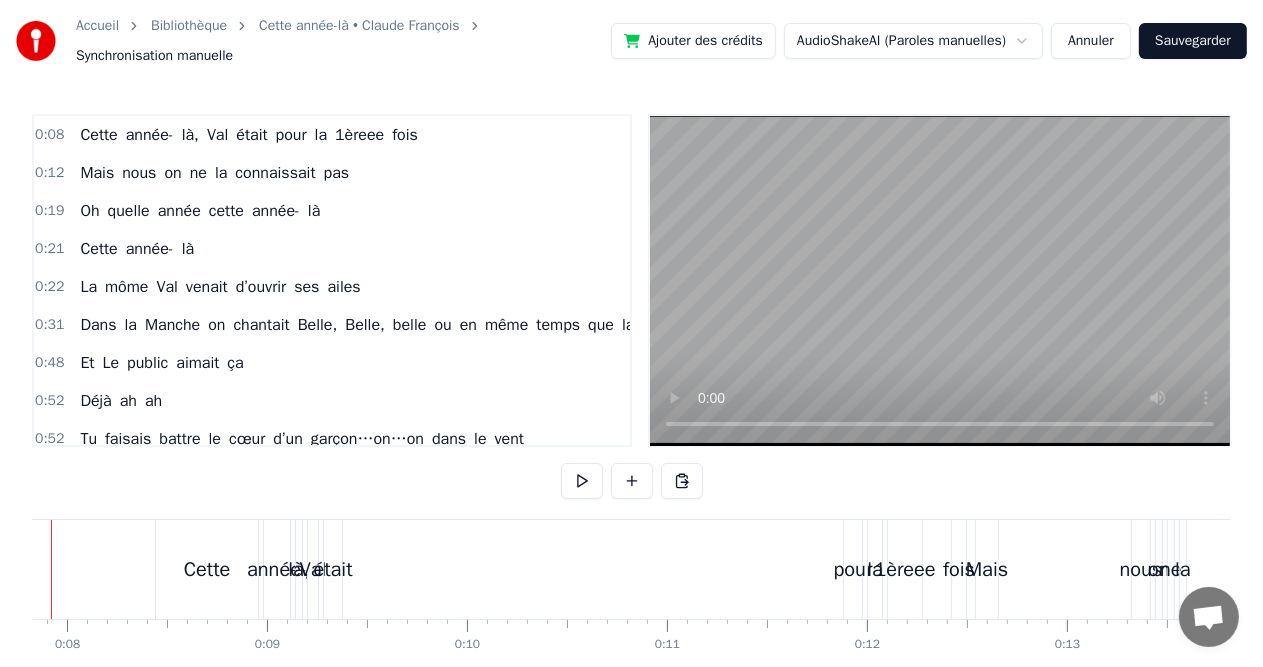 scroll, scrollTop: 0, scrollLeft: 1483, axis: horizontal 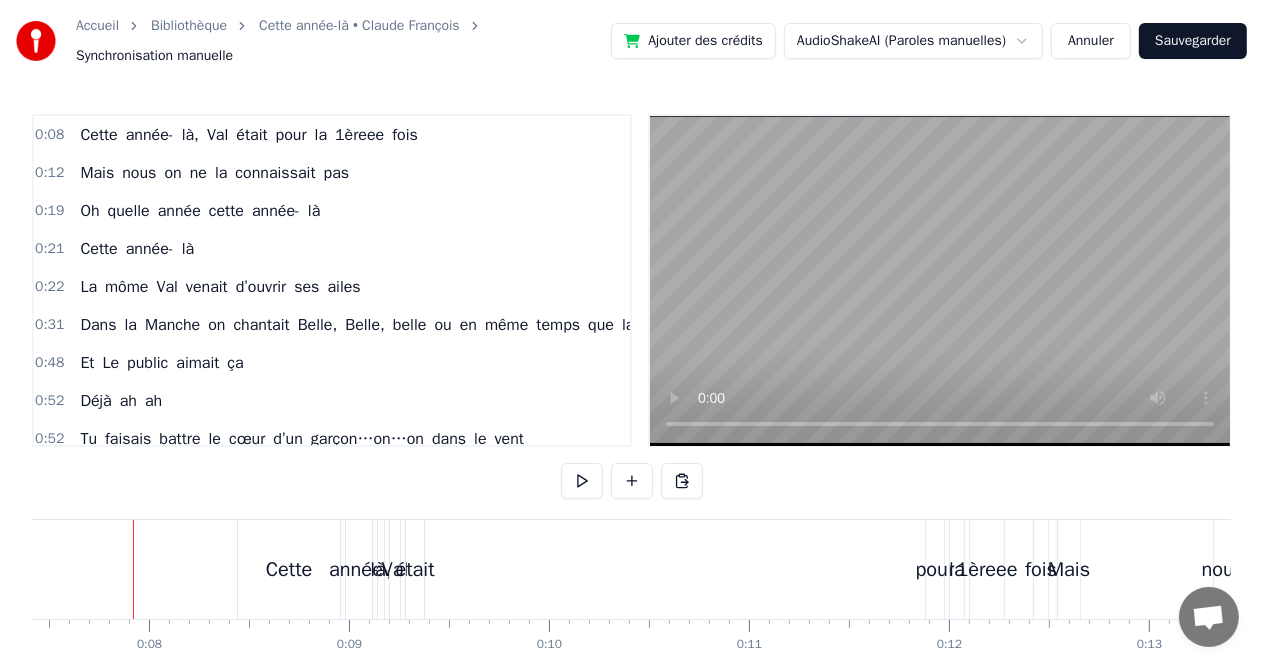 click at bounding box center (17907, 569) 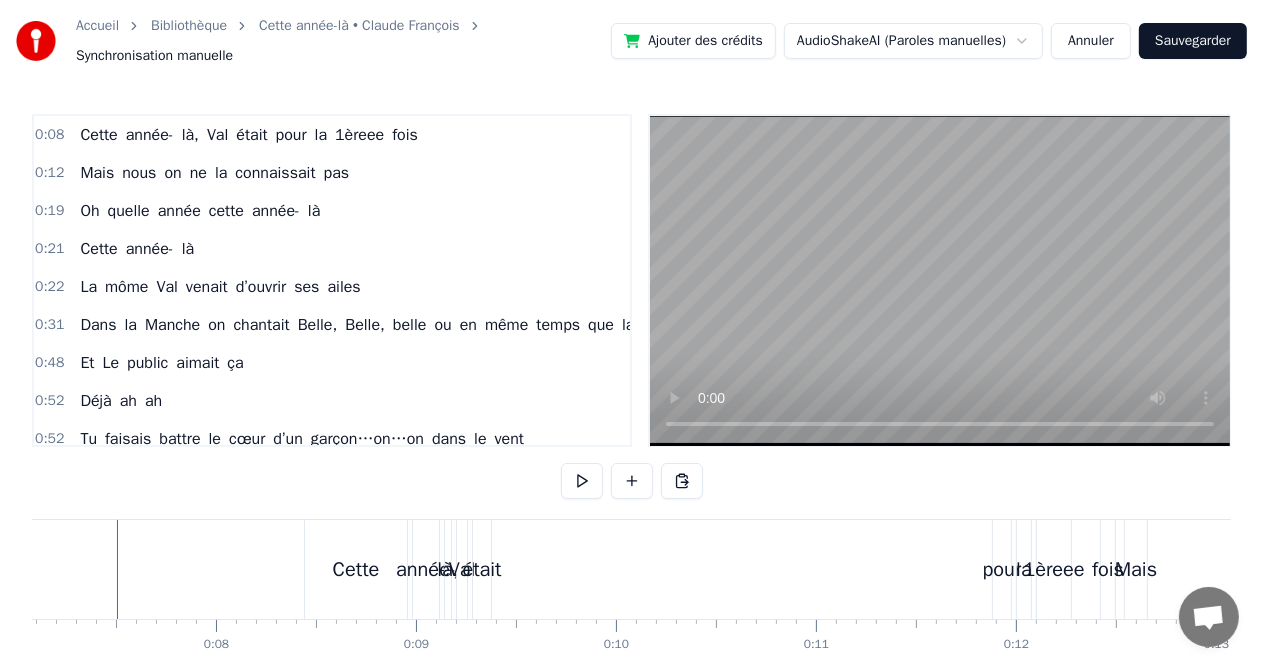 scroll, scrollTop: 0, scrollLeft: 1400, axis: horizontal 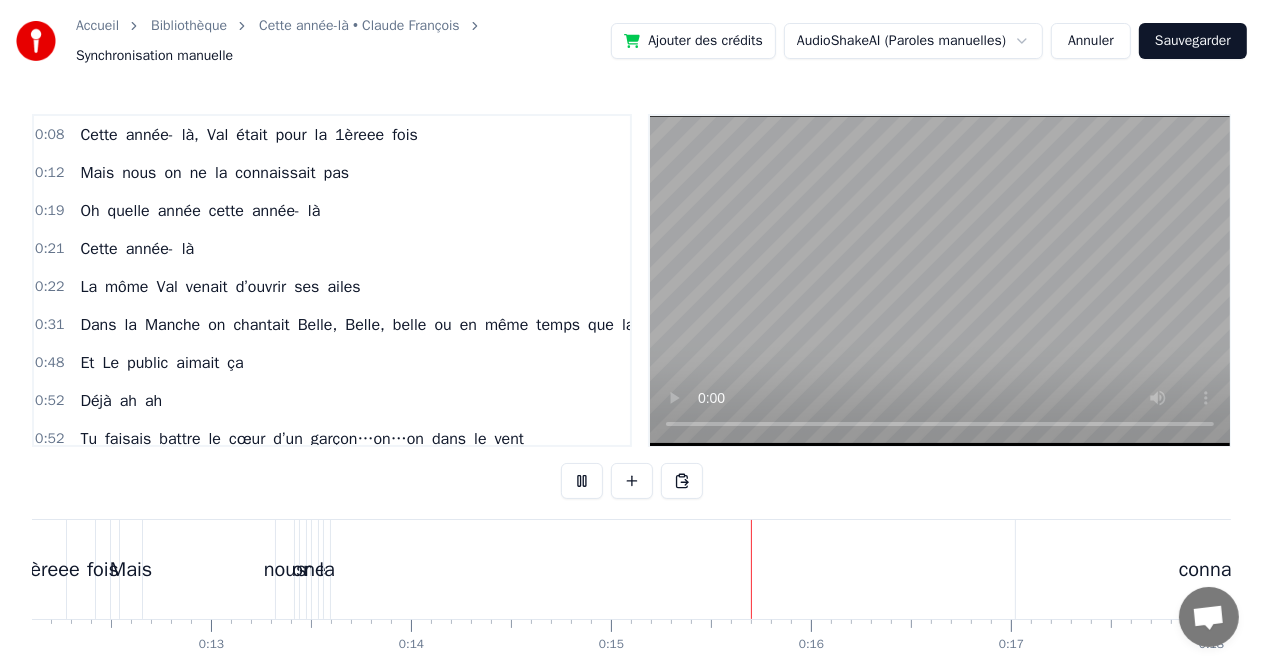 click on "Mais" at bounding box center [131, 570] 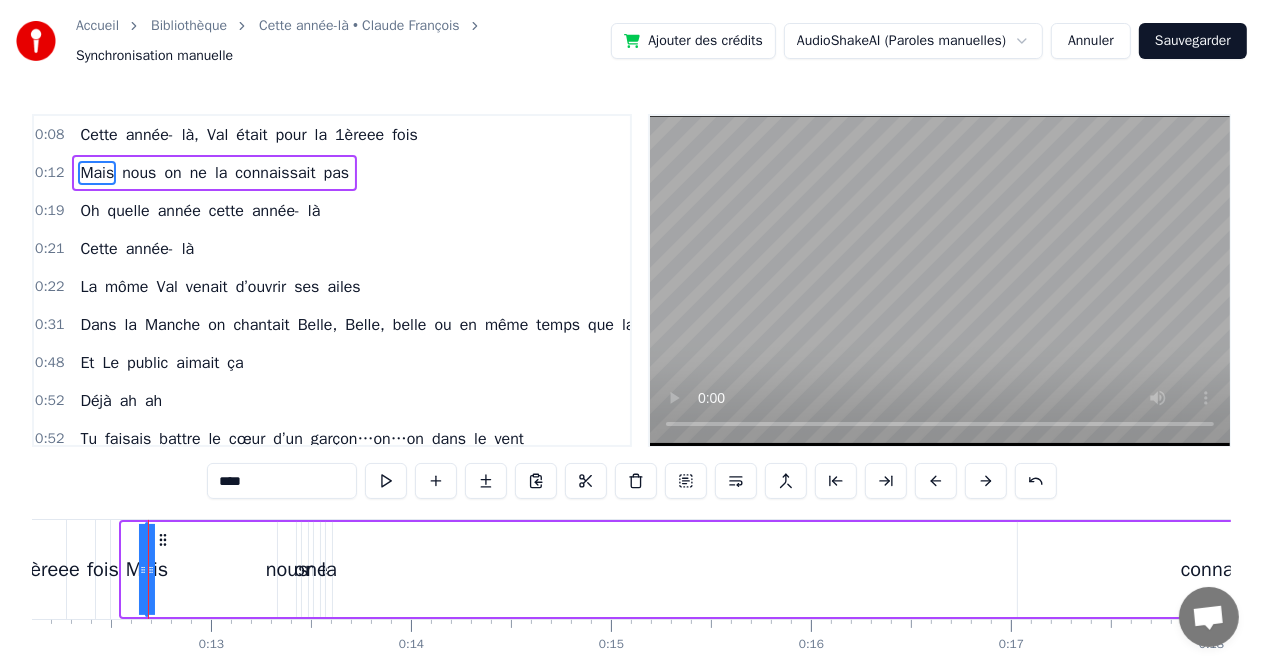 drag, startPoint x: 123, startPoint y: 540, endPoint x: 278, endPoint y: 540, distance: 155 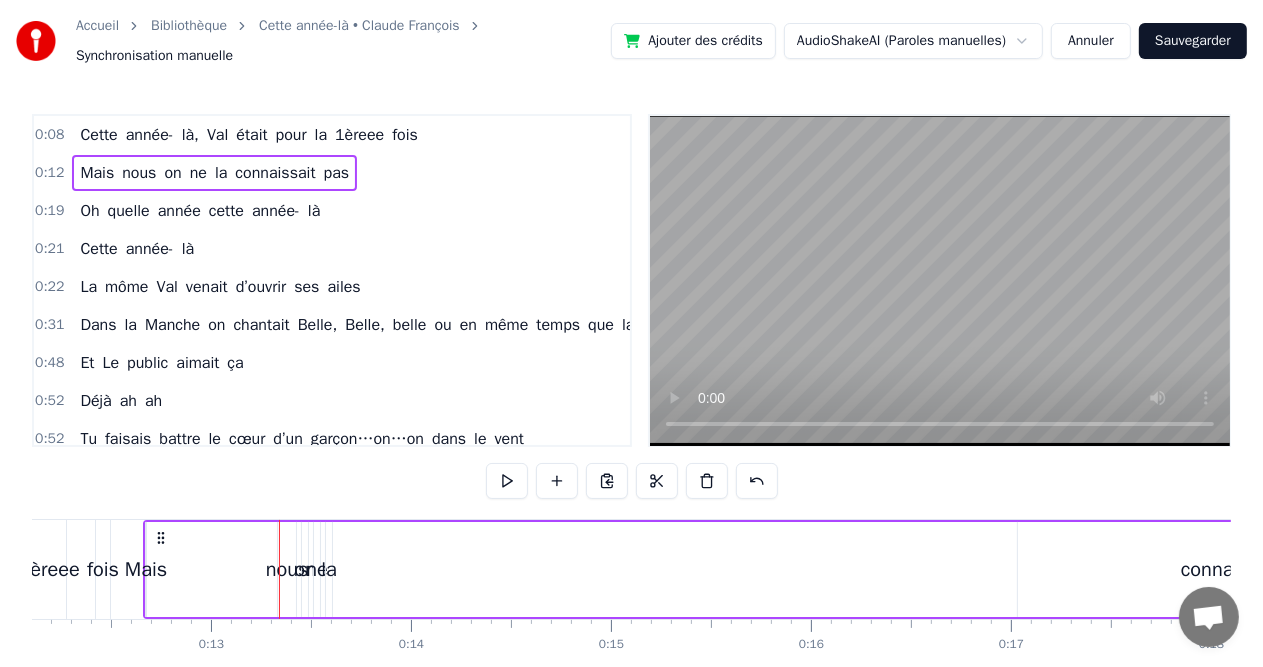 click on "Val" at bounding box center (217, 135) 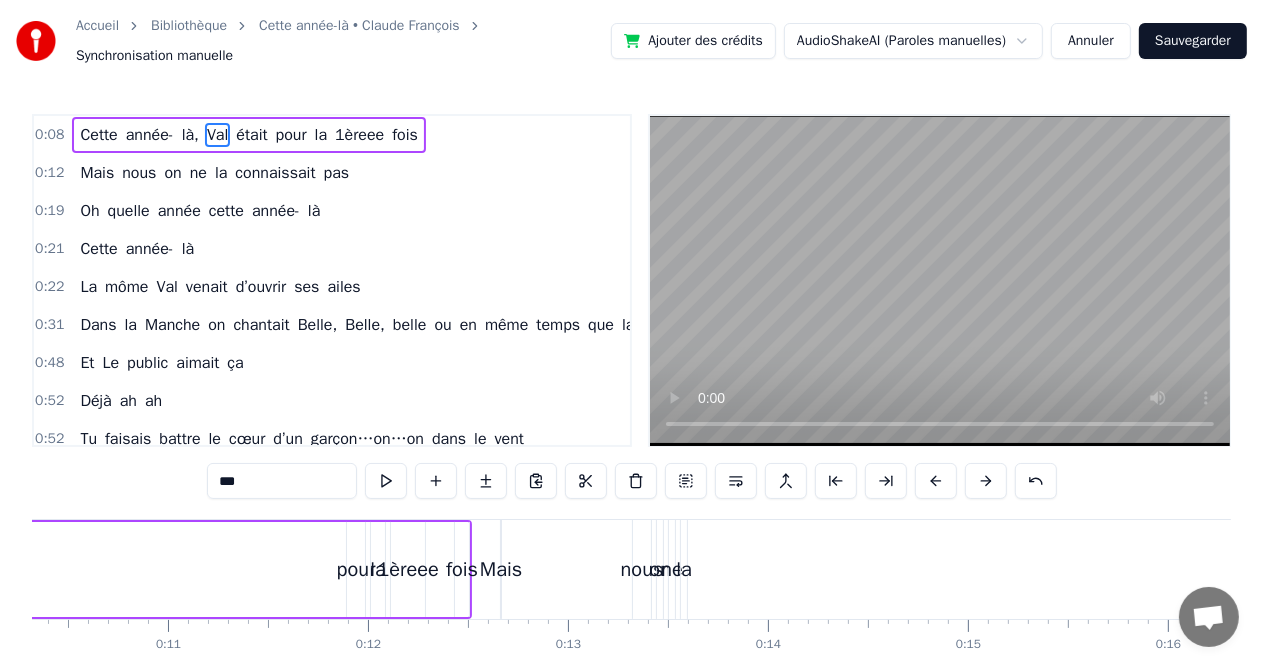 scroll, scrollTop: 0, scrollLeft: 1740, axis: horizontal 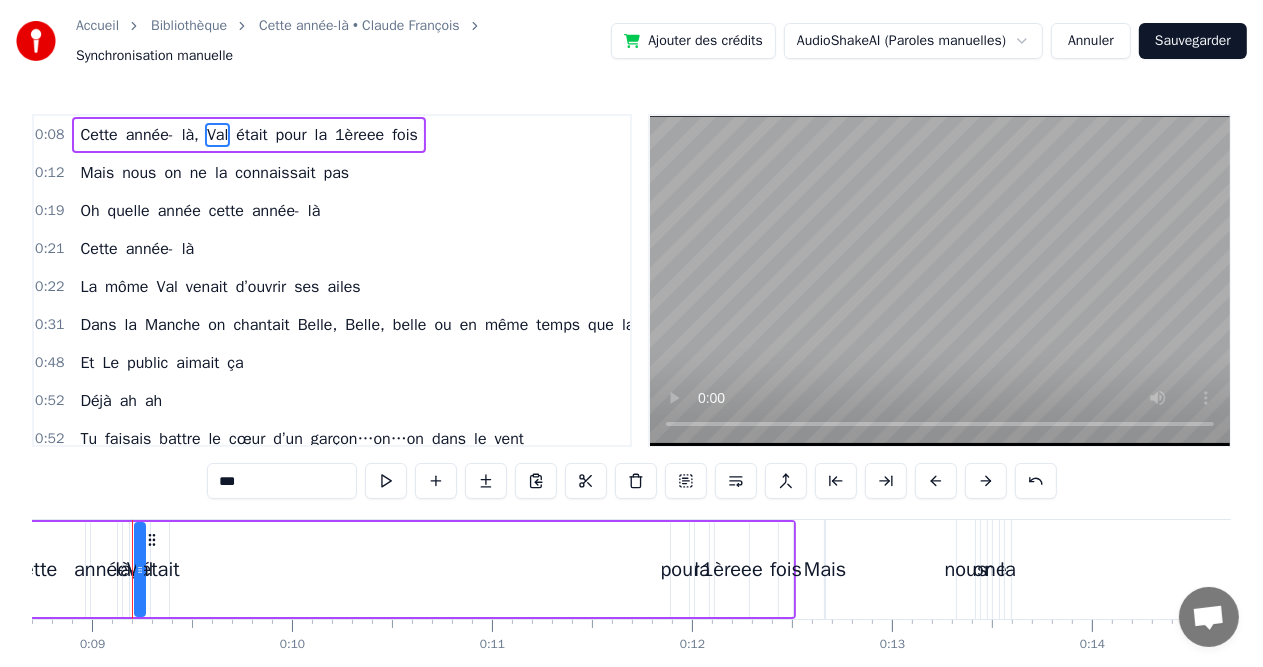 type 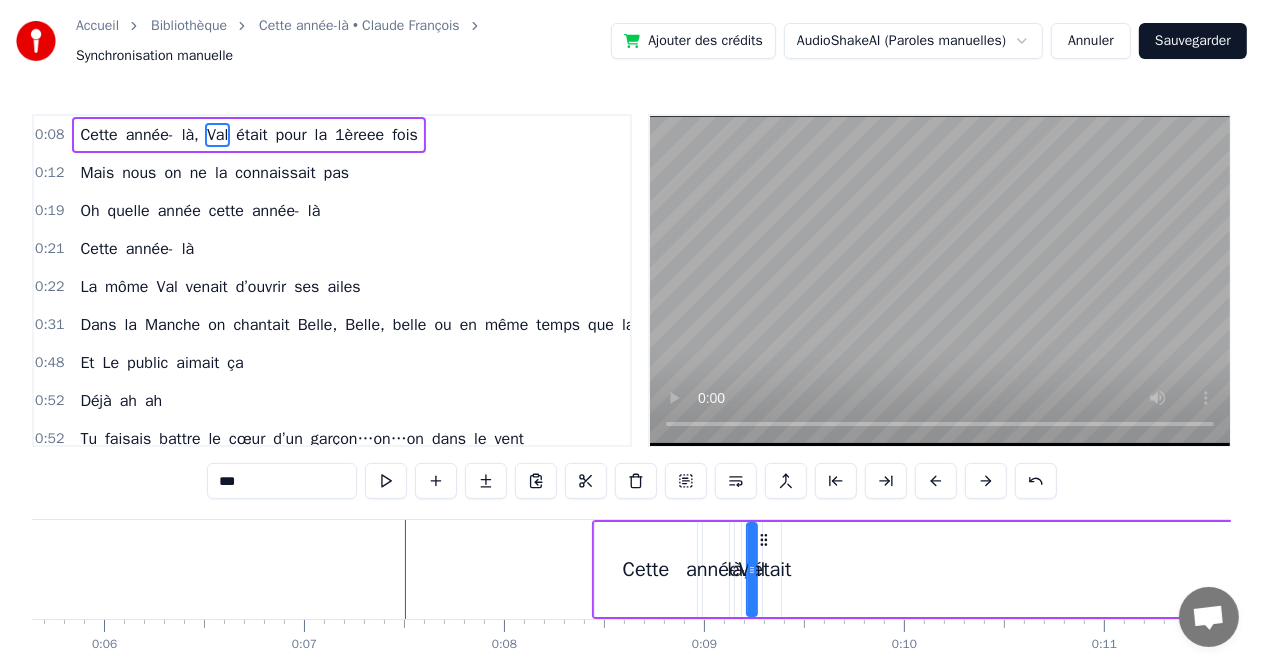 scroll, scrollTop: 0, scrollLeft: 939, axis: horizontal 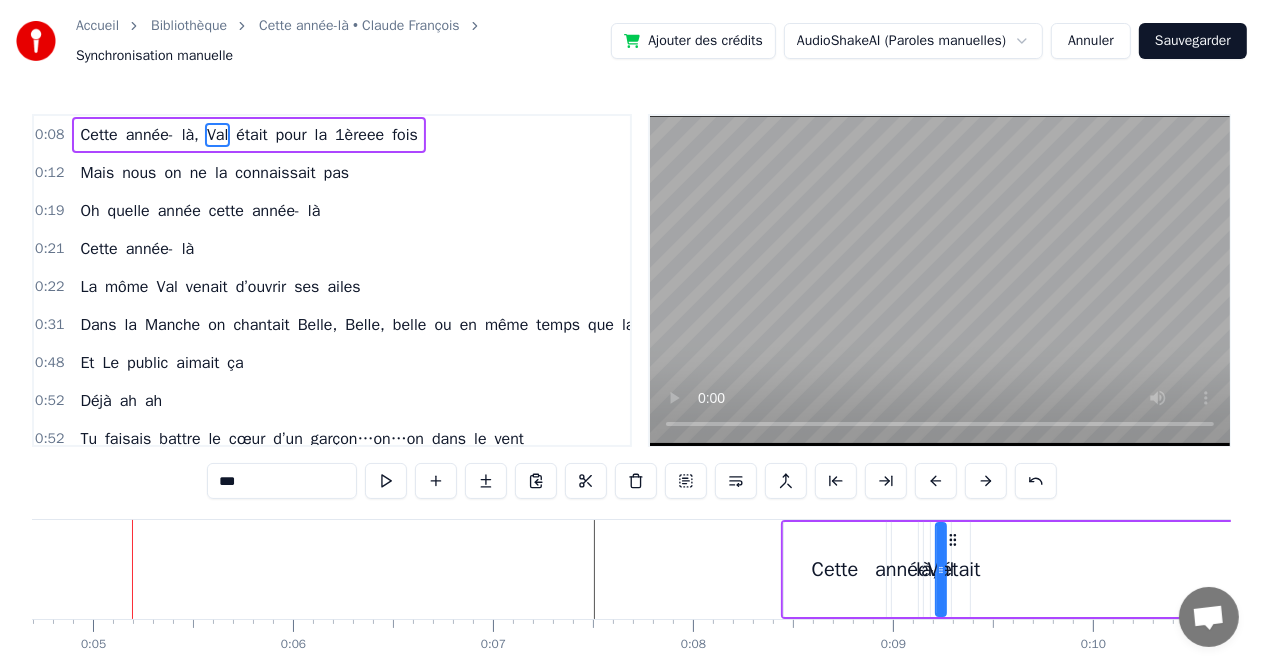click on "Cette année- là, Val était pour la 1èreee fois 0:12 Mais nous on ne la connaissait pas 0:19 Oh quelle année cette année- là 0:21 Cette année- là 0:22 La môme Val venait d’ouvrir ses ailes 0:31 Dans la Manche on chantait Belle, Belle, belle ou en même temps que la maison Courreges 0:48 Et Le public aimait ça 0:52 Déjà ah ah 0:52 Tu faisais battre le cœur d’un garçon…on…on dans le vent 0:58 Et toi….. 0:58 Tu pensais celui- là, très peu pour moi 1:00 Cette année là 1:03 L'aventure se poursuit au Club Med 1:11 La Tu couds, tu vends, tu fais la belle 1:19 Et ton public aime ça 1:22 Ohh 1:22 C'était hier et la vie a tout bousculé 1:24 Il y a pour toi de l' amour, de l'amitié pour toujours, 1:39 Cette année- là 1:40 Tu décides enfin de te marier 1:51 Pierre Louis arrive dans la foulée 1:58 Et Paul A. 2 ou ans plus tard 1:59 Hélas, il n'y a pas de place chez Dior. Or. Or, la marque de ton cœur 2:18 Tandis 2:18 Que la mode bat tous les records ooor 2:27 Cette année là Peu" at bounding box center [631, 418] 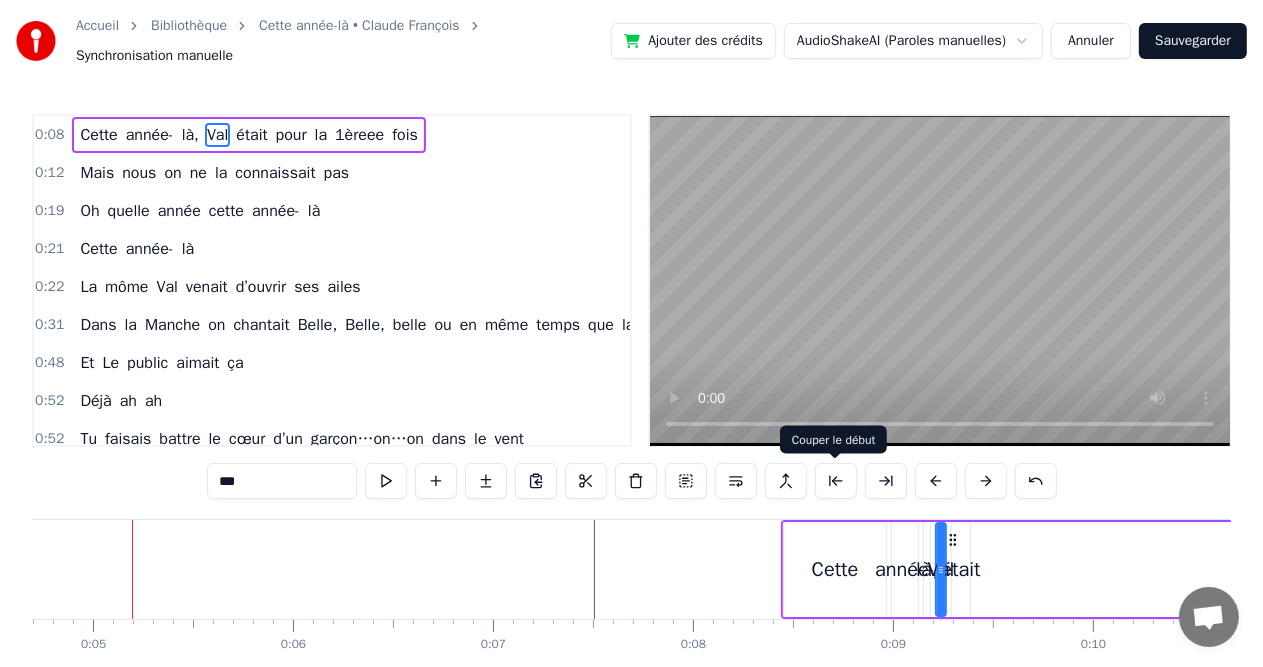 click at bounding box center [836, 481] 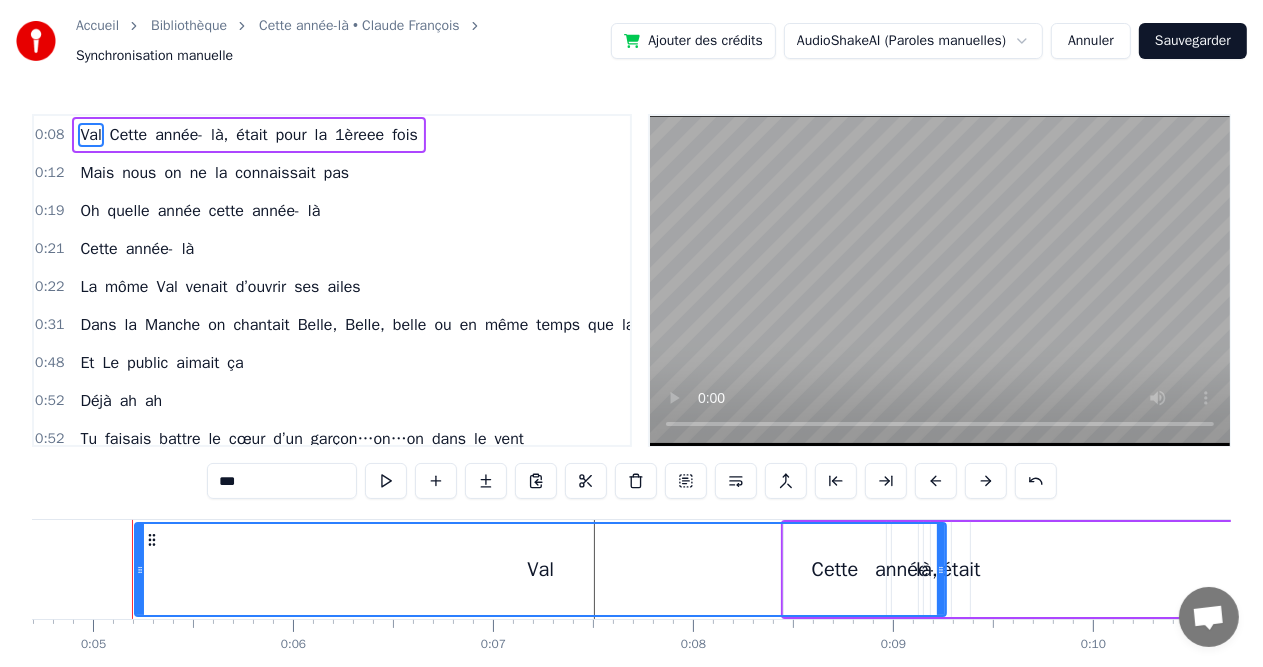 click at bounding box center [836, 481] 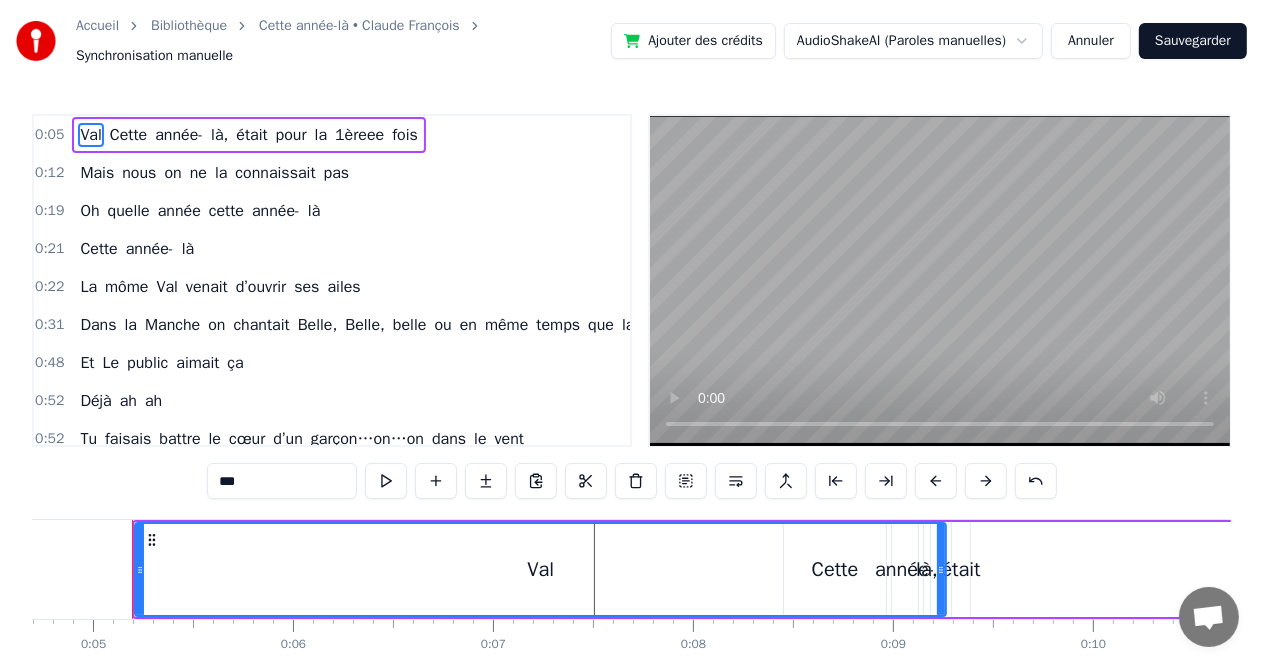 type 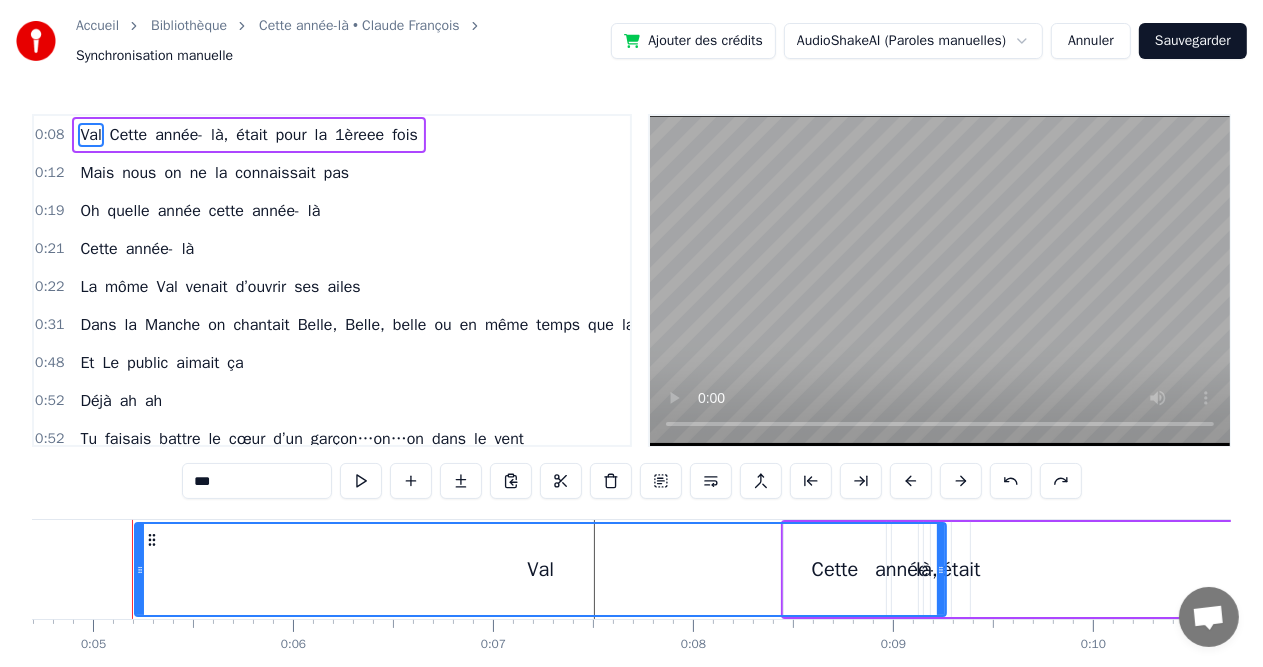 click on "***" at bounding box center (257, 481) 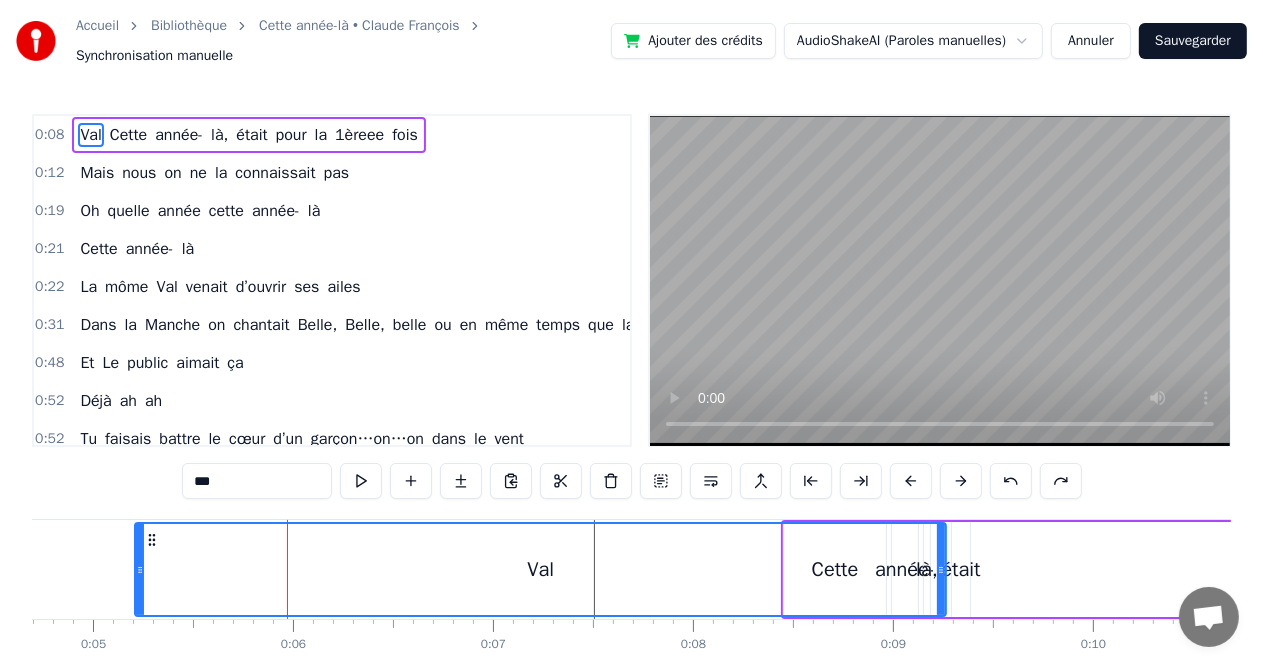 click on "année-" at bounding box center (179, 135) 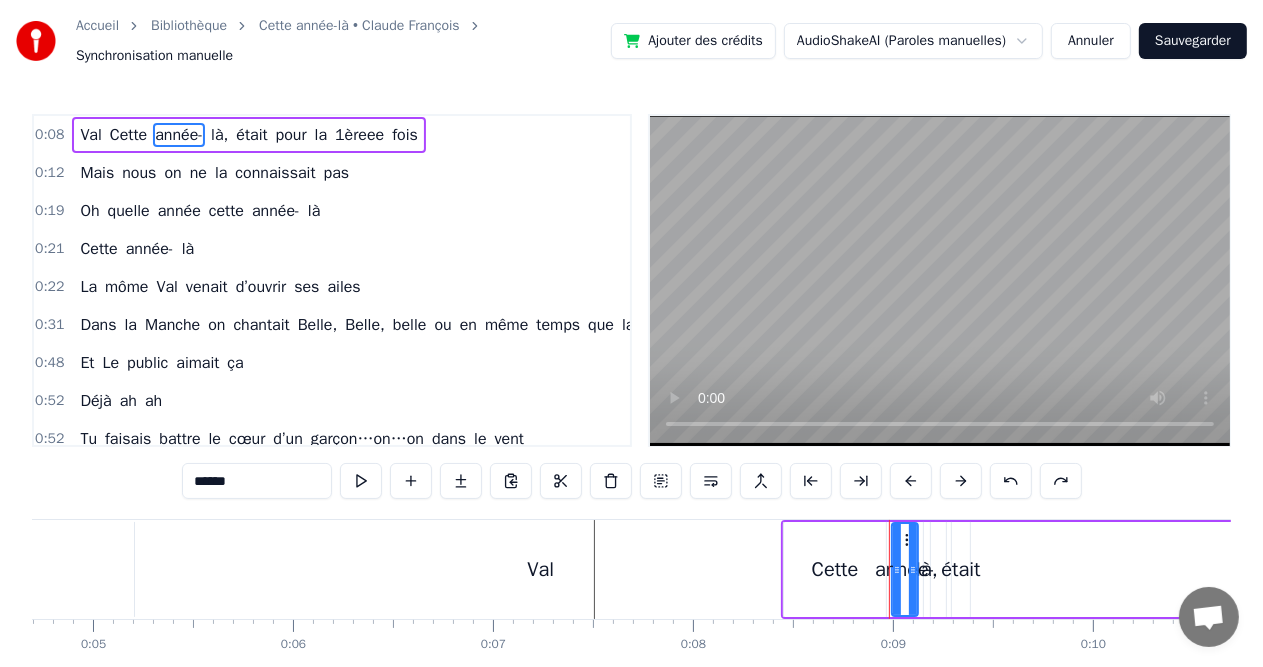 click on "Cette" at bounding box center [128, 135] 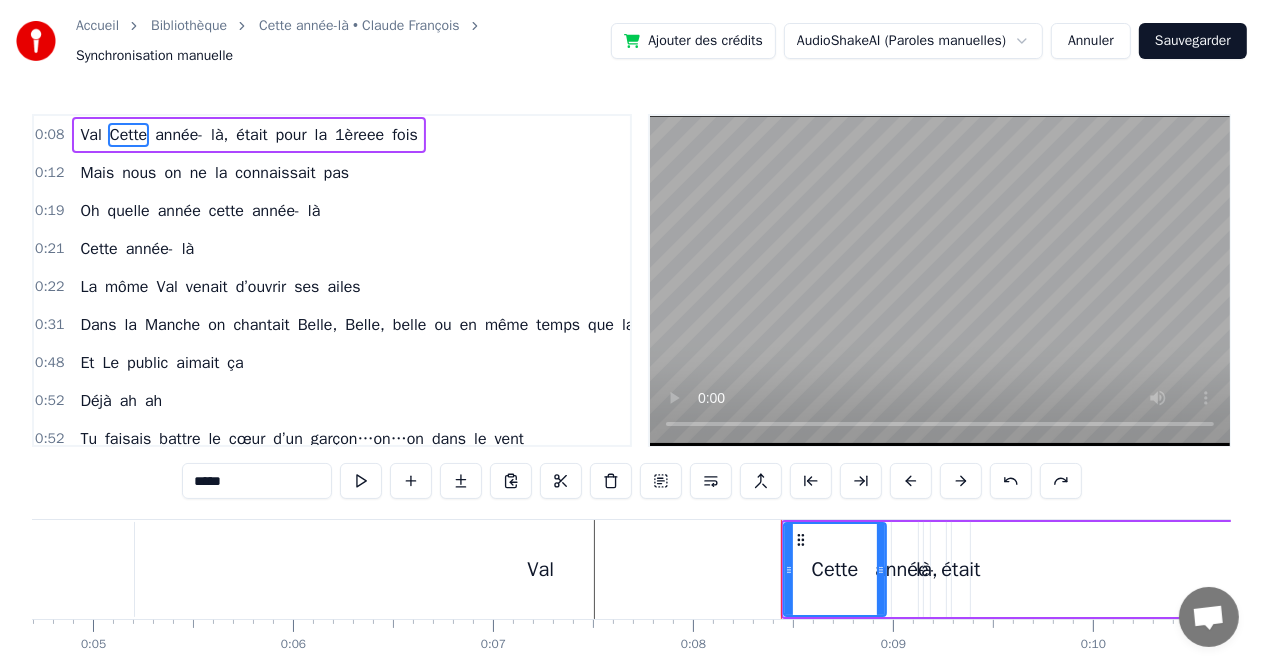 click on "Val" at bounding box center (90, 135) 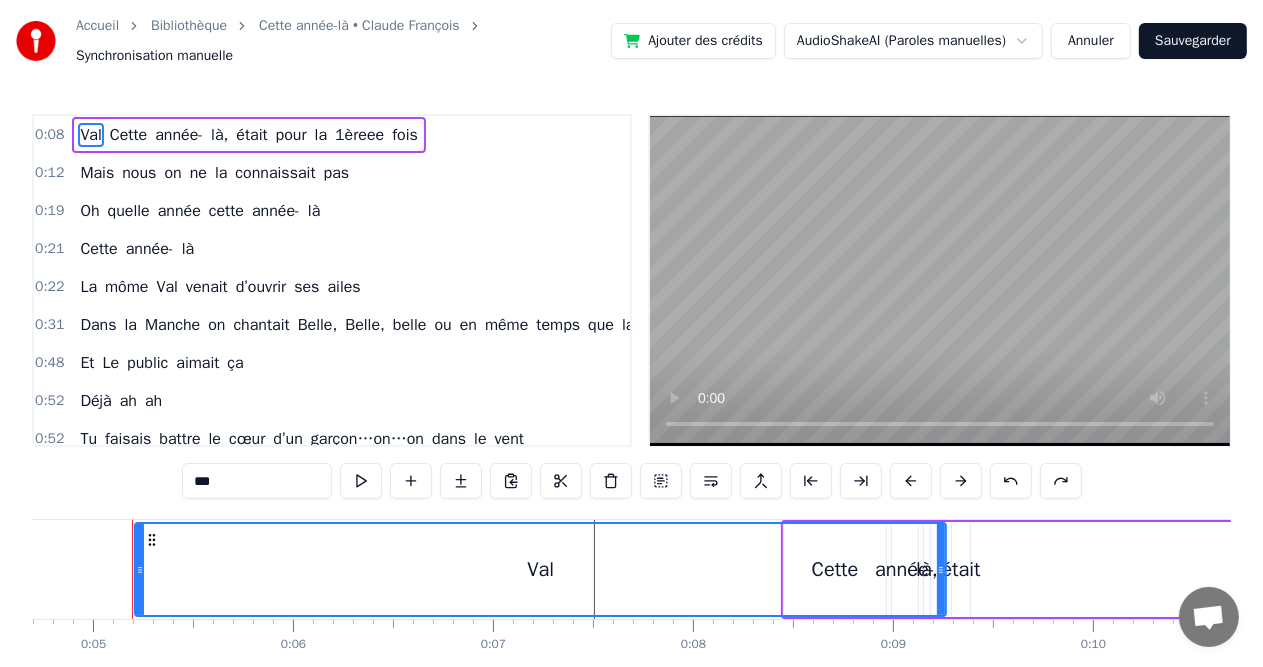 click on "Val" at bounding box center (540, 569) 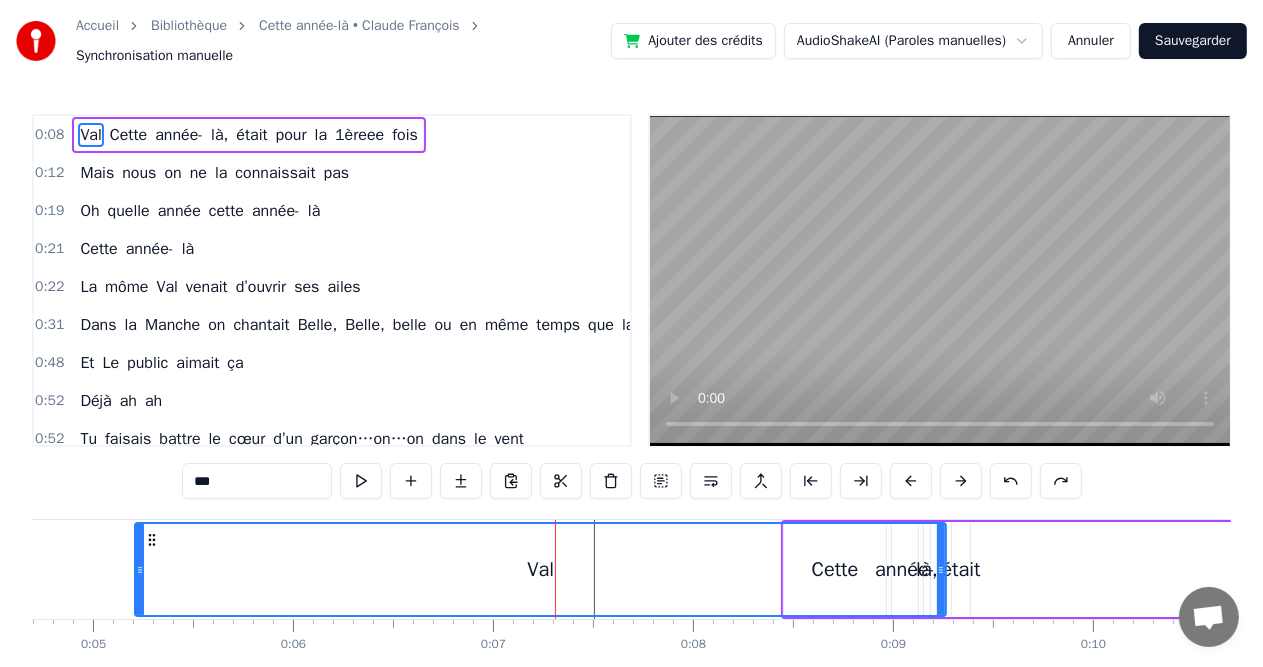drag, startPoint x: 556, startPoint y: 568, endPoint x: 511, endPoint y: 572, distance: 45.17743 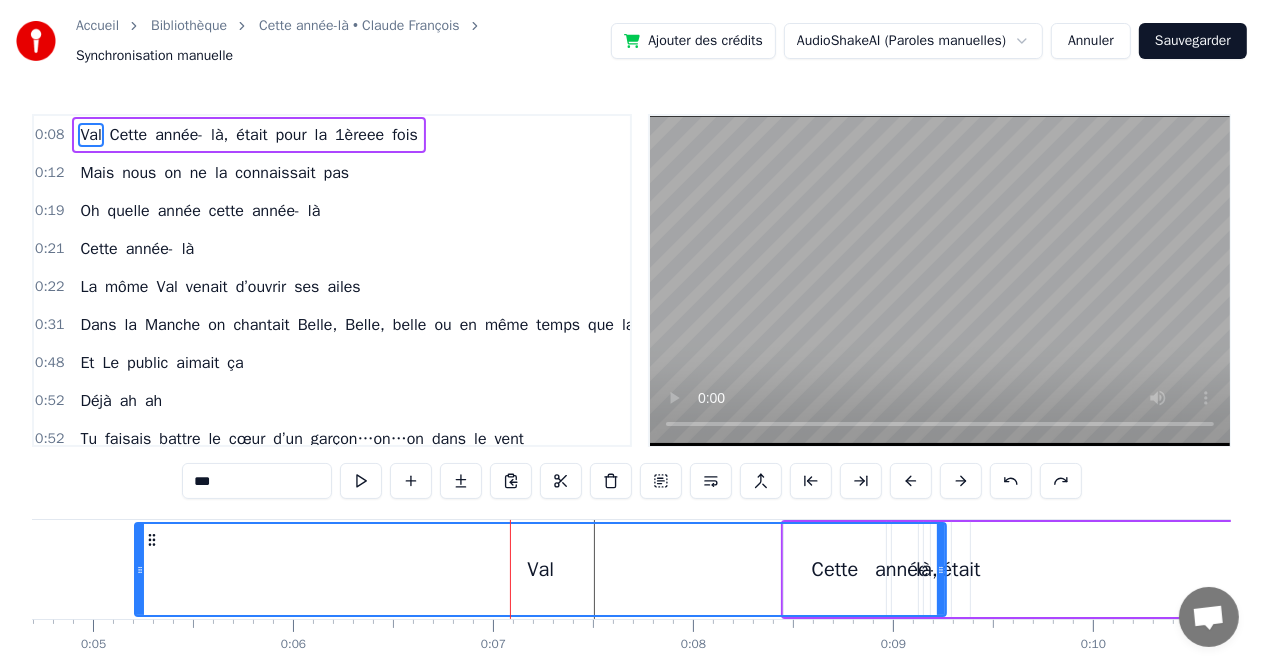 type on "*****" 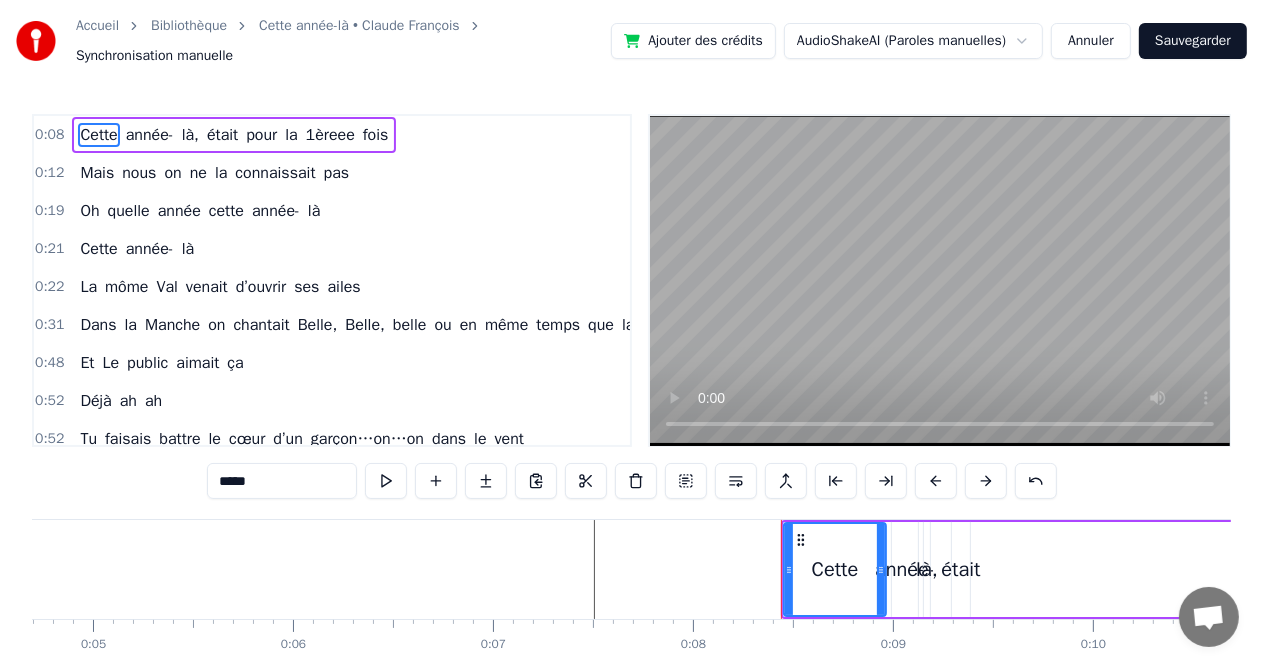 click on "Cette année- là, était pour la 1èreee fois" at bounding box center (234, 135) 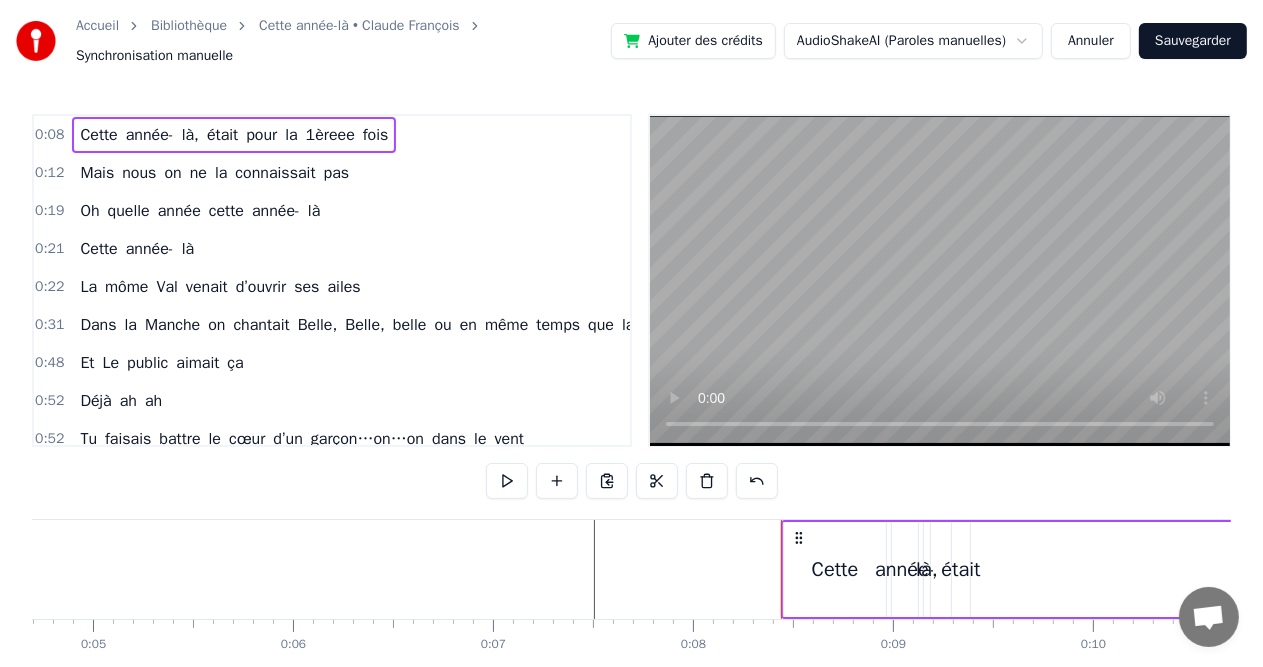 click on "Cette" at bounding box center (98, 135) 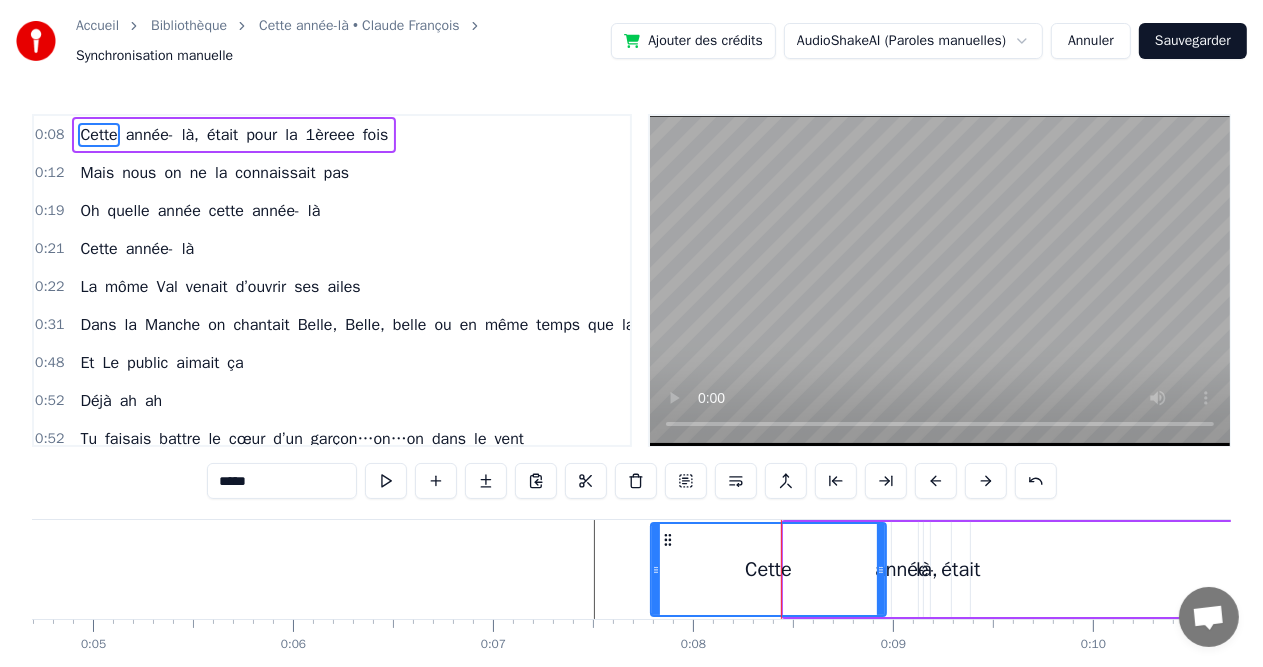 drag, startPoint x: 785, startPoint y: 566, endPoint x: 652, endPoint y: 556, distance: 133.37541 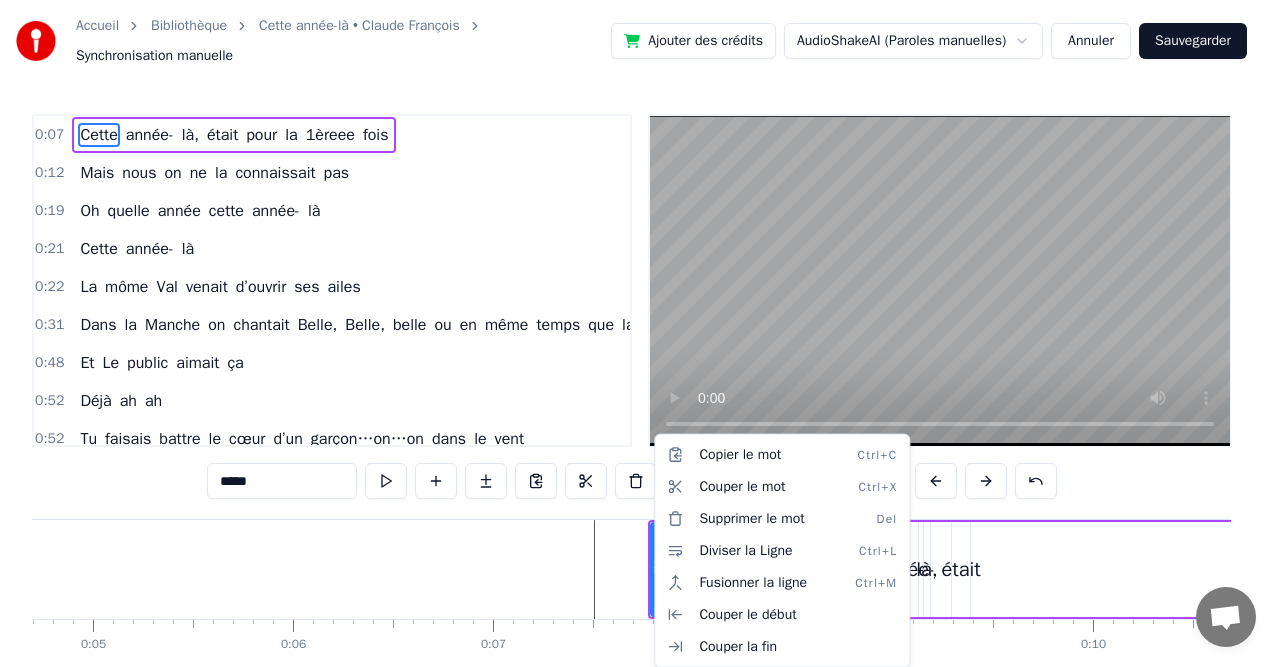 click on "Accueil Bibliothèque Cette année-là • Claude François Synchronisation manuelle Ajouter des crédits AudioShakeAI (Paroles manuelles) Annuler Sauvegarder 0:07 Cette année- là, était pour la 1èreee fois 0:12 Mais nous on ne la connaissait pas 0:19 Oh quelle année cette année- là 0:21 Cette année- là 0:22 La môme Val venait d’ouvrir ses ailes 0:31 Dans la Manche on chantait Belle, Belle, belle ou en même temps que la maison Courreges 0:48 Et Le public aimait ça 0:52 Déjà ah ah 0:52 Tu faisais battre le cœur d’un garçon…on…on dans le vent 0:58 Et toi….. 0:58 Tu pensais celui- là, très peu pour moi 1:00 Cette année là 1:03 L'aventure se poursuit au Club Med 1:11 La Tu couds, tu vends, tu fais la belle 1:19 Et ton public aime ça 1:22 Ohh 1:22 C'était hier et la vie a tout bousculé 1:24 Il y a pour toi de l' amour, de l'amitié pour toujours, 1:39 Cette année- là 1:40 Tu décides enfin de te marier 1:51 Pierre Louis arrive dans la foulée 1:58 Et Paul A. 2 ou ans plus tard il" at bounding box center [640, 376] 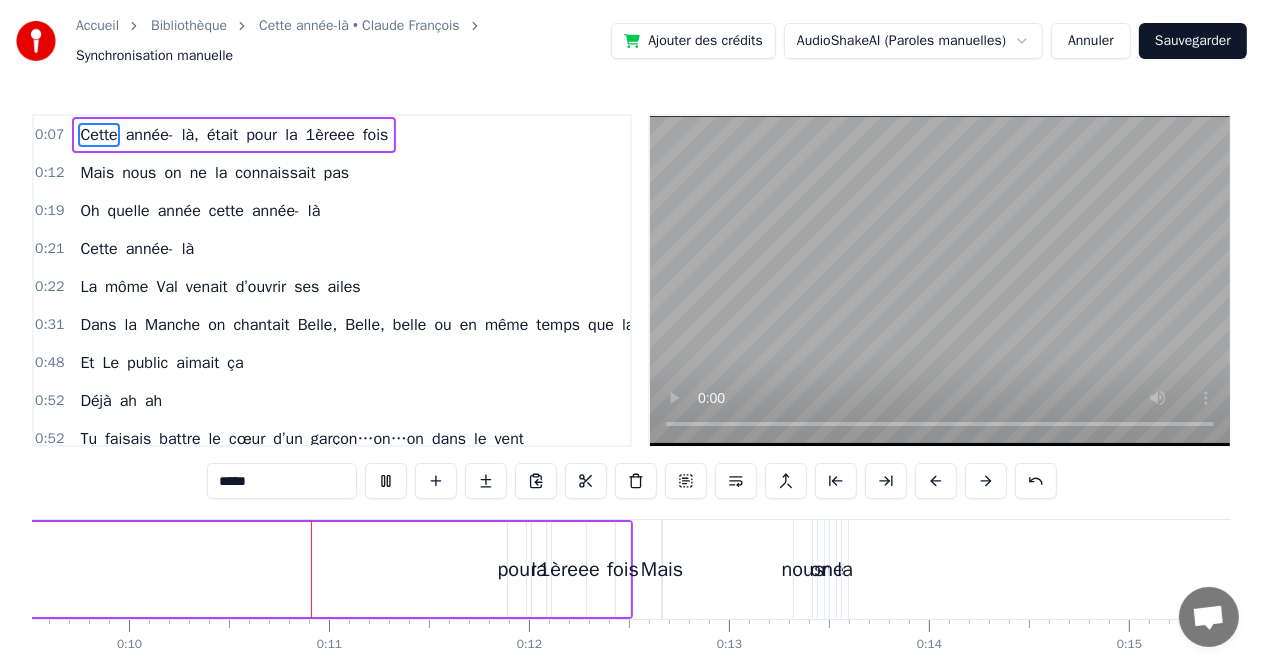 scroll, scrollTop: 0, scrollLeft: 1988, axis: horizontal 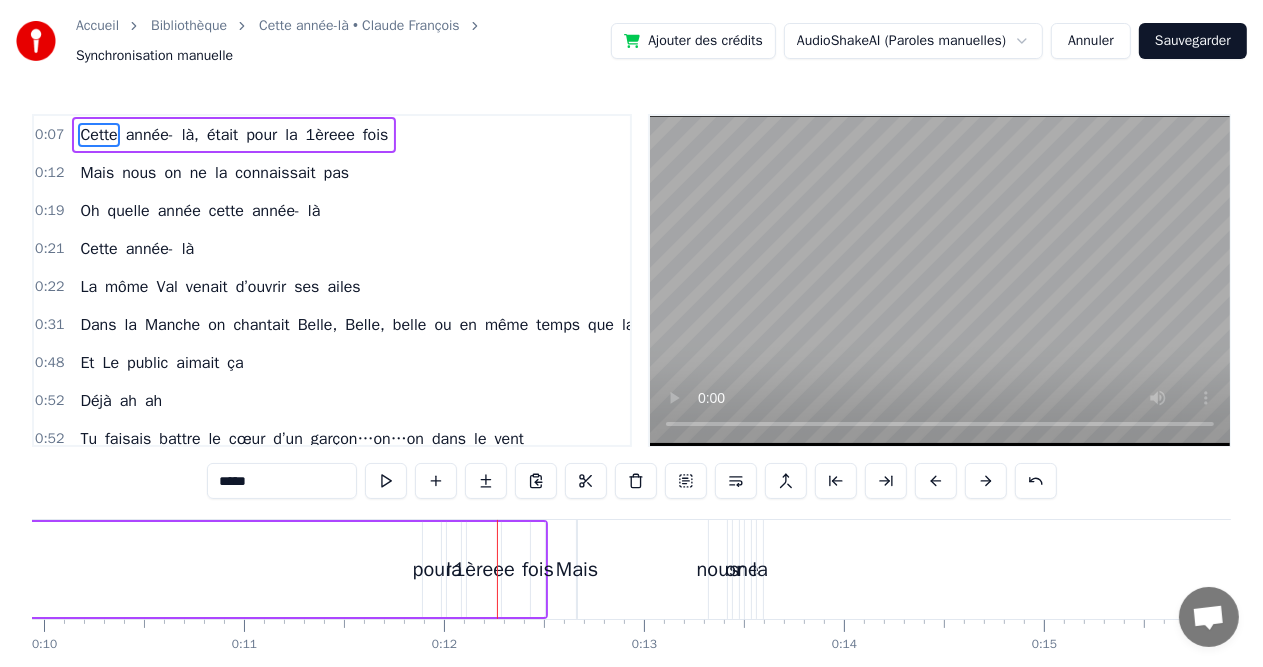 click on "était" at bounding box center (222, 135) 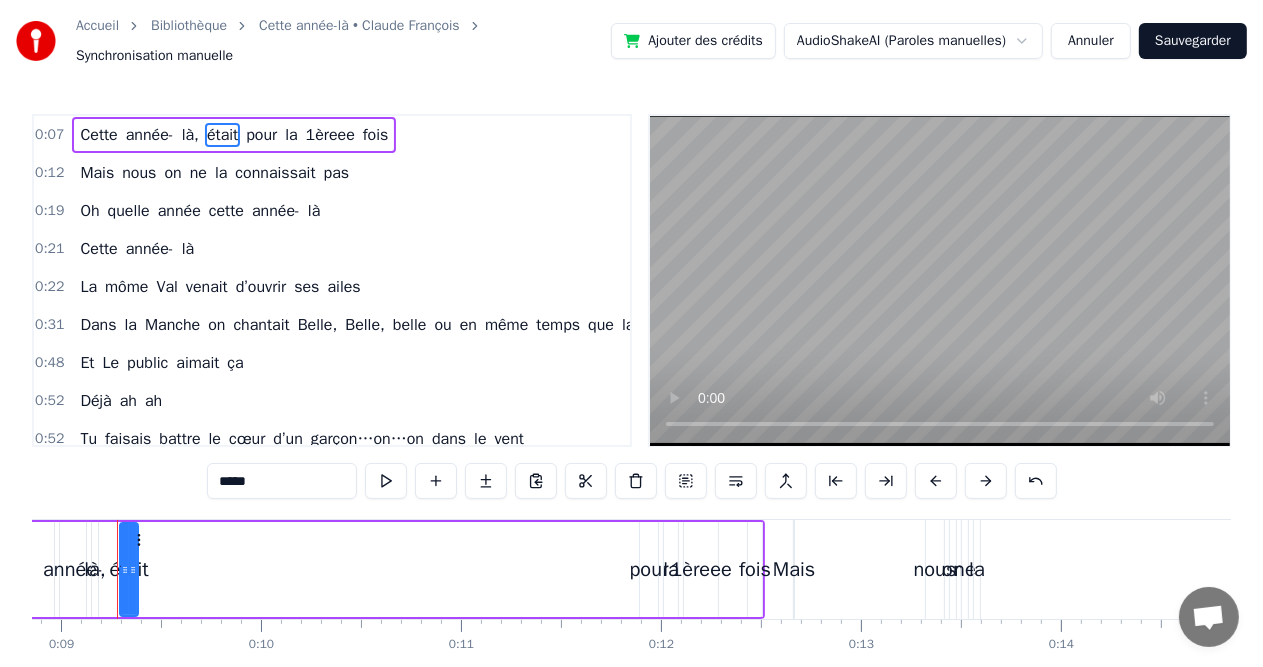 scroll, scrollTop: 0, scrollLeft: 1756, axis: horizontal 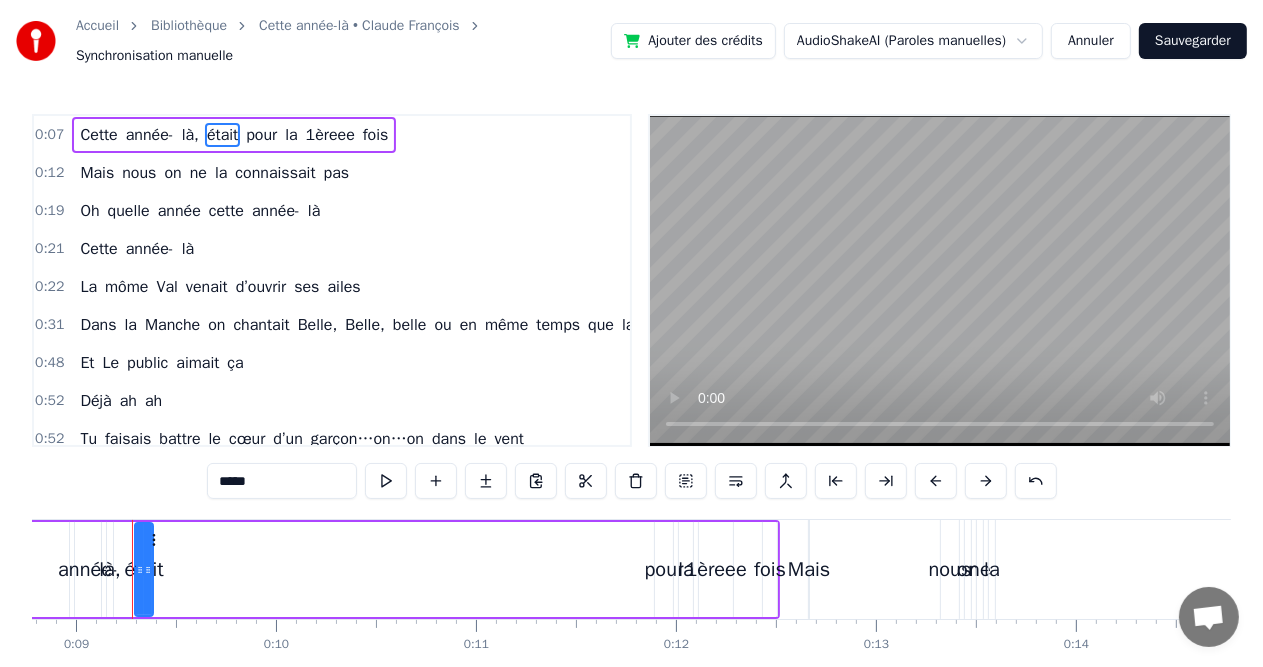 click on "là," at bounding box center [190, 135] 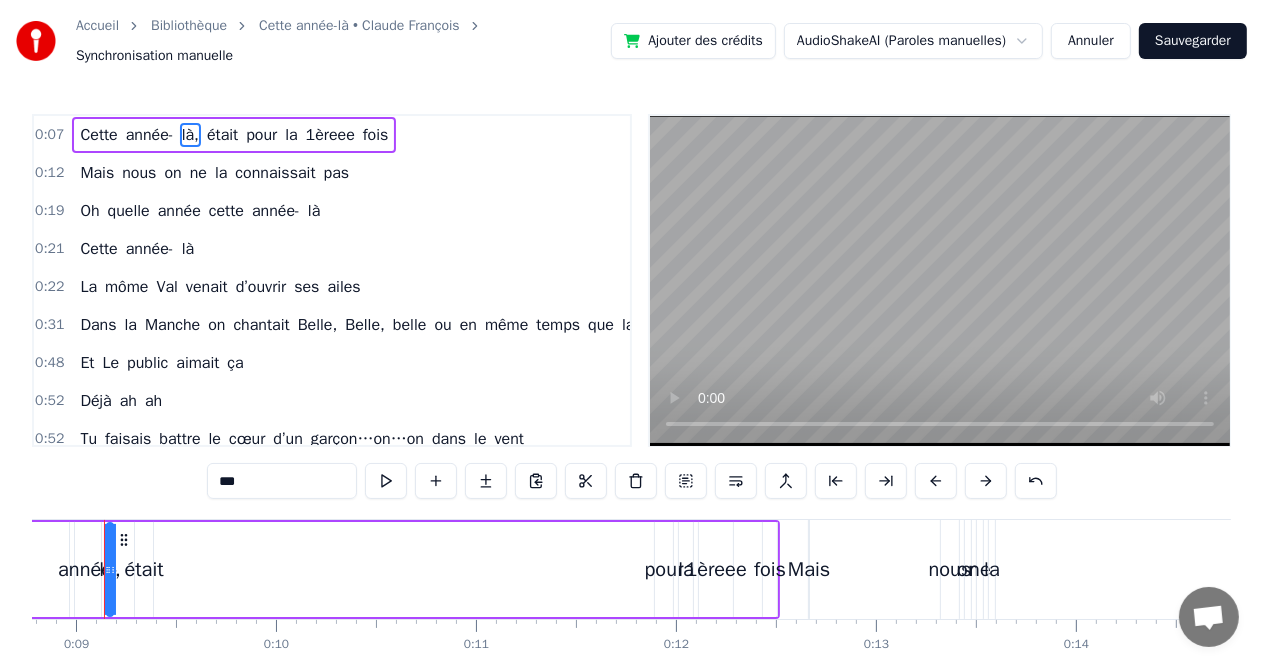 scroll, scrollTop: 0, scrollLeft: 1728, axis: horizontal 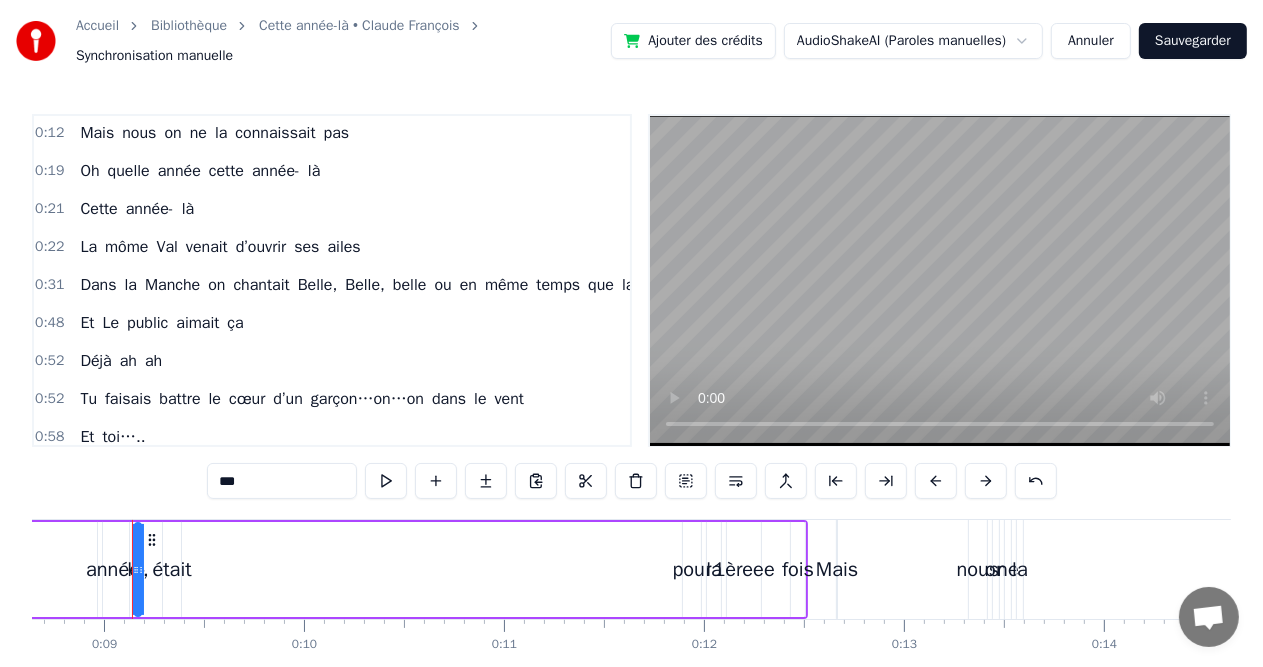 click on "Cette année- là, était pour la 1èreee fois" at bounding box center (333, 569) 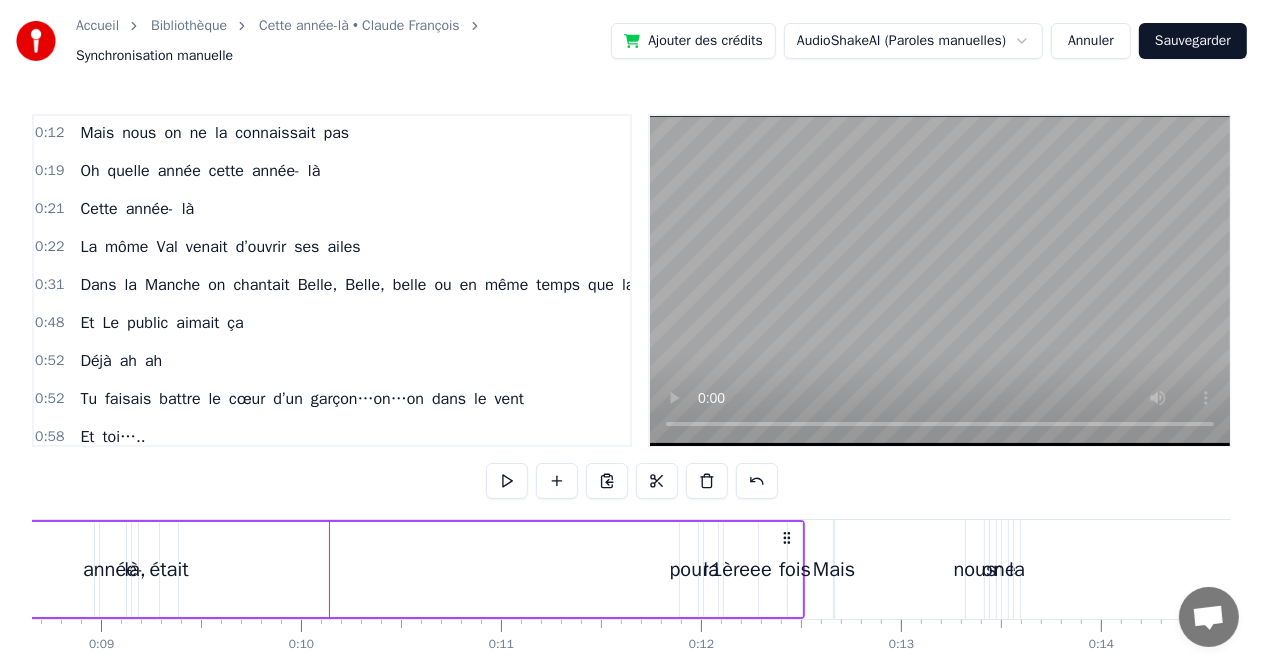 scroll, scrollTop: 0, scrollLeft: 1728, axis: horizontal 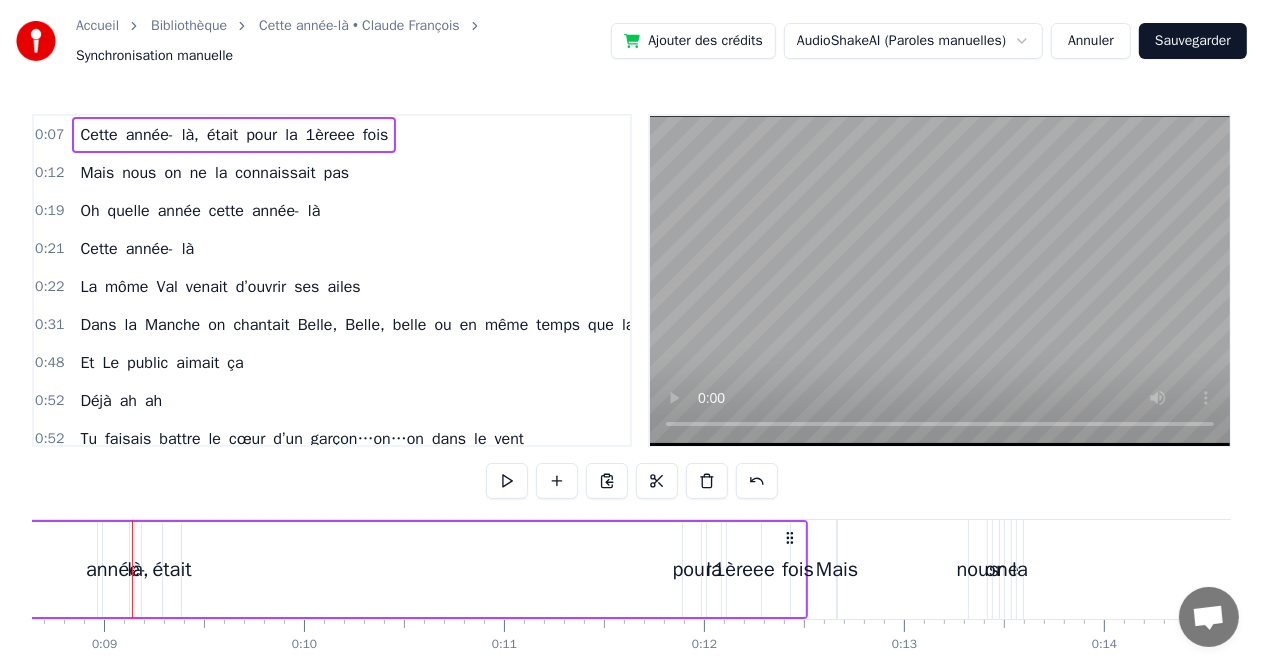 click on "là," at bounding box center [190, 135] 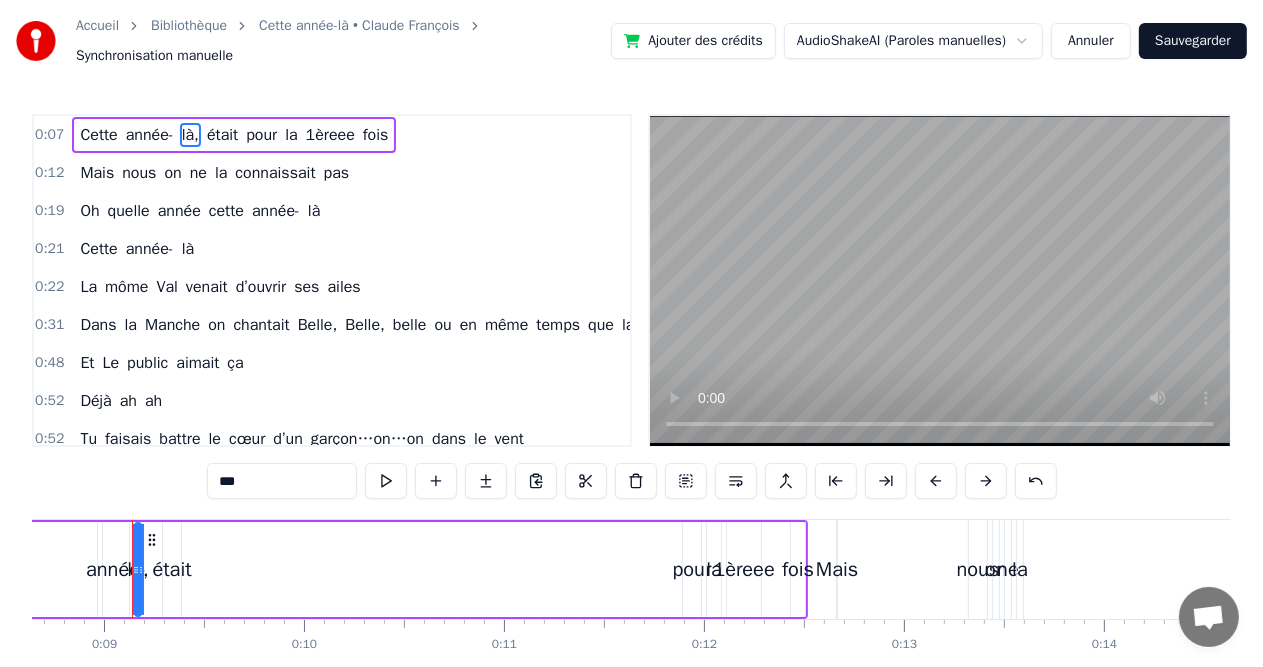 click on "Cette année- là, était pour la 1èreee fois" at bounding box center (234, 135) 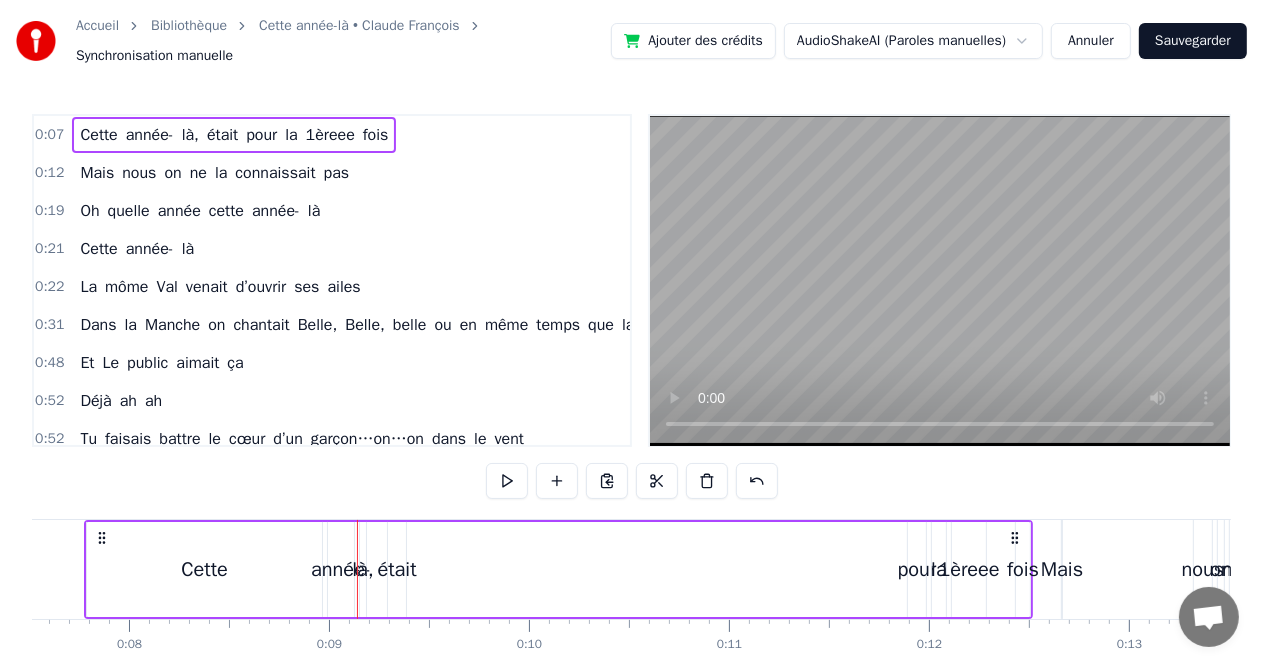 scroll, scrollTop: 0, scrollLeft: 1454, axis: horizontal 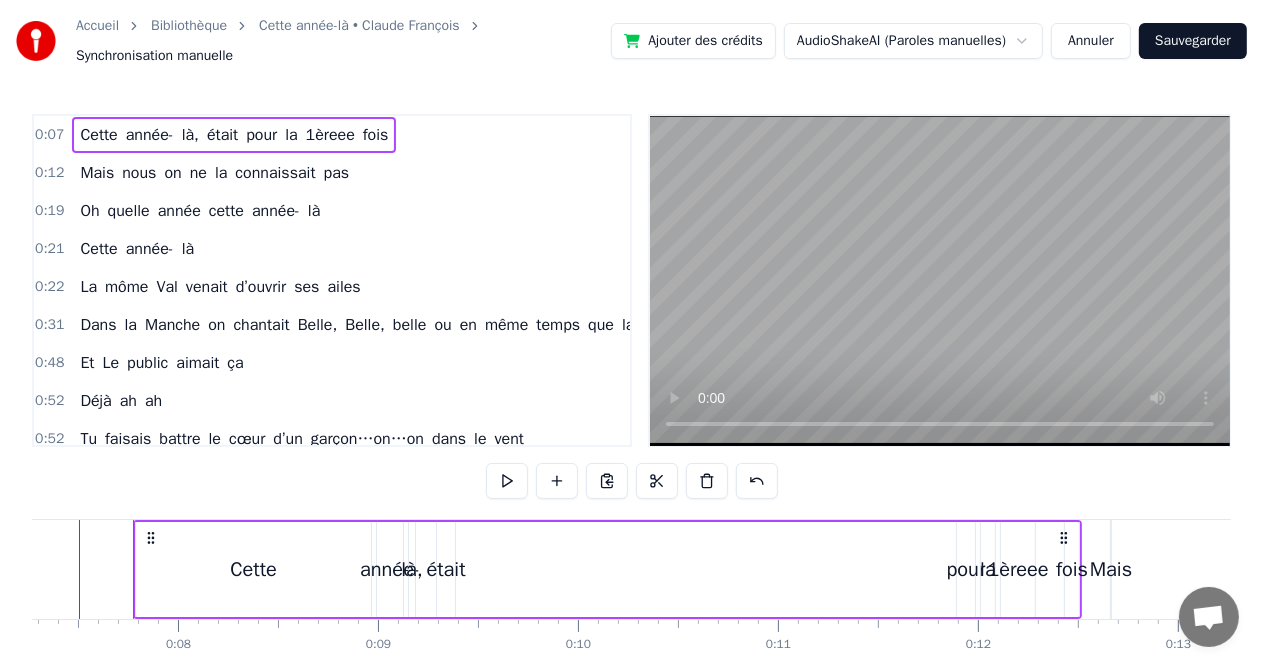click on "Cette année- là, était pour la 1èreee fois" at bounding box center (234, 135) 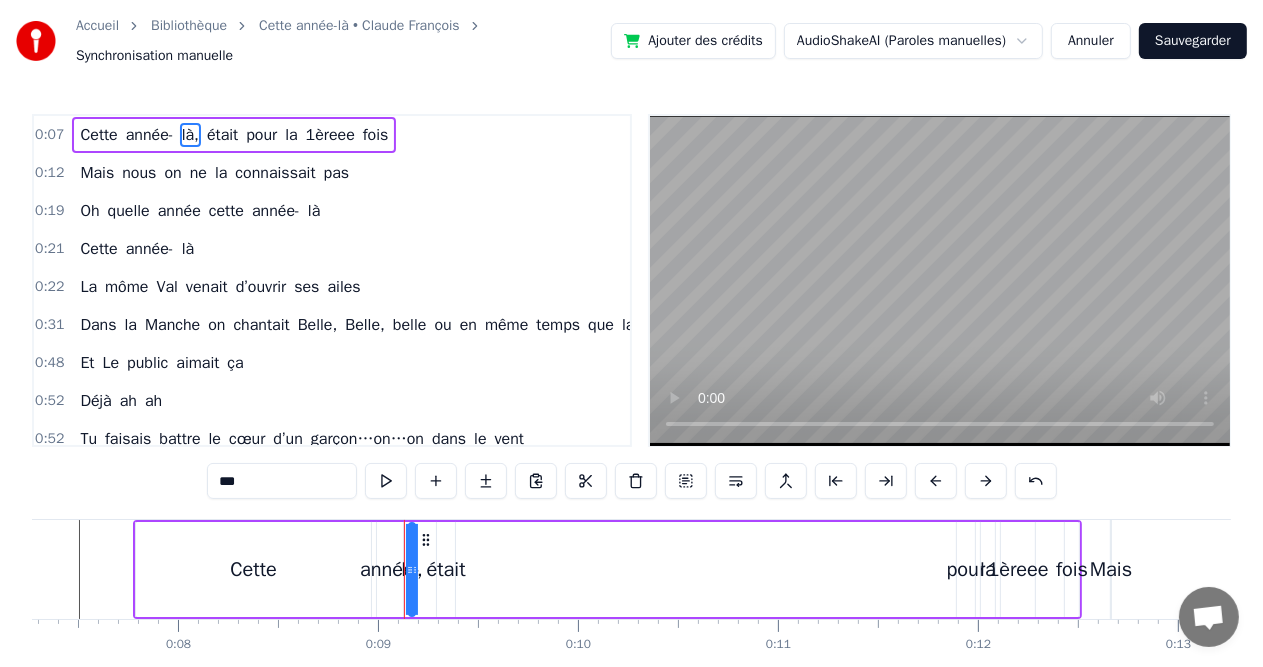 scroll, scrollTop: 103, scrollLeft: 0, axis: vertical 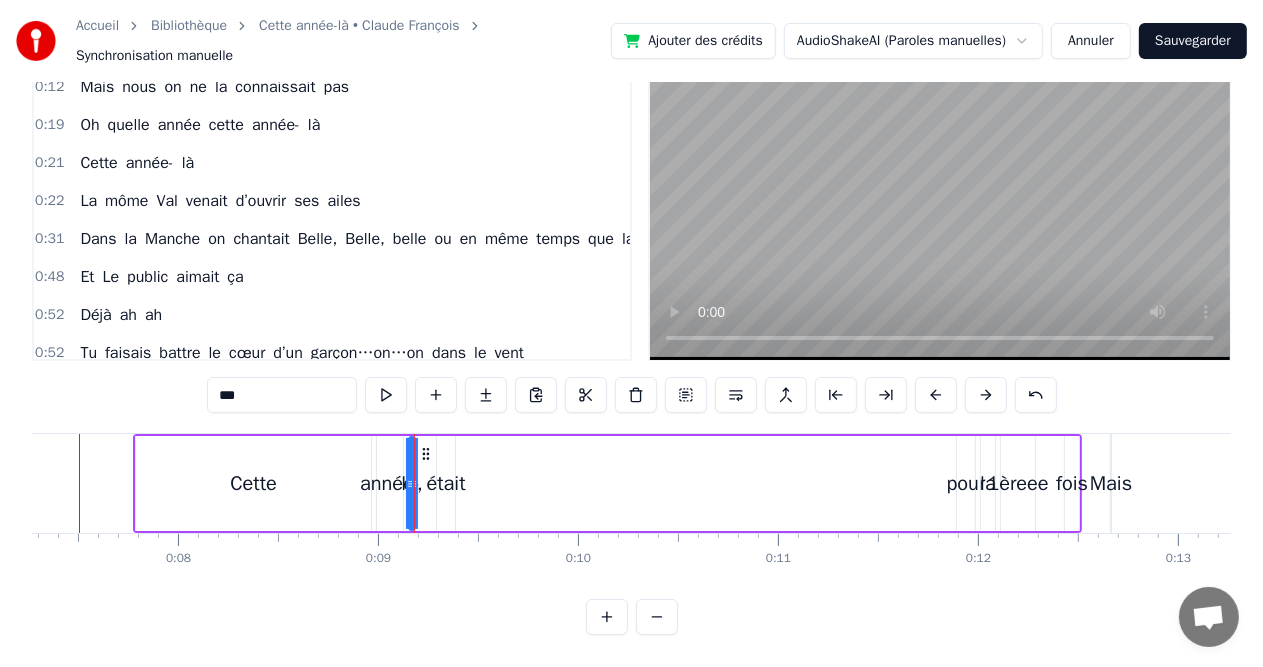 click on "était" at bounding box center (445, 484) 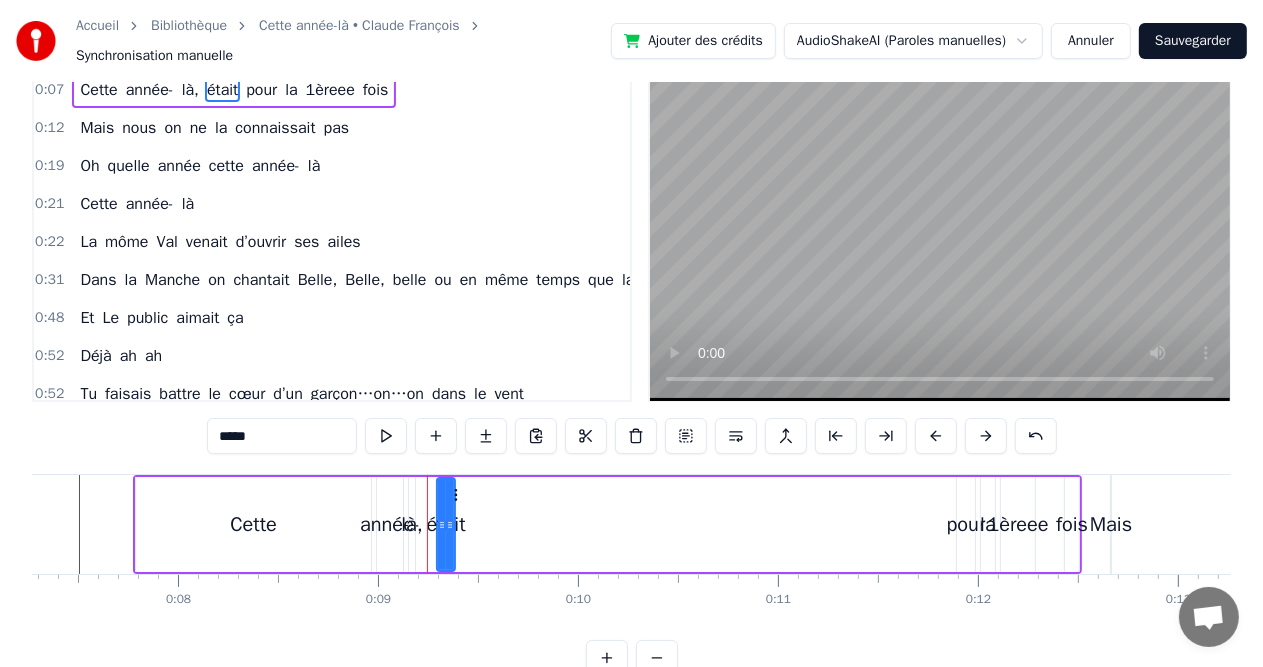 scroll, scrollTop: 0, scrollLeft: 0, axis: both 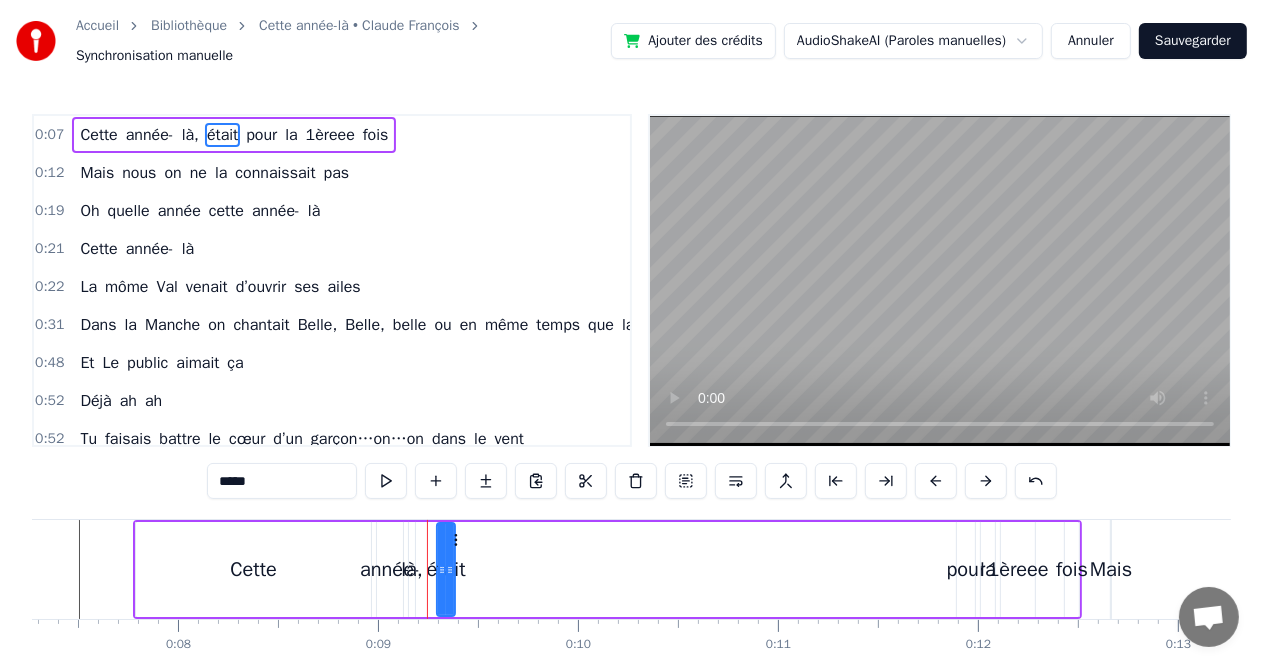 click on "était" at bounding box center [222, 135] 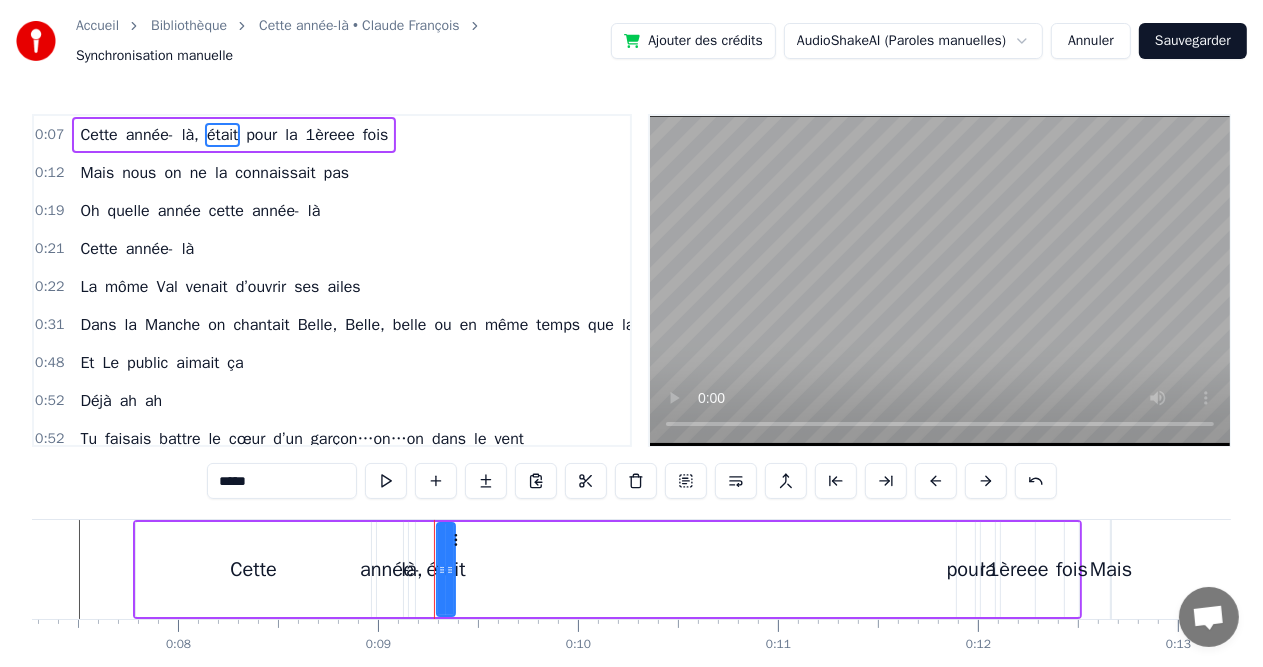 click on "Annuler" at bounding box center (1091, 41) 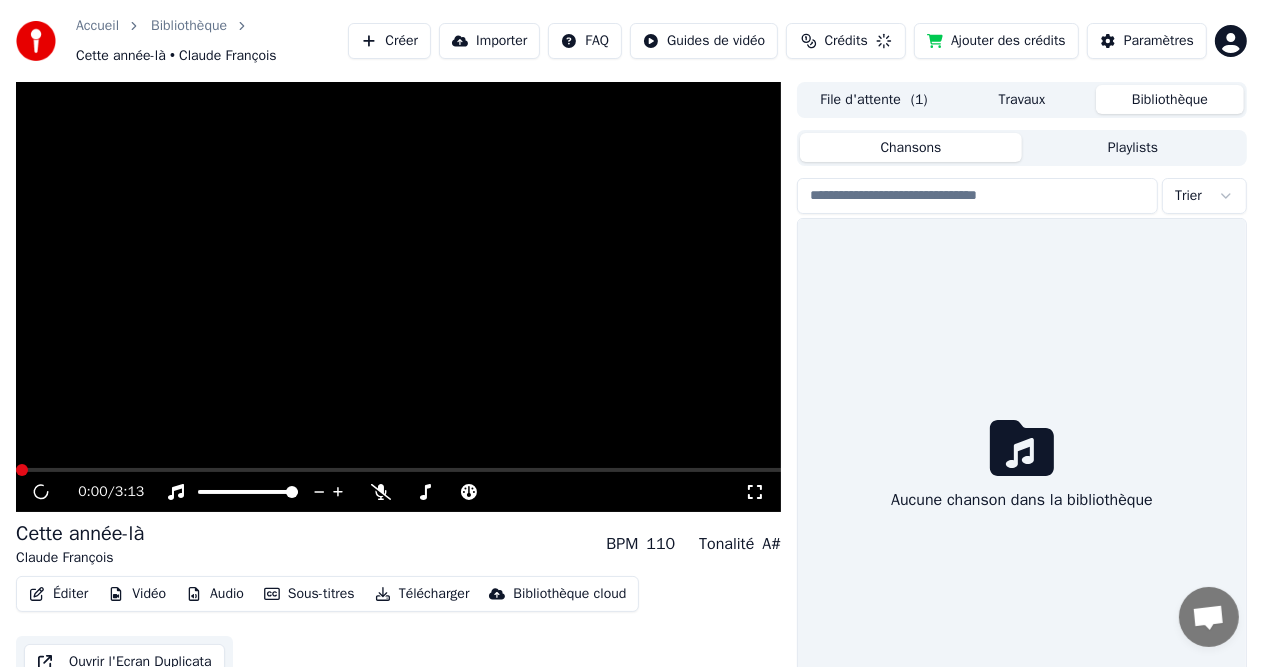 click on "Créer Importer FAQ Guides de vidéo Crédits Ajouter des crédits Paramètres" at bounding box center [797, 41] 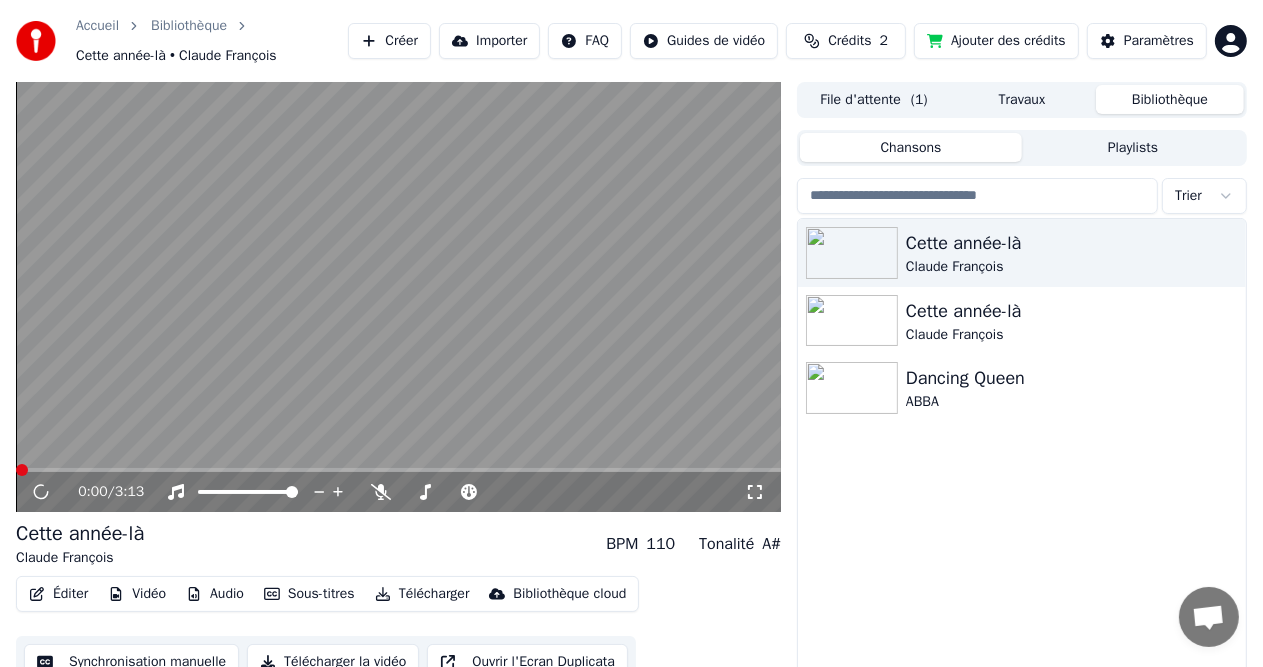 click on "Créer Importer FAQ Guides de vidéo Crédits 2 Ajouter des crédits Paramètres" at bounding box center (797, 41) 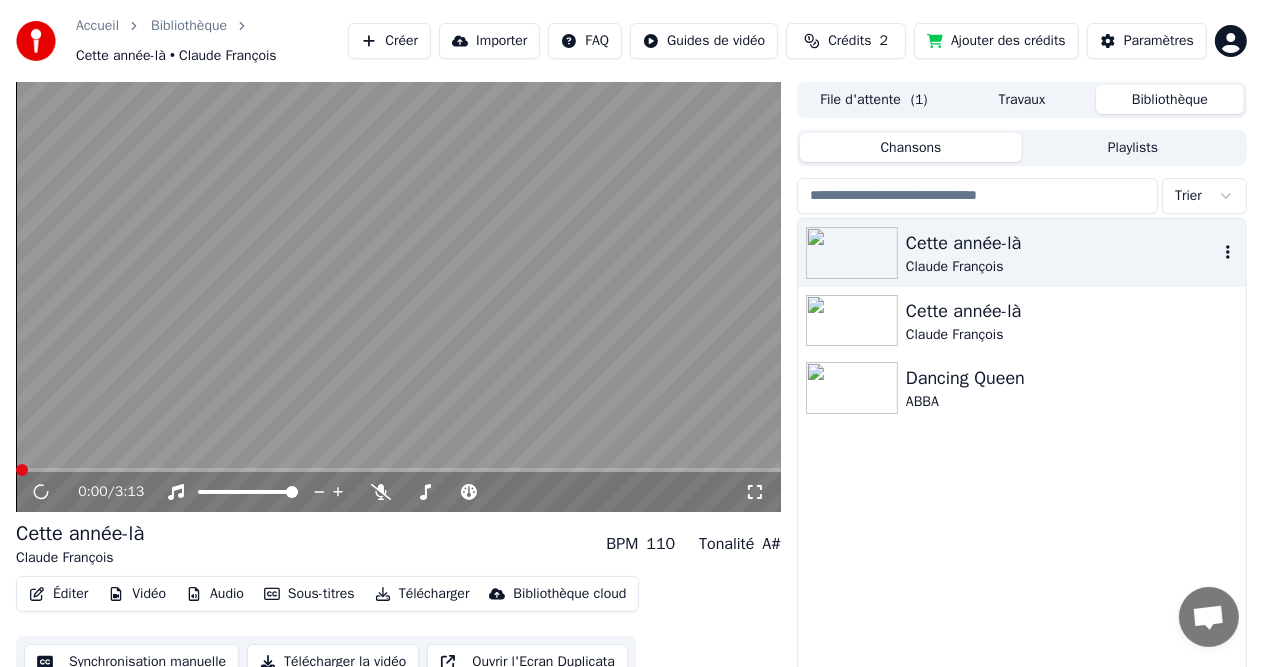 click on "Cette année-là" at bounding box center (1062, 243) 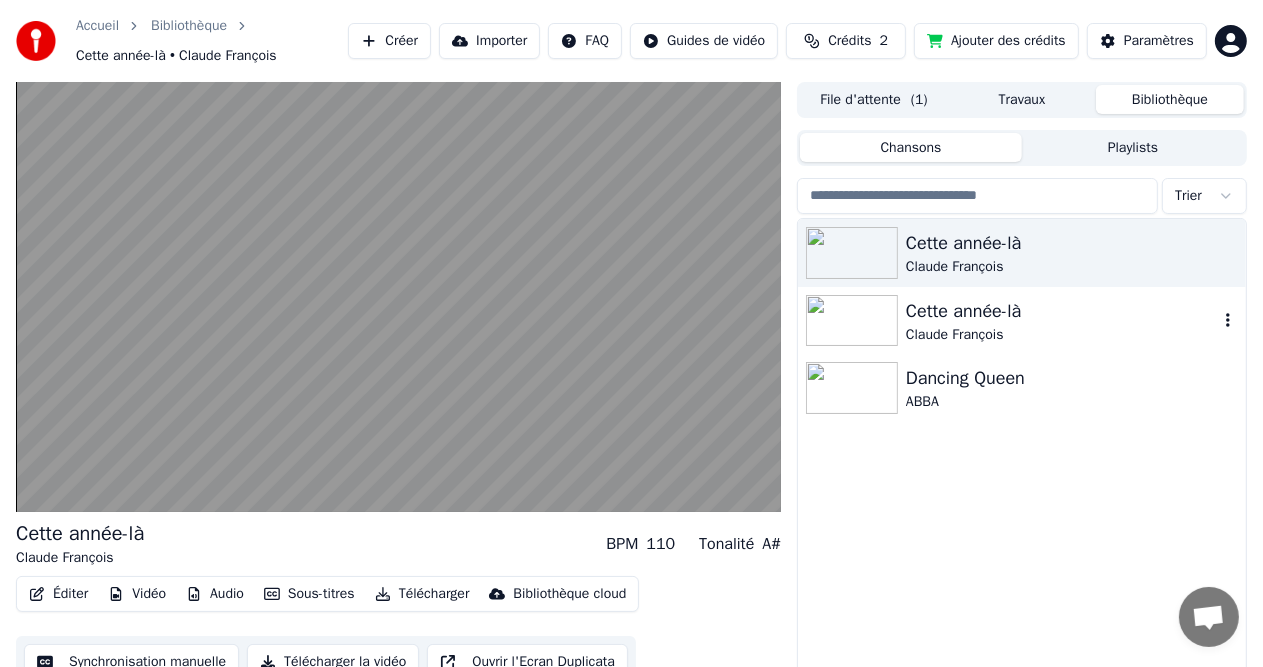 click at bounding box center (852, 321) 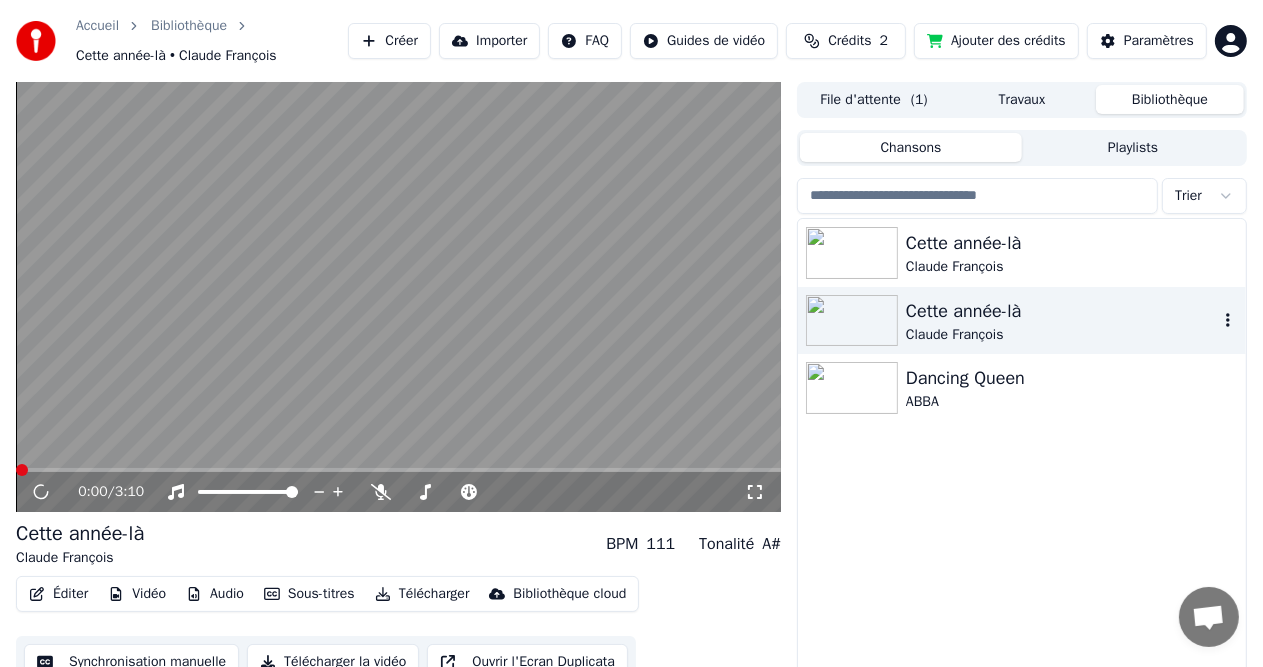 click at bounding box center (852, 321) 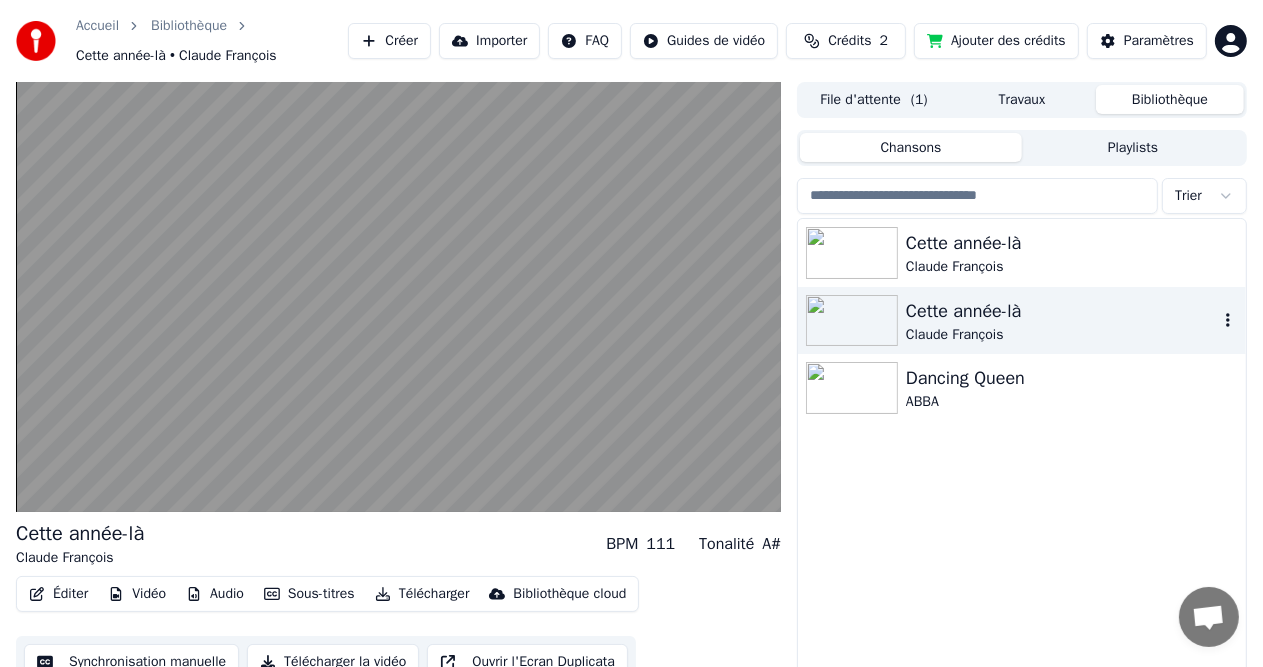 click at bounding box center (852, 321) 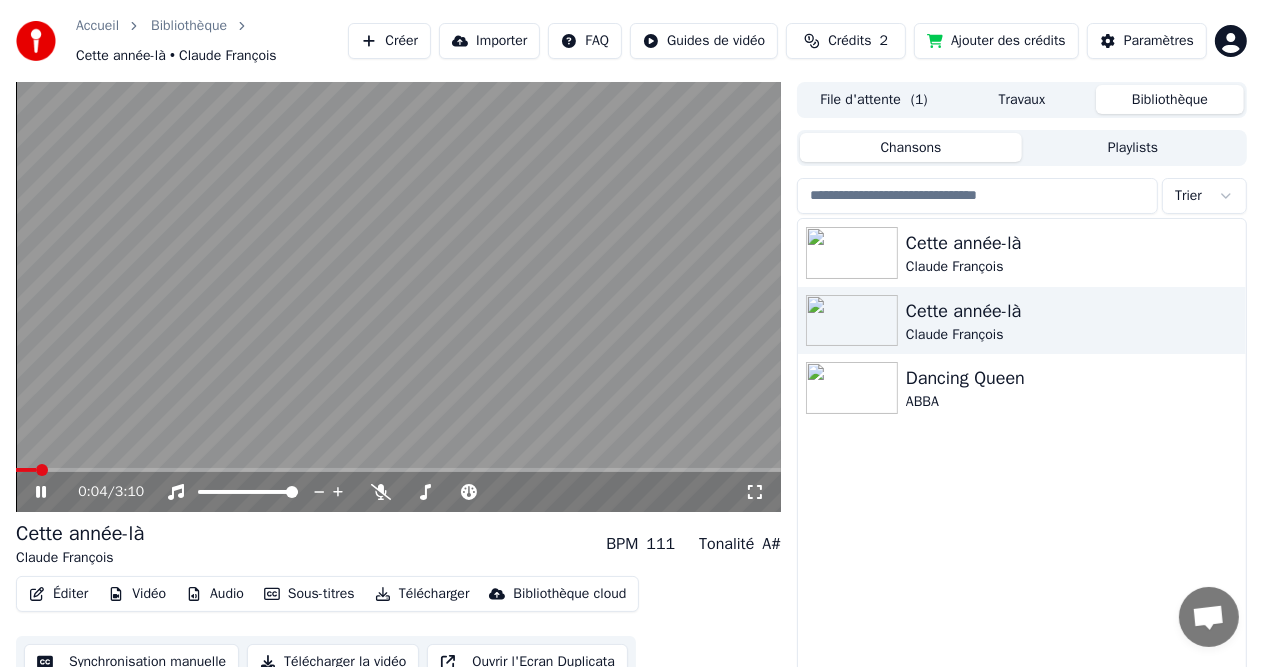 click on "Sous-titres" at bounding box center [309, 594] 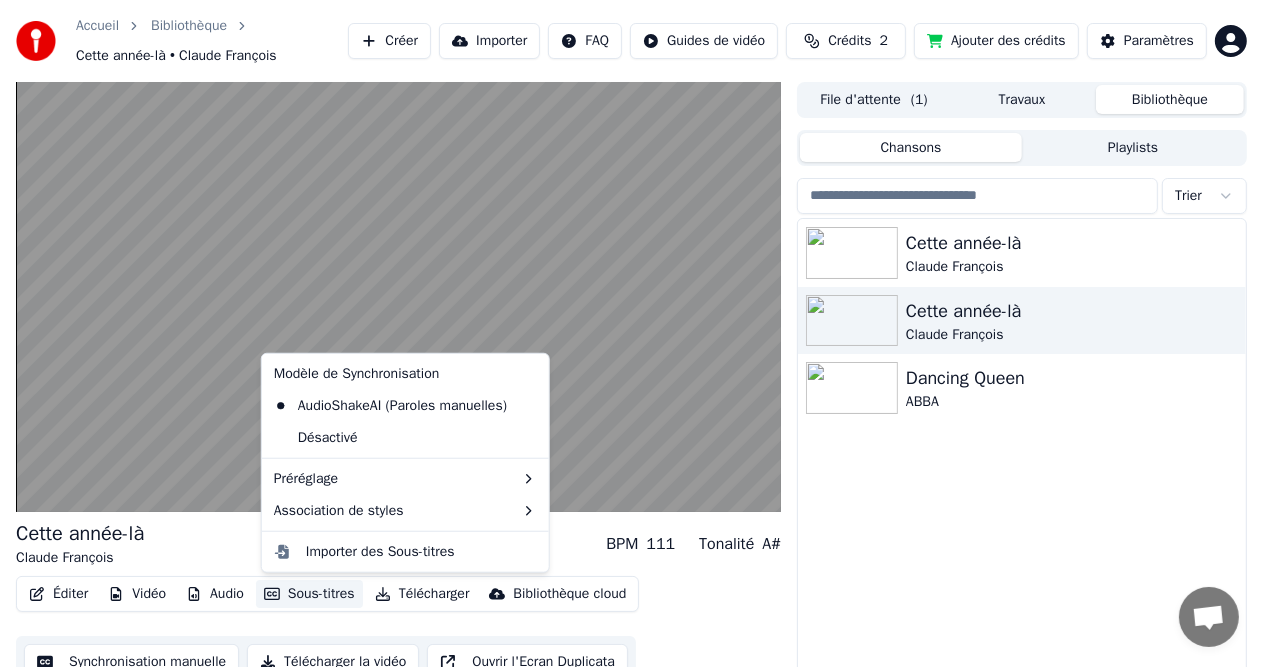 click on "Sous-titres" at bounding box center (309, 594) 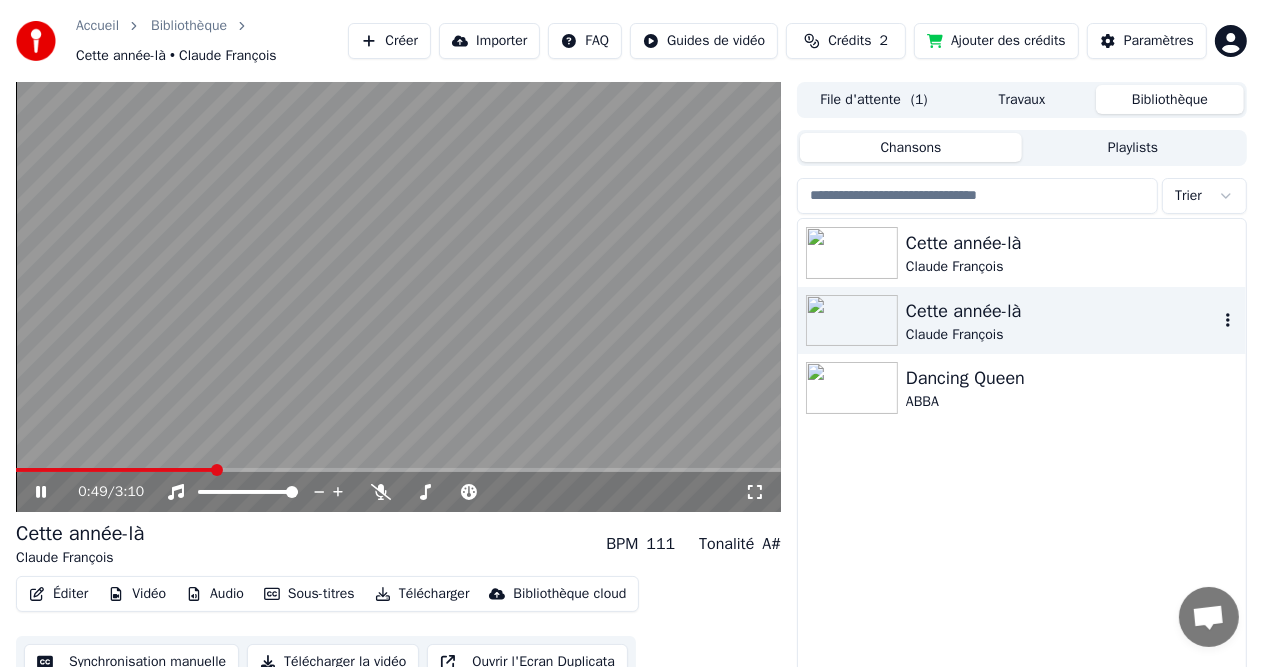 click on "Cette année-là" at bounding box center (1062, 311) 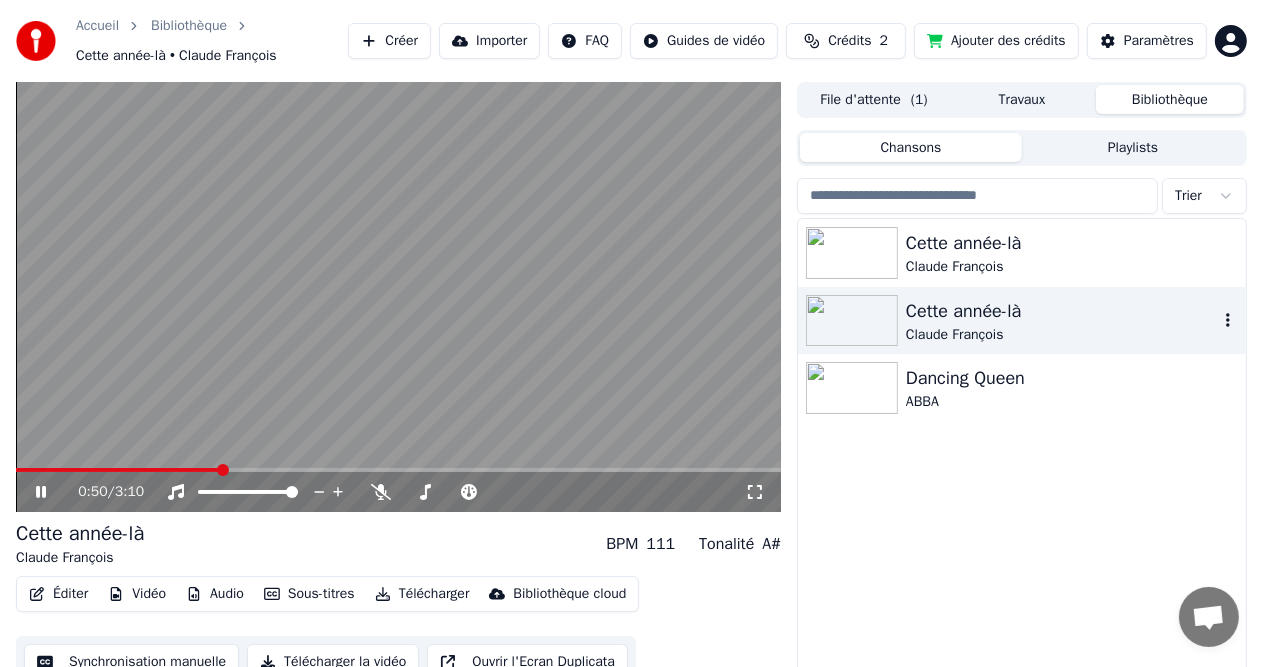 click on "Cette année-là" at bounding box center (1062, 311) 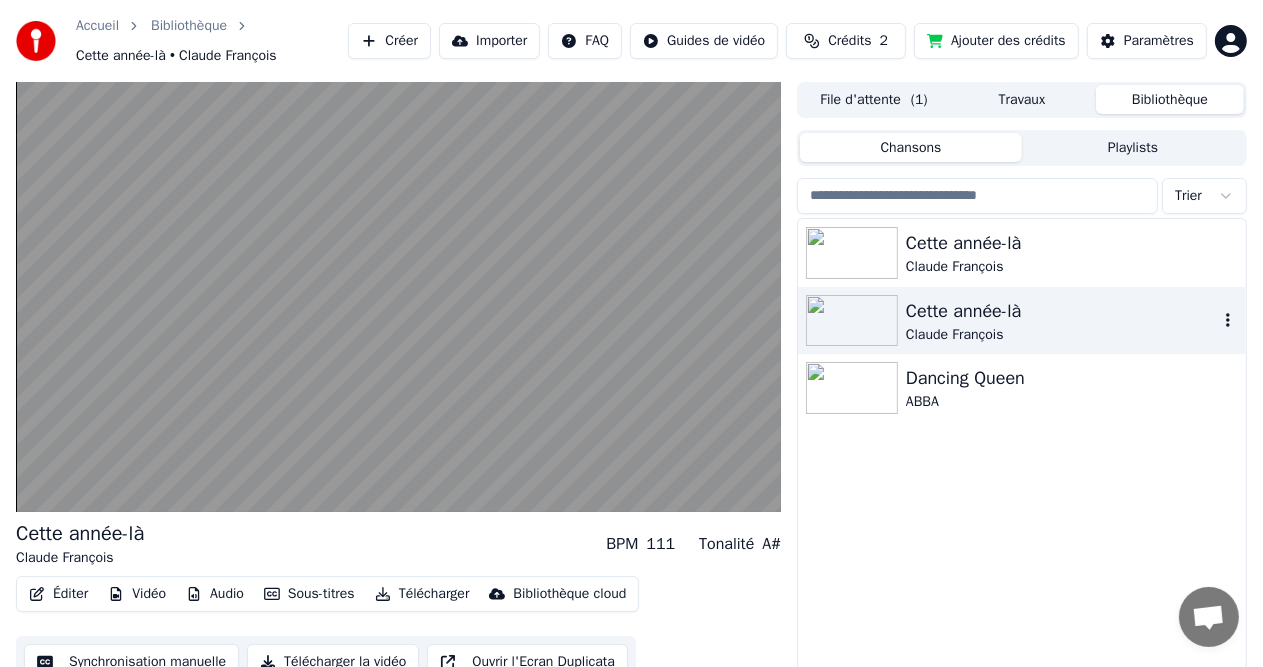 click on "Cette année-là" at bounding box center (1062, 311) 